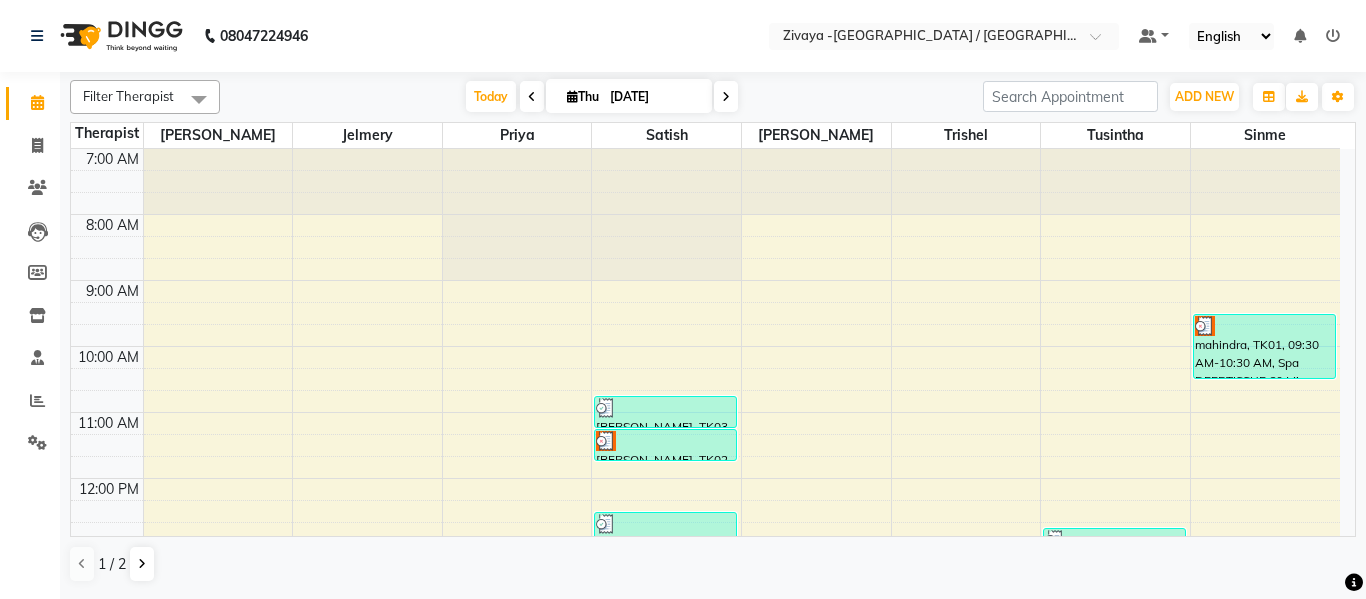 scroll, scrollTop: 0, scrollLeft: 0, axis: both 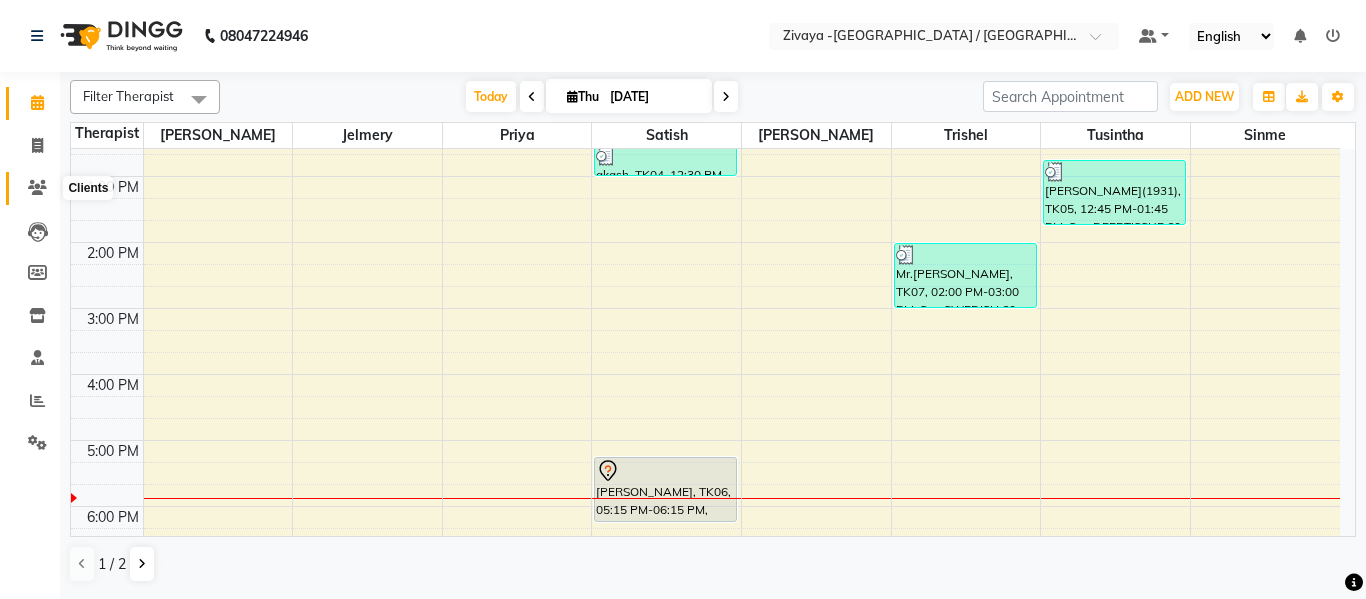 click 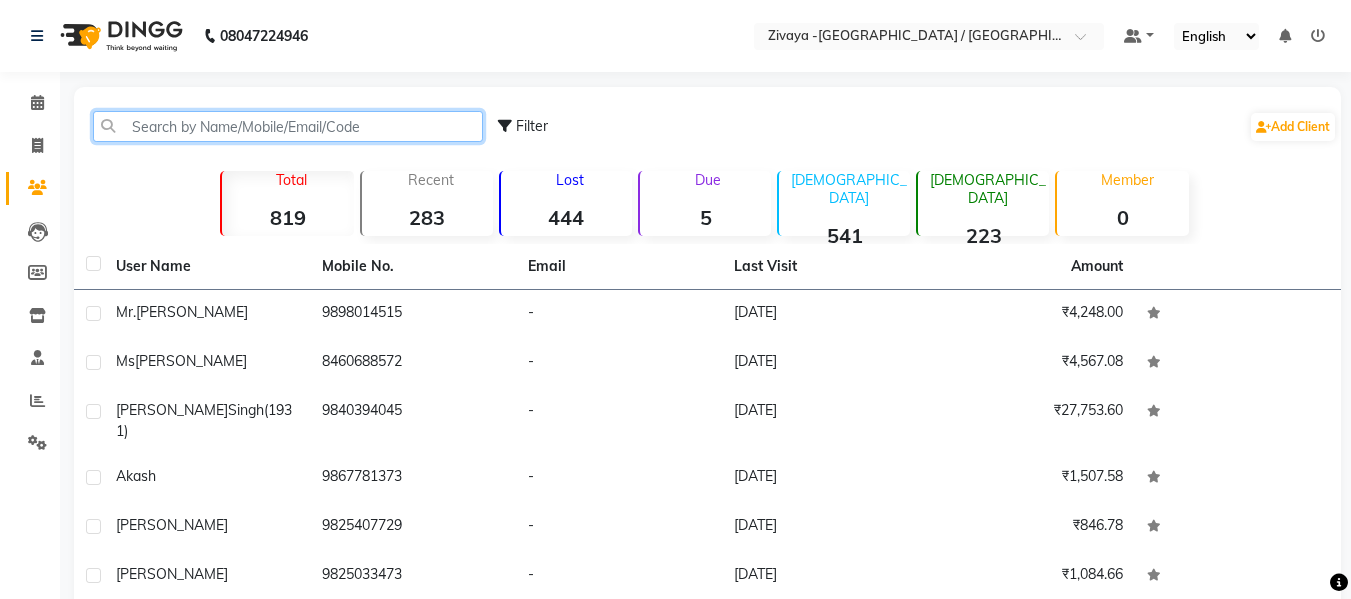 click 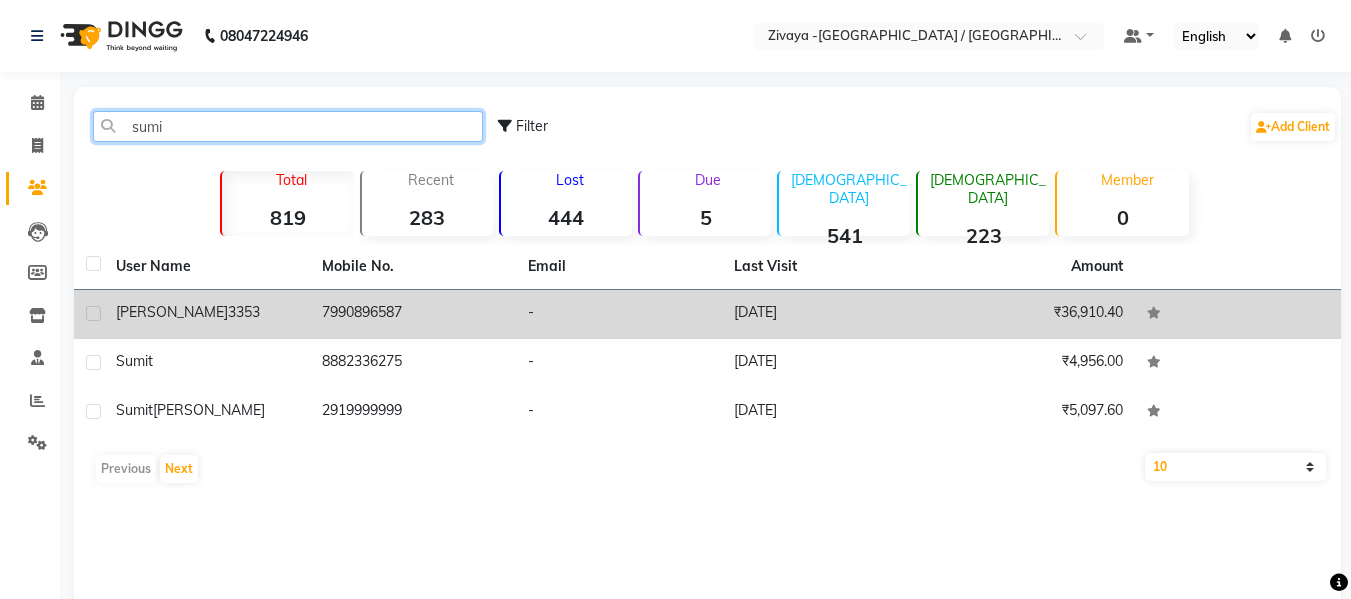 type on "sumi" 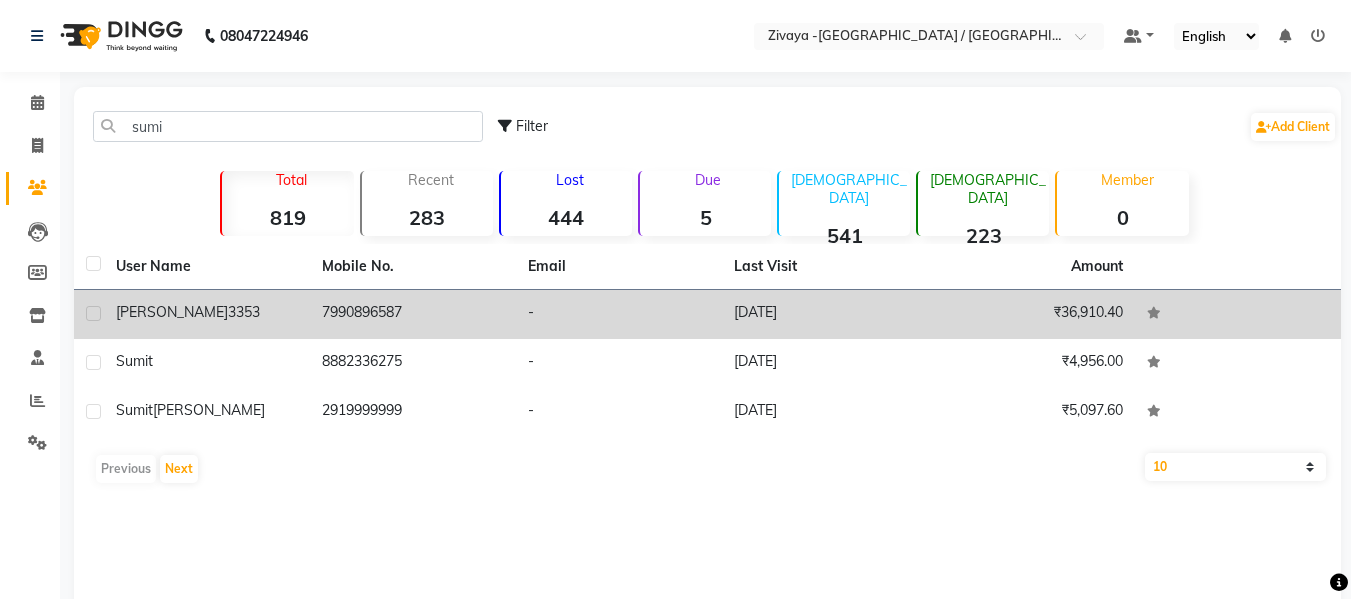 click on "sumit shah  3353" 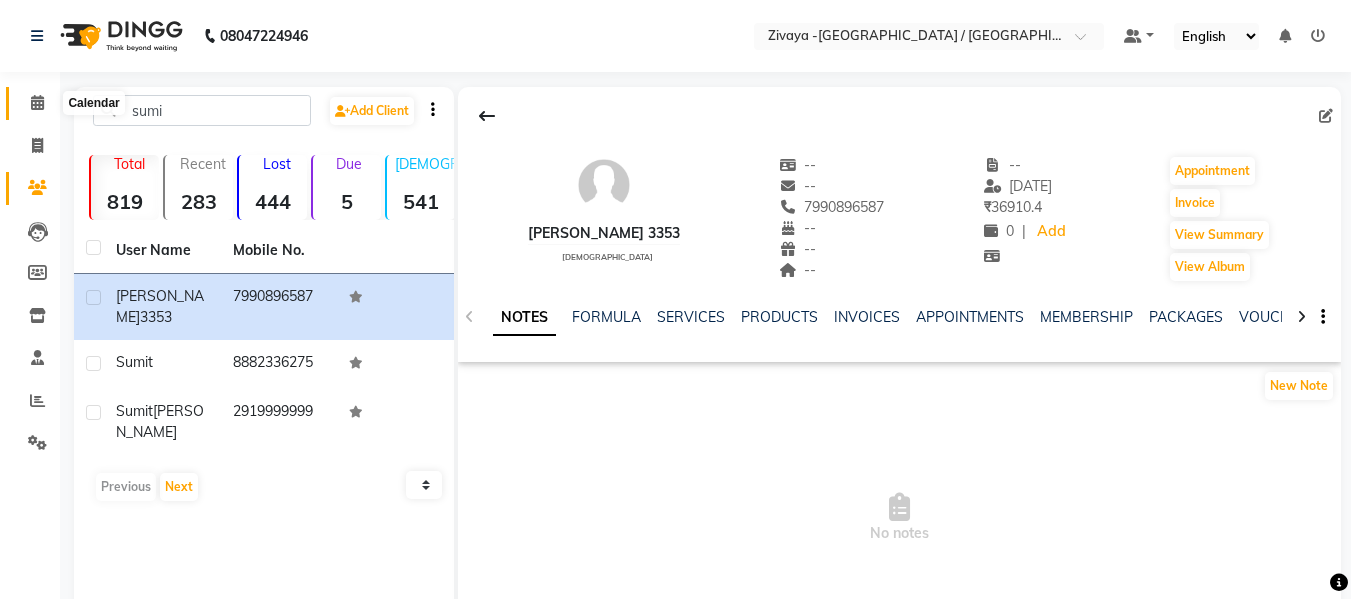 click 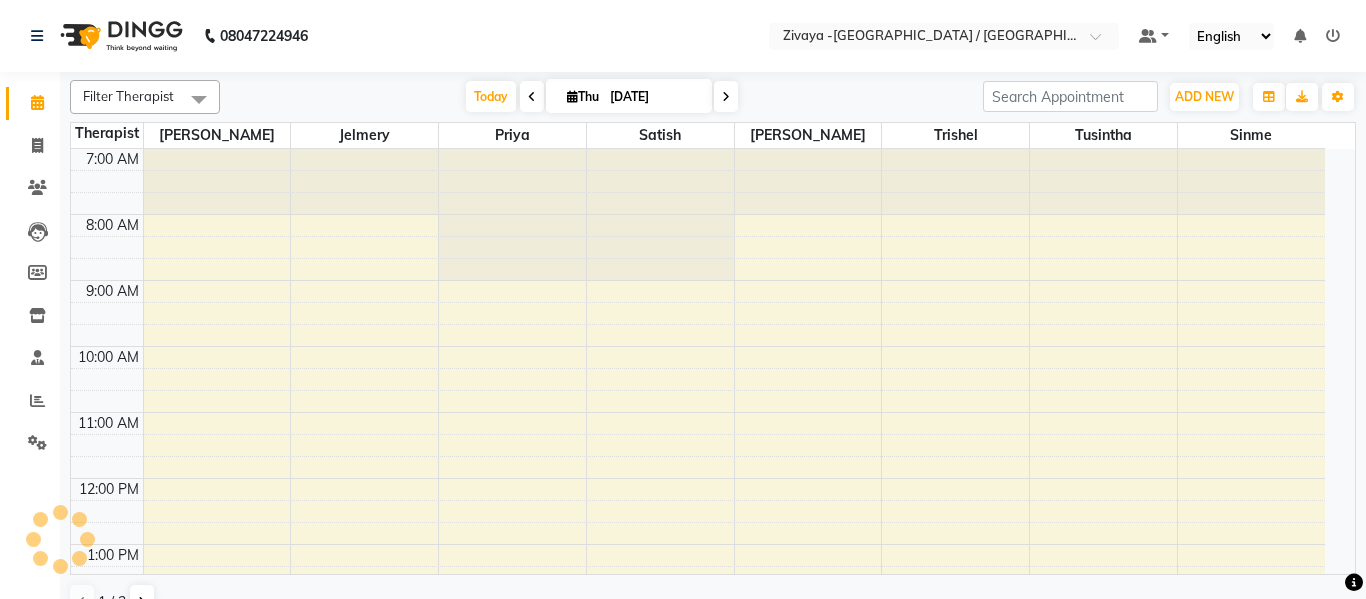 scroll, scrollTop: 661, scrollLeft: 0, axis: vertical 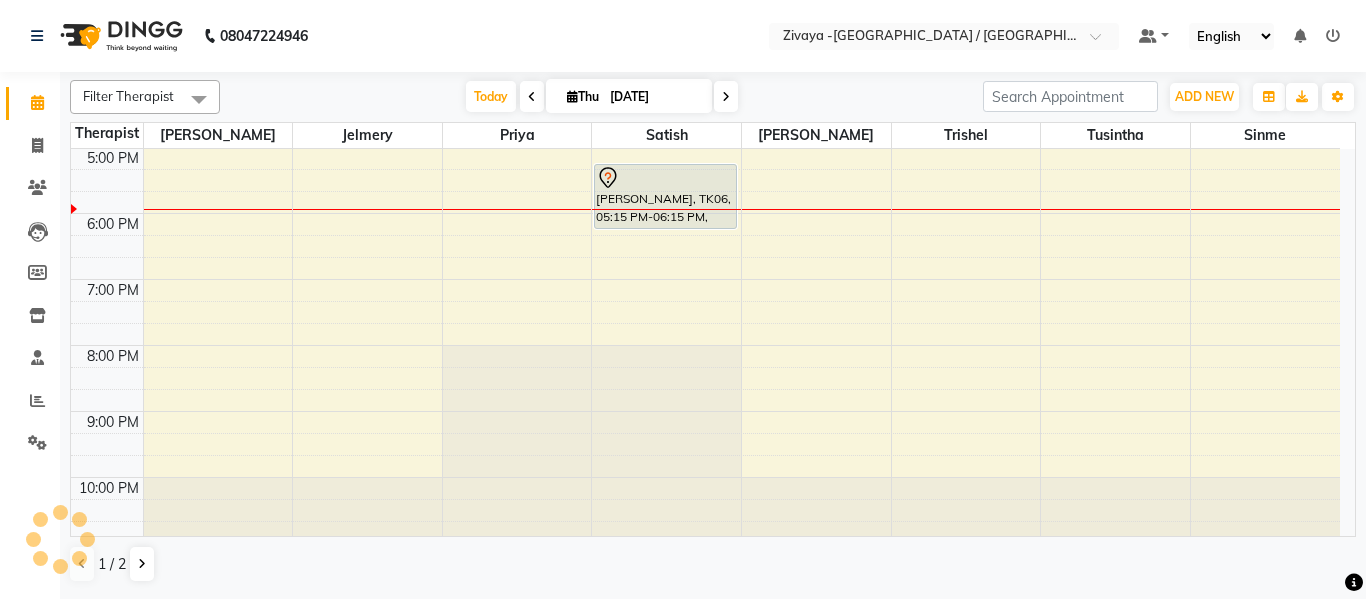 click at bounding box center [666, 209] 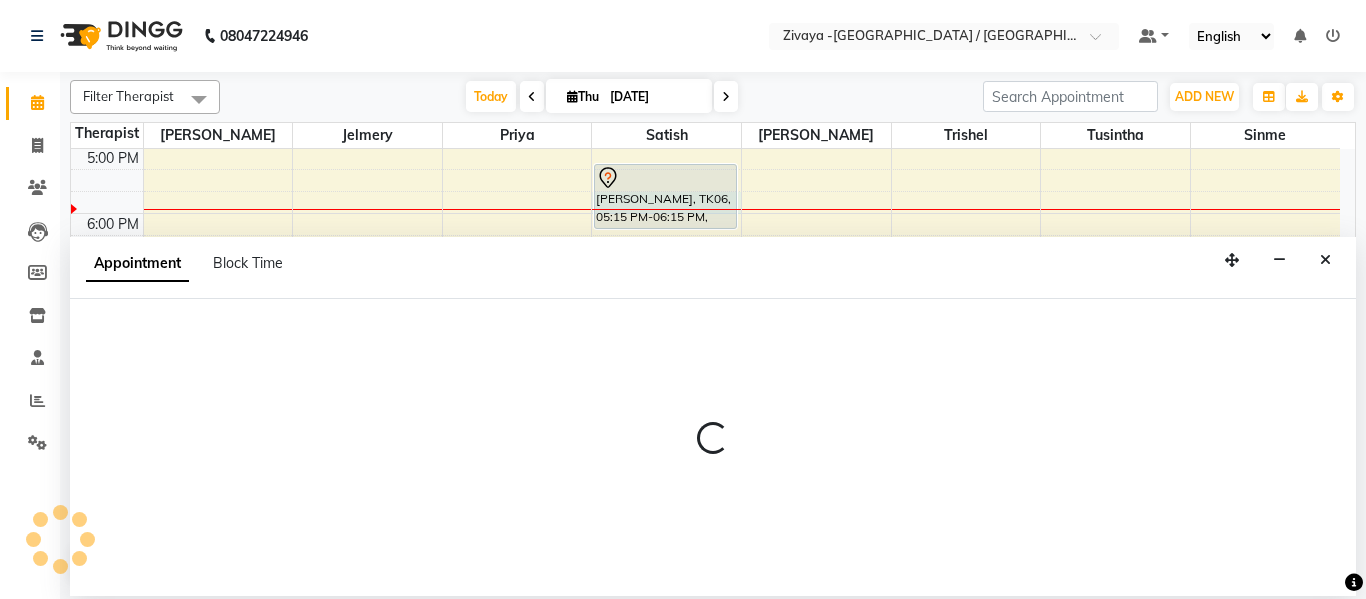 select on "58880" 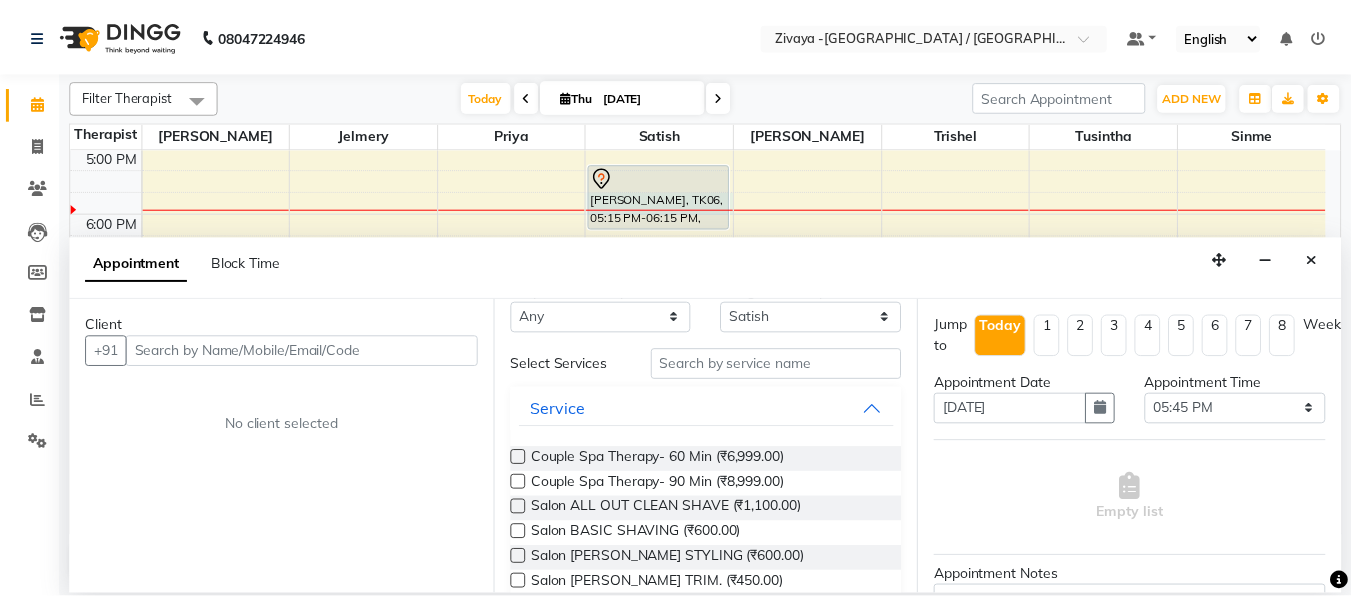 scroll, scrollTop: 0, scrollLeft: 0, axis: both 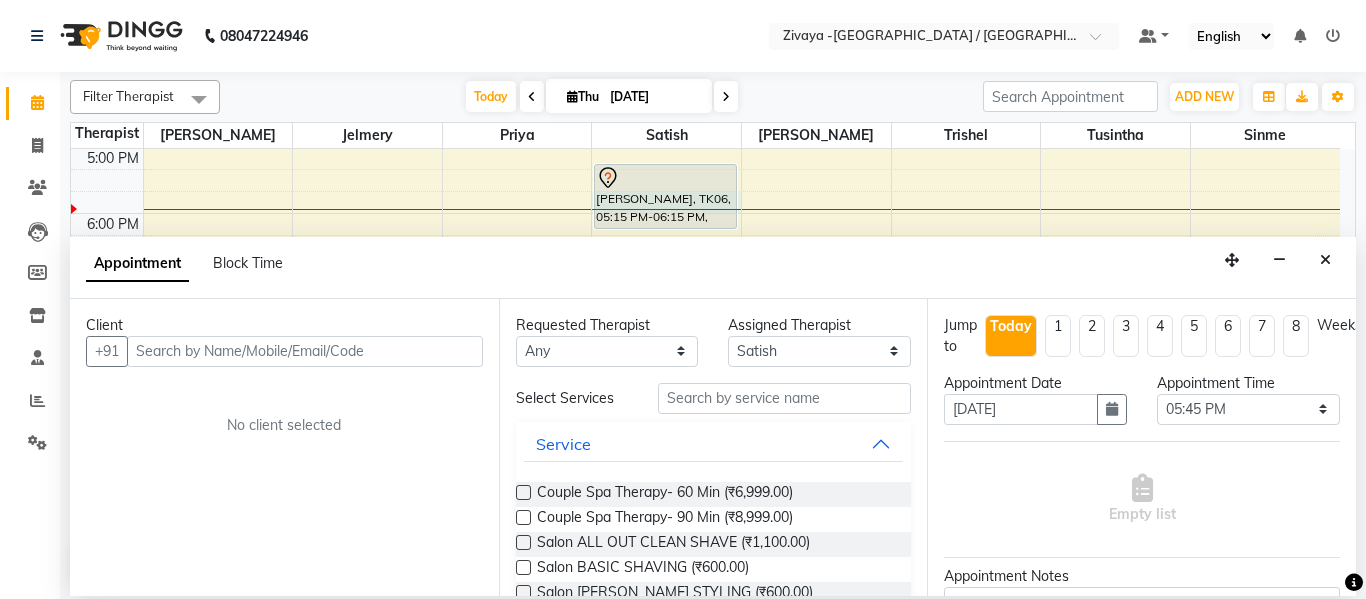 click at bounding box center [1325, 260] 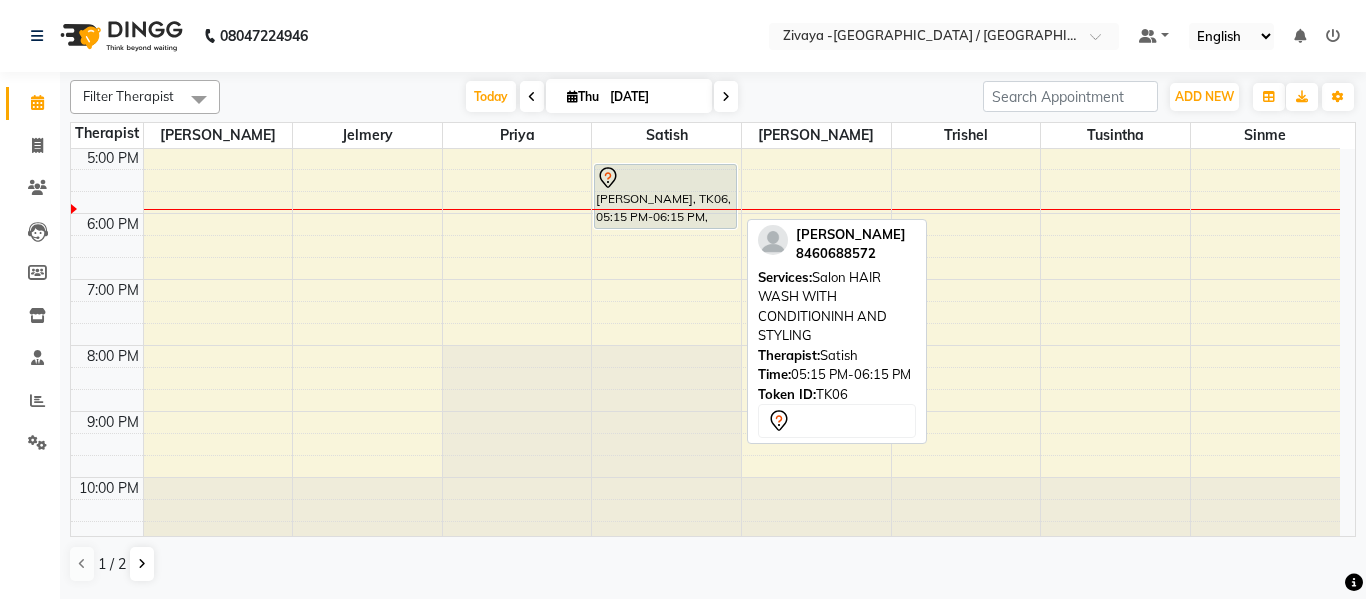 click on "Ms Minaxi, TK06, 05:15 PM-06:15 PM, Salon HAIR WASH WITH CONDITIONINH AND STYLING" at bounding box center (665, 196) 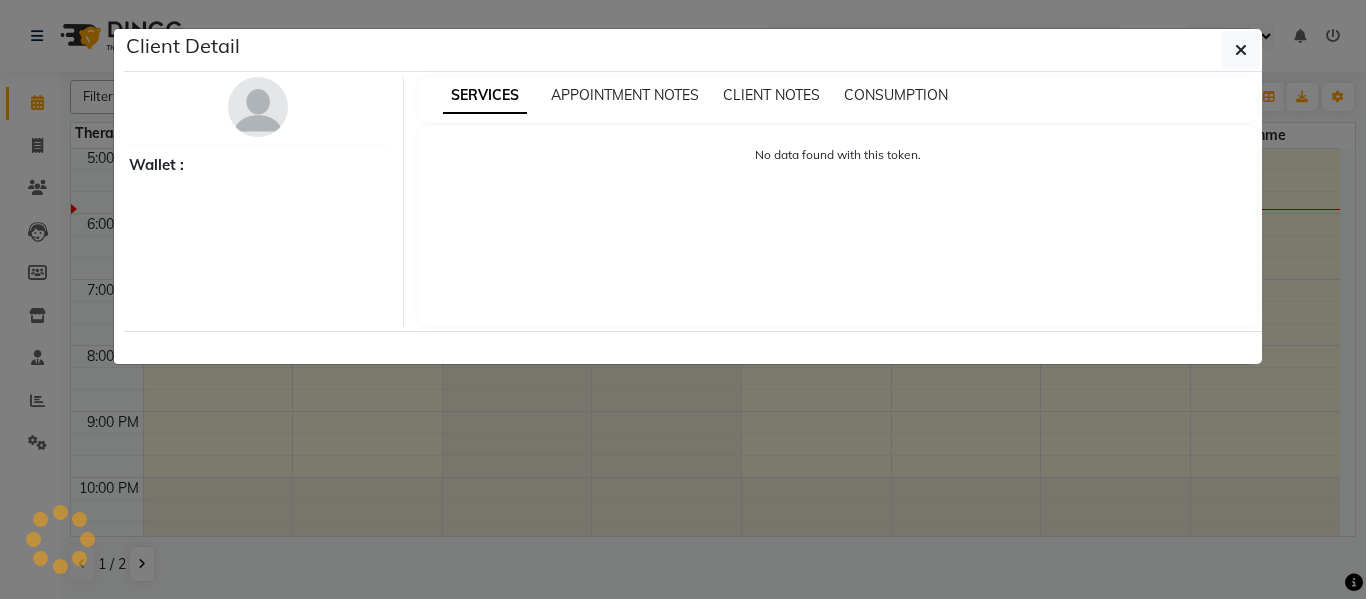 select on "7" 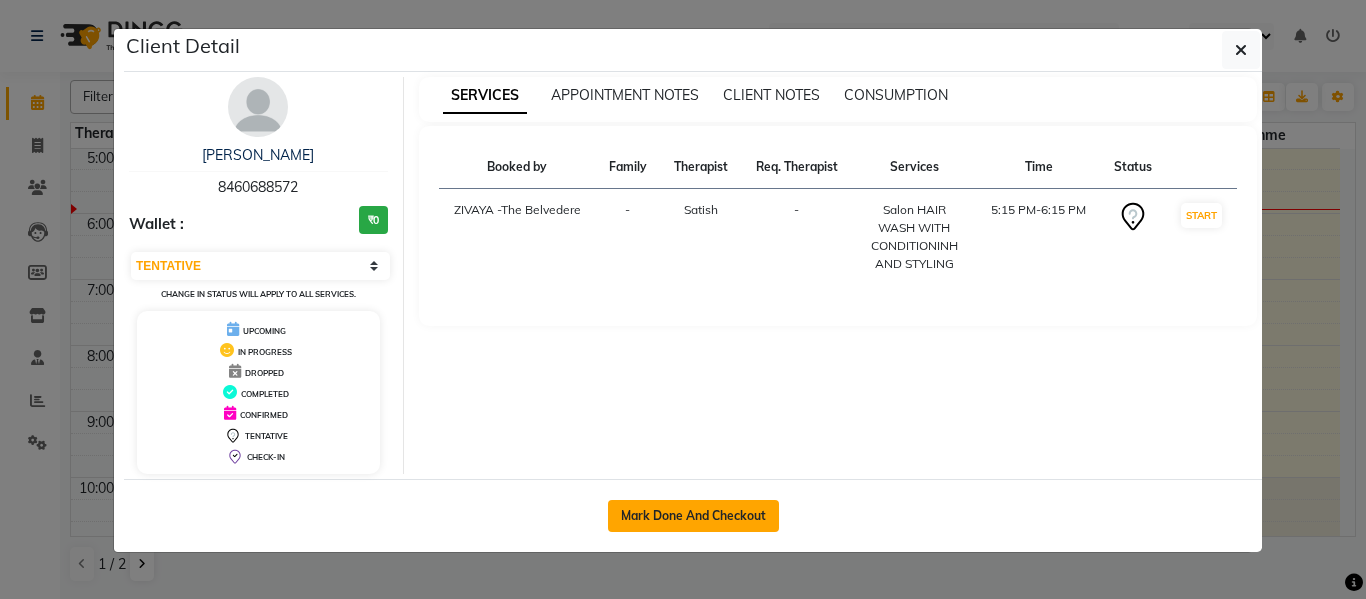 click on "Mark Done And Checkout" 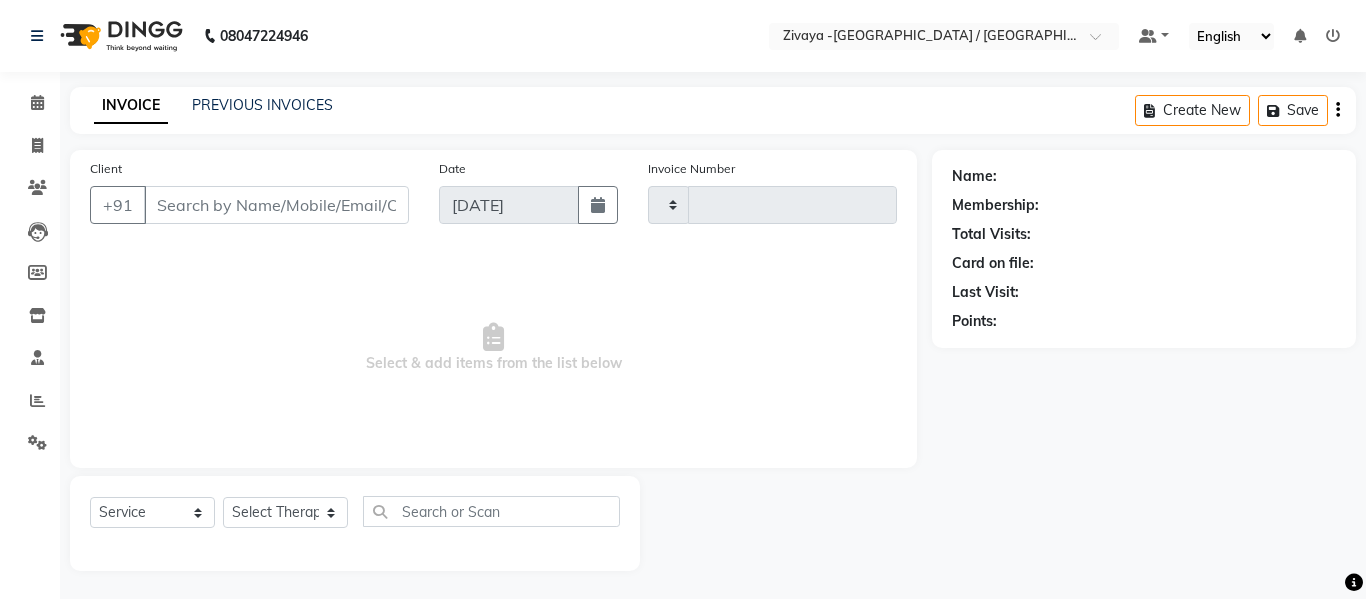type on "0584" 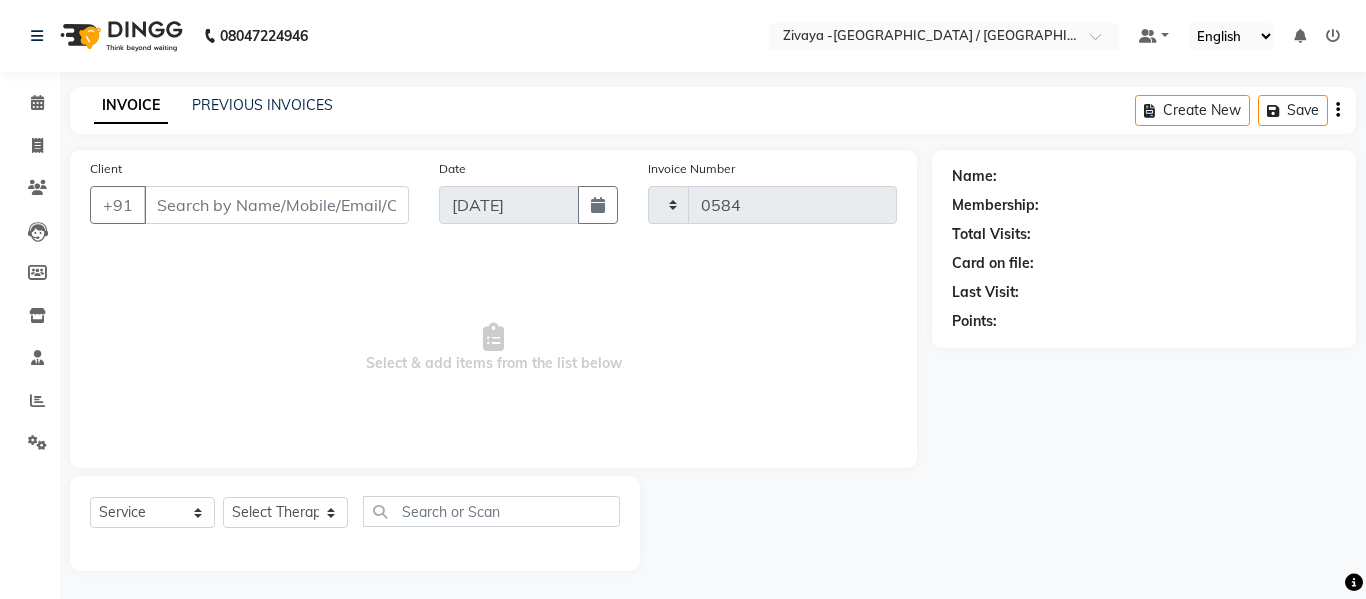 select on "7074" 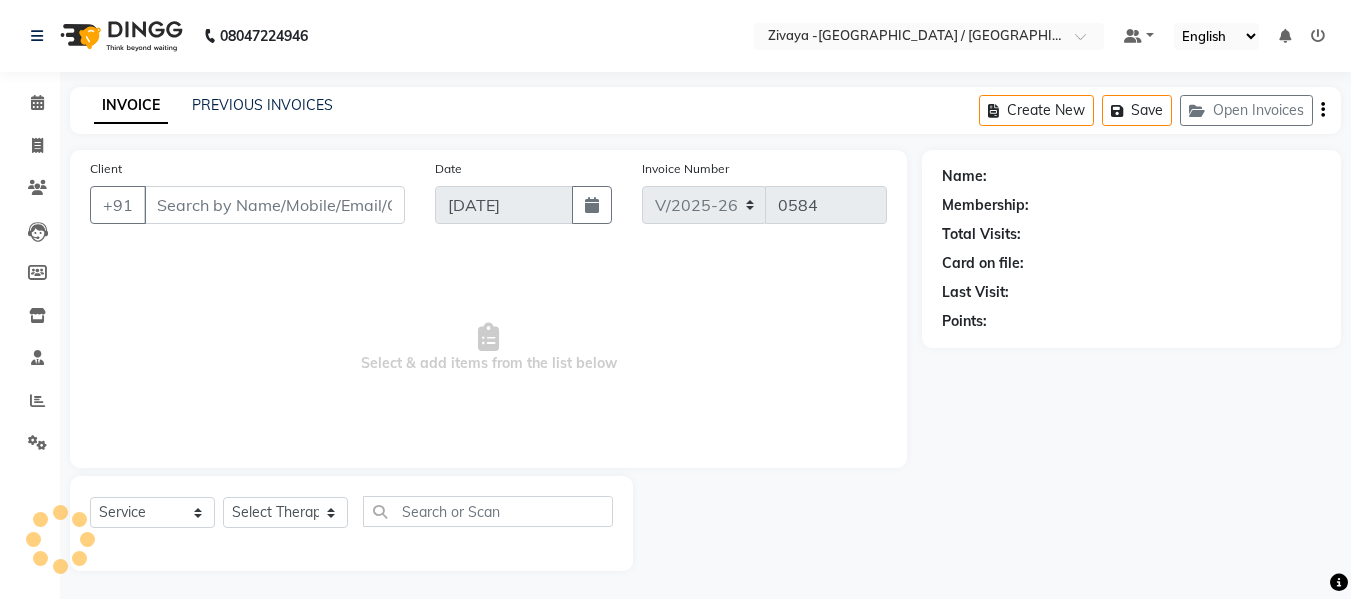 type on "8460688572" 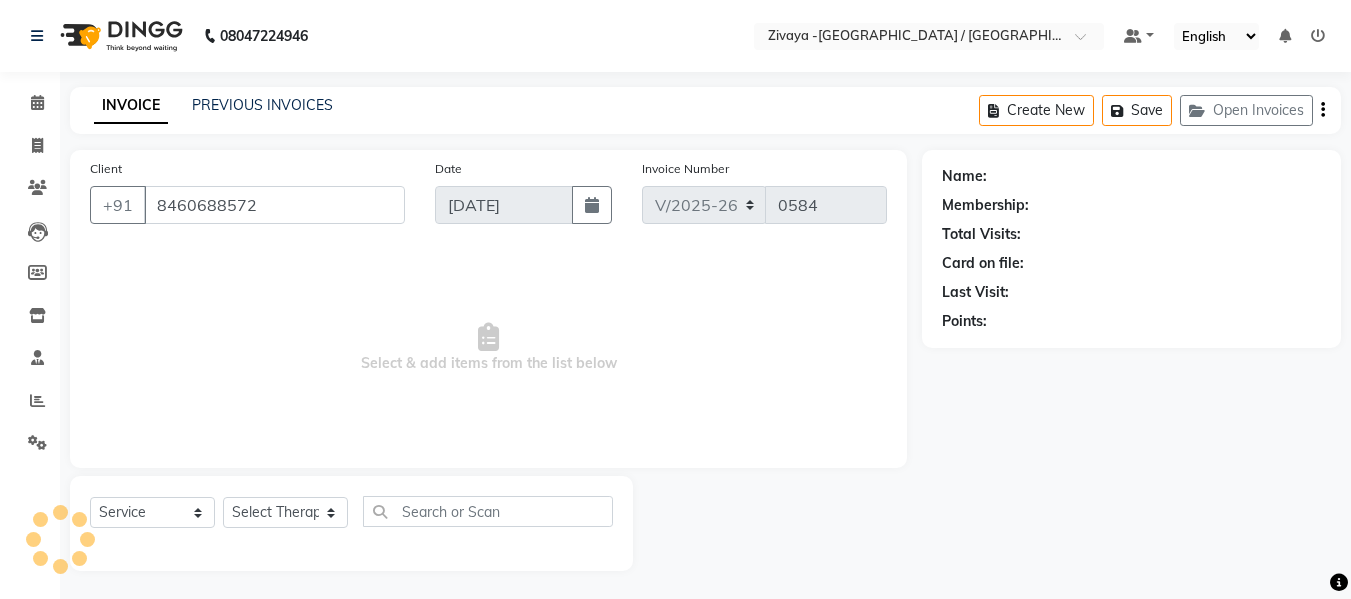select on "58880" 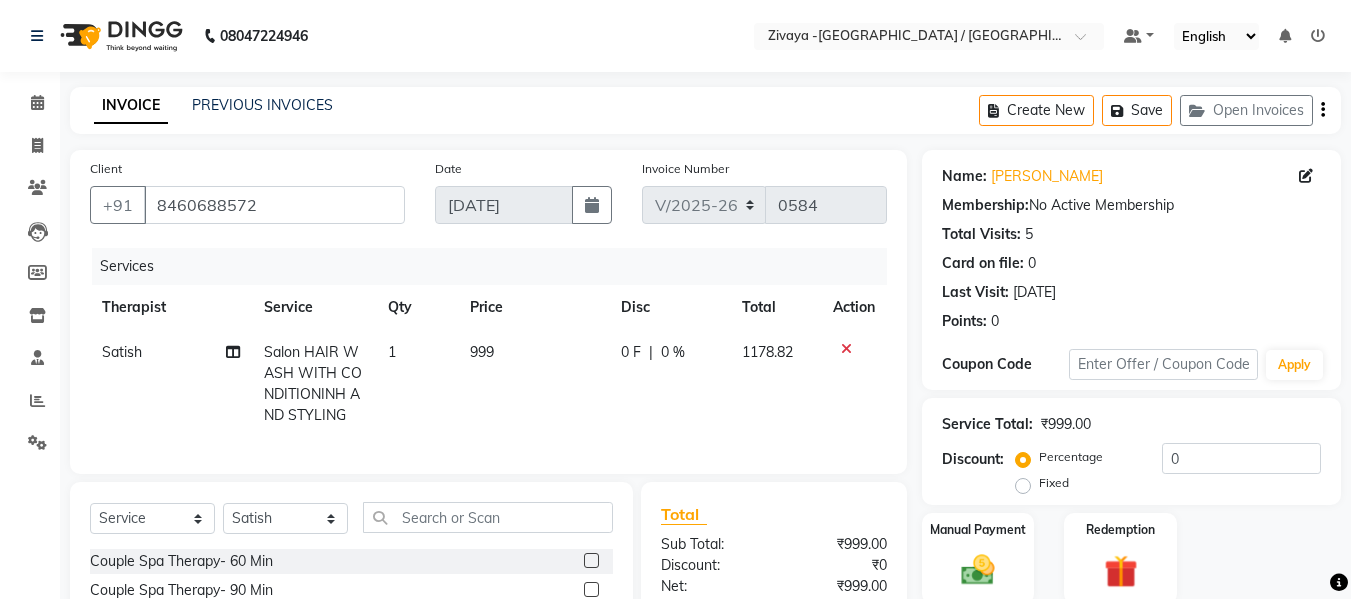 scroll, scrollTop: 223, scrollLeft: 0, axis: vertical 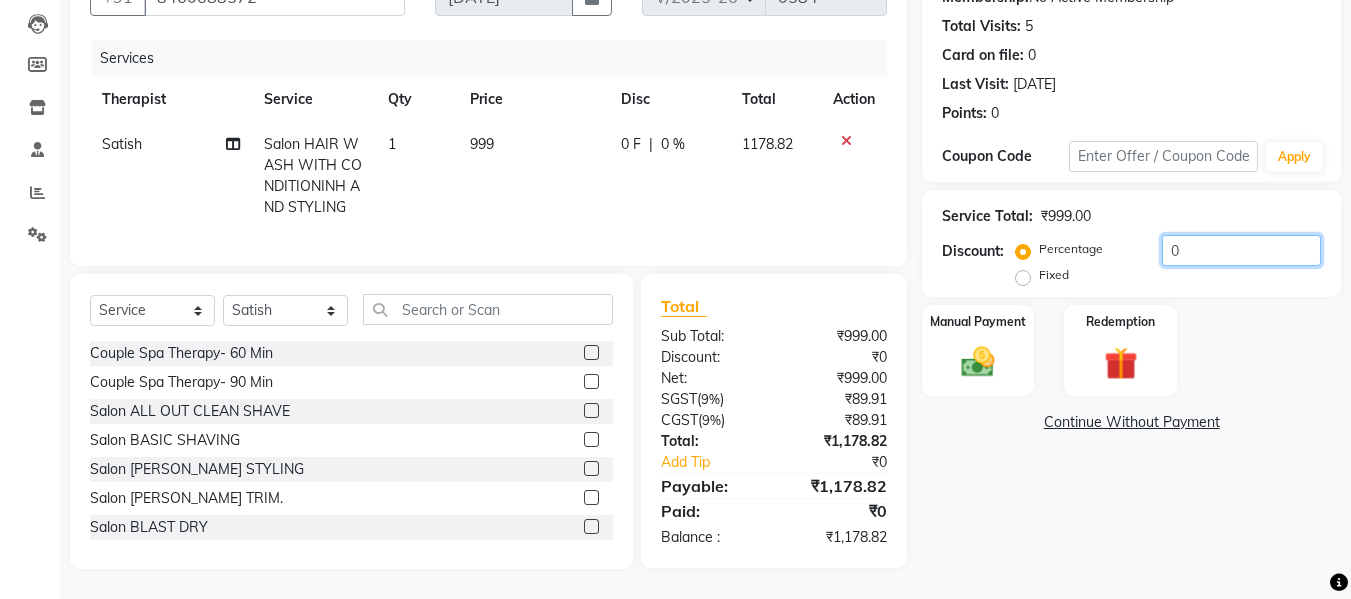 click on "0" 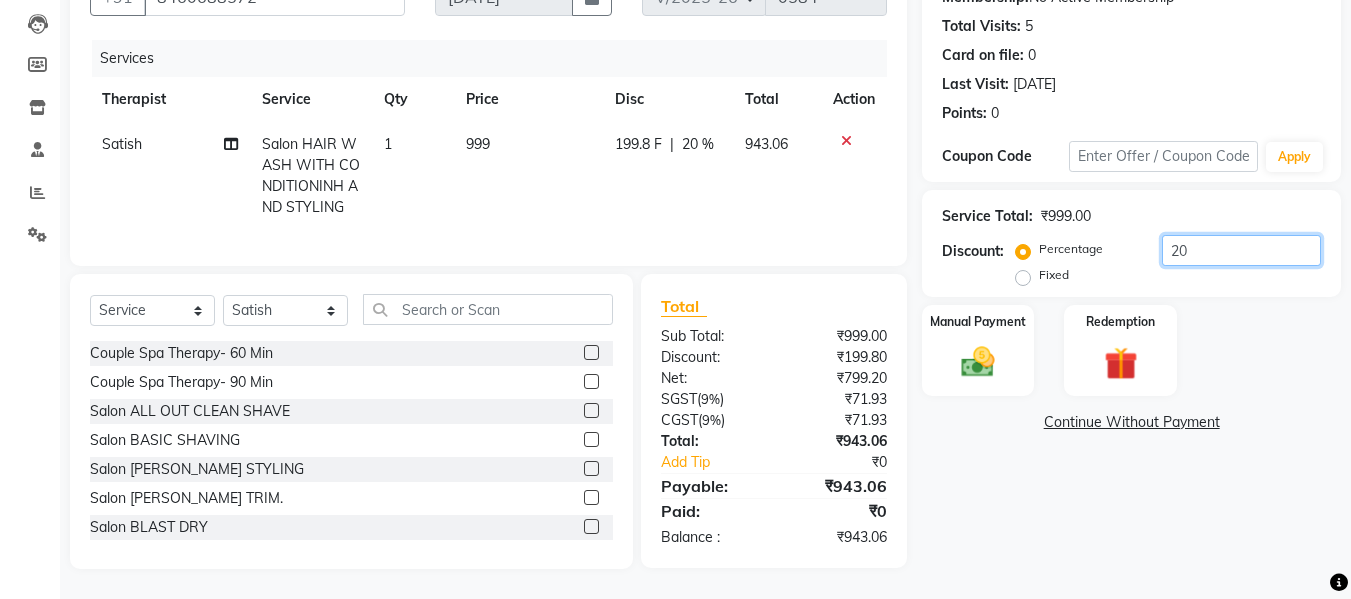 scroll, scrollTop: 0, scrollLeft: 0, axis: both 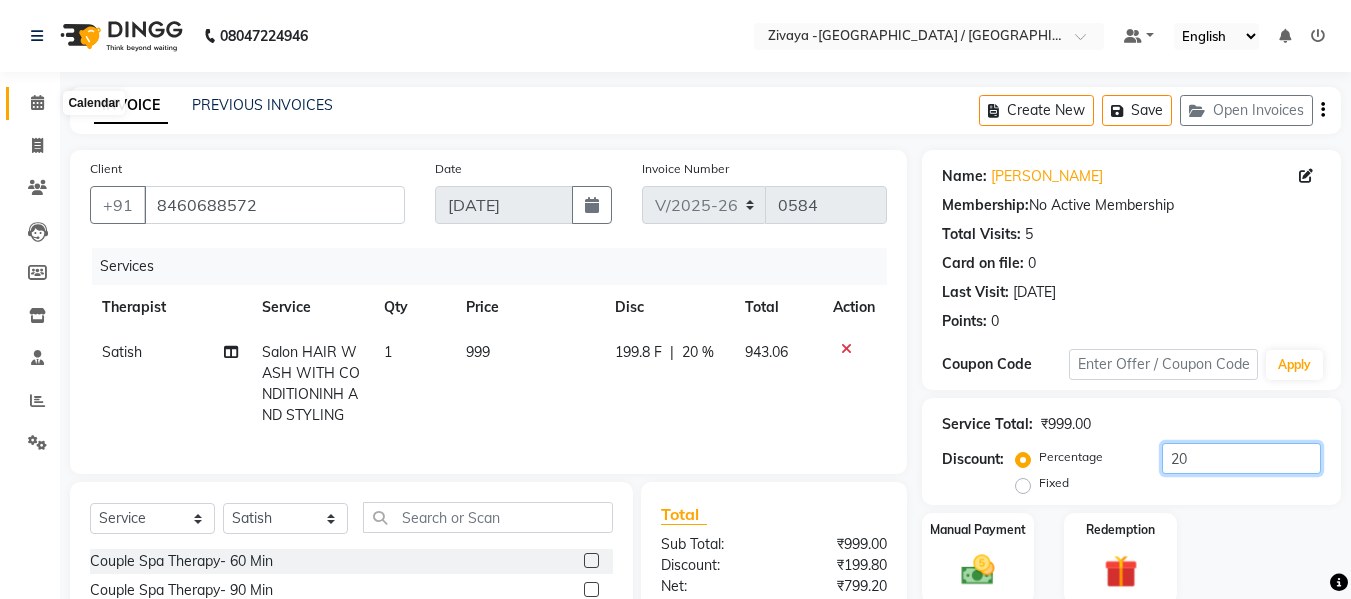 type on "20" 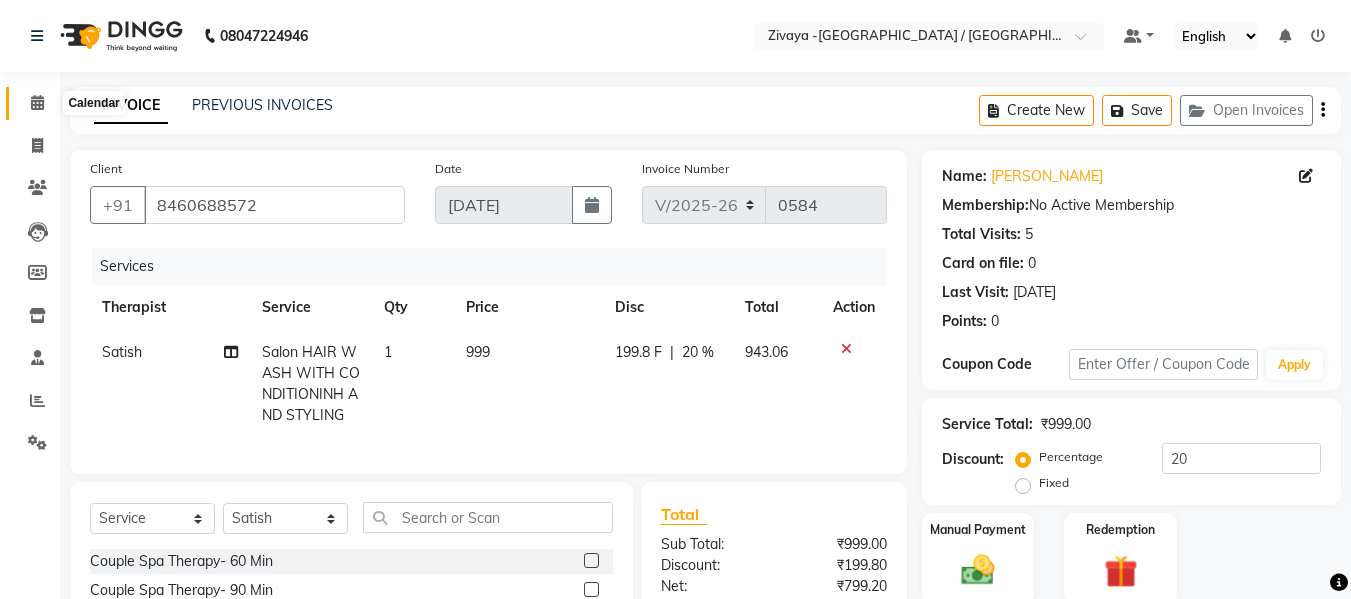 click 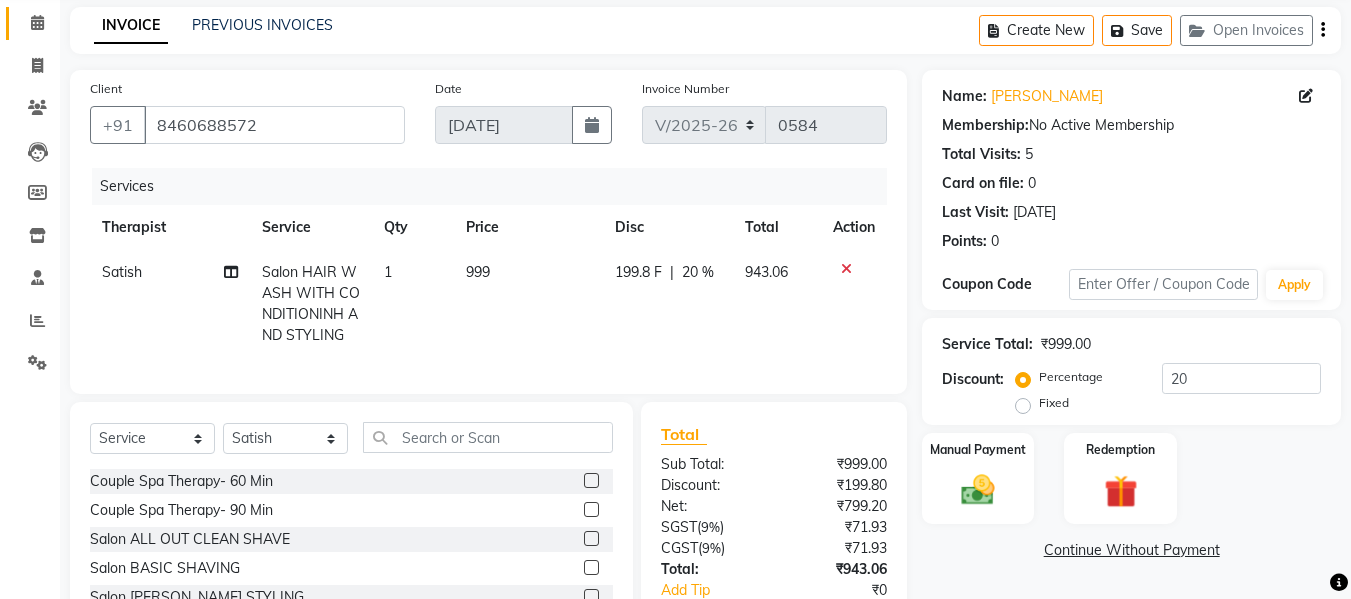 scroll, scrollTop: 0, scrollLeft: 0, axis: both 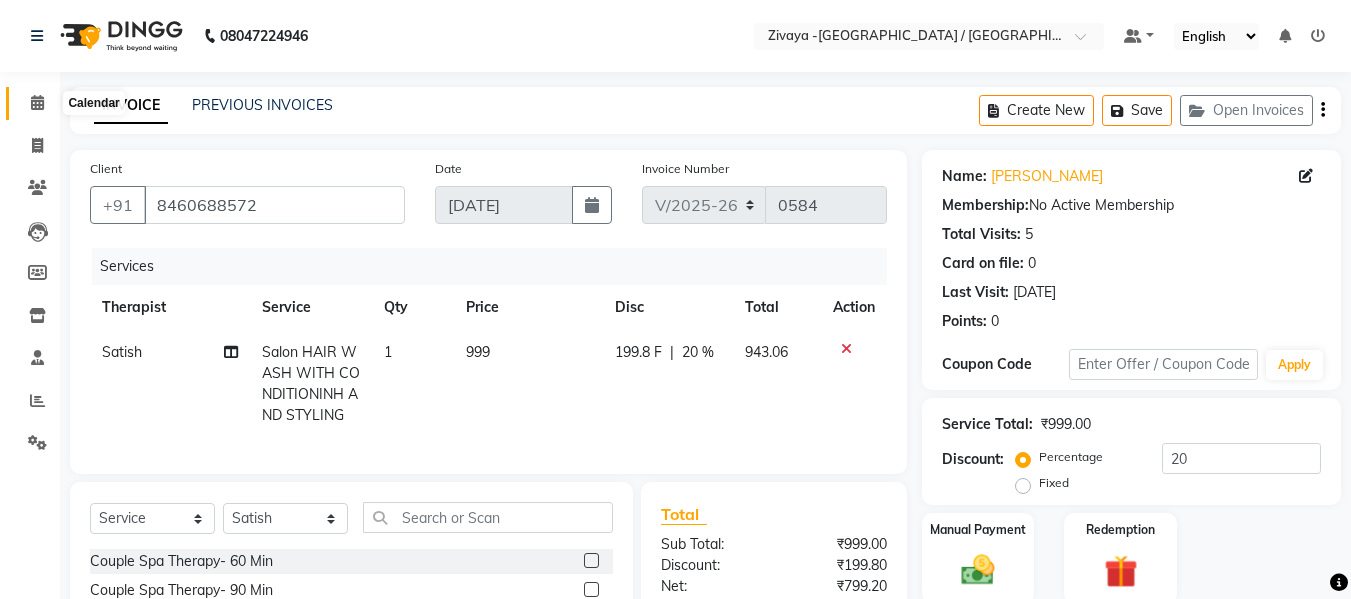 click 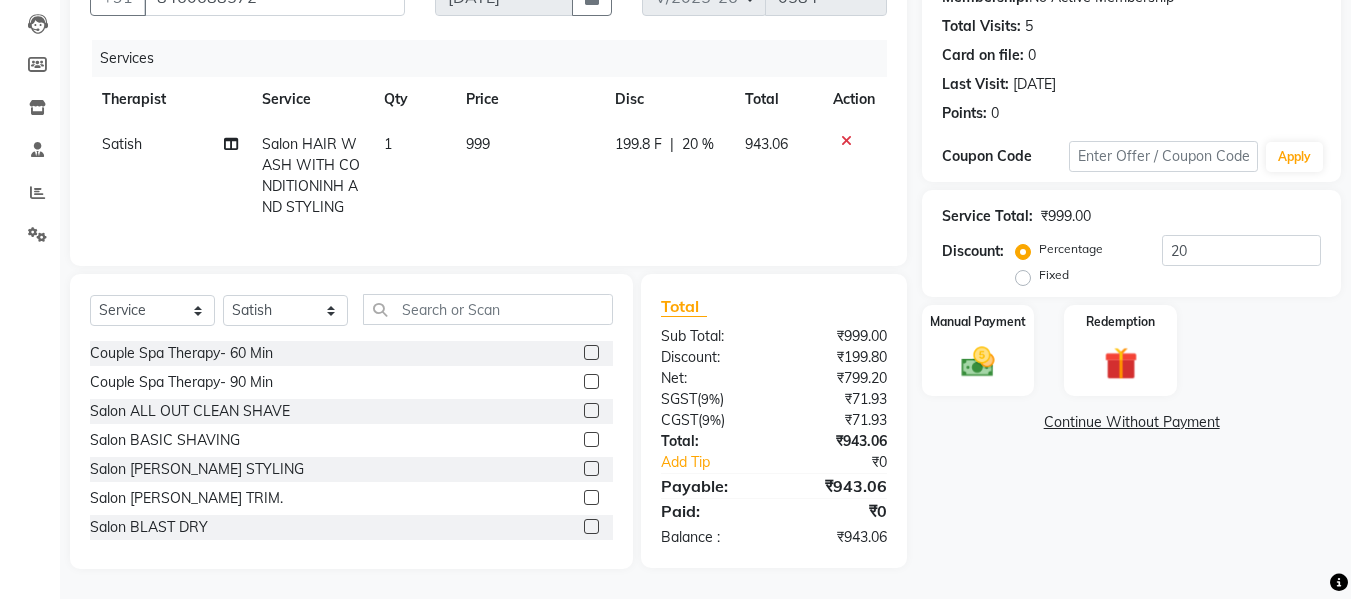 scroll, scrollTop: 223, scrollLeft: 0, axis: vertical 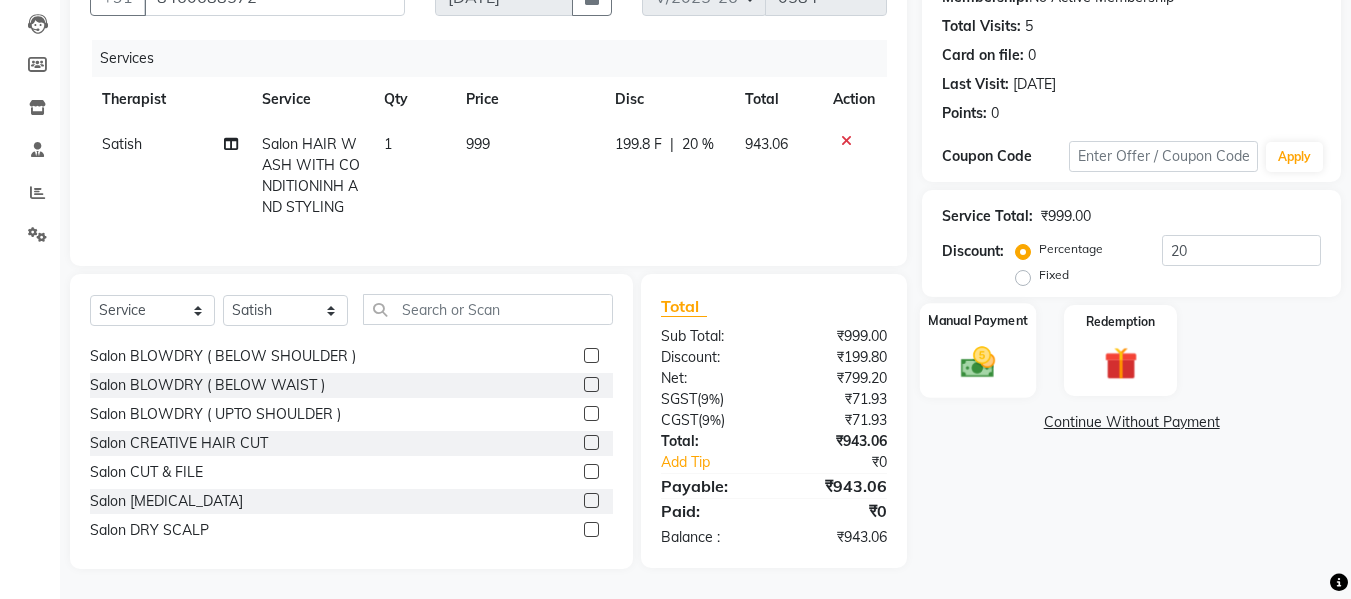 click 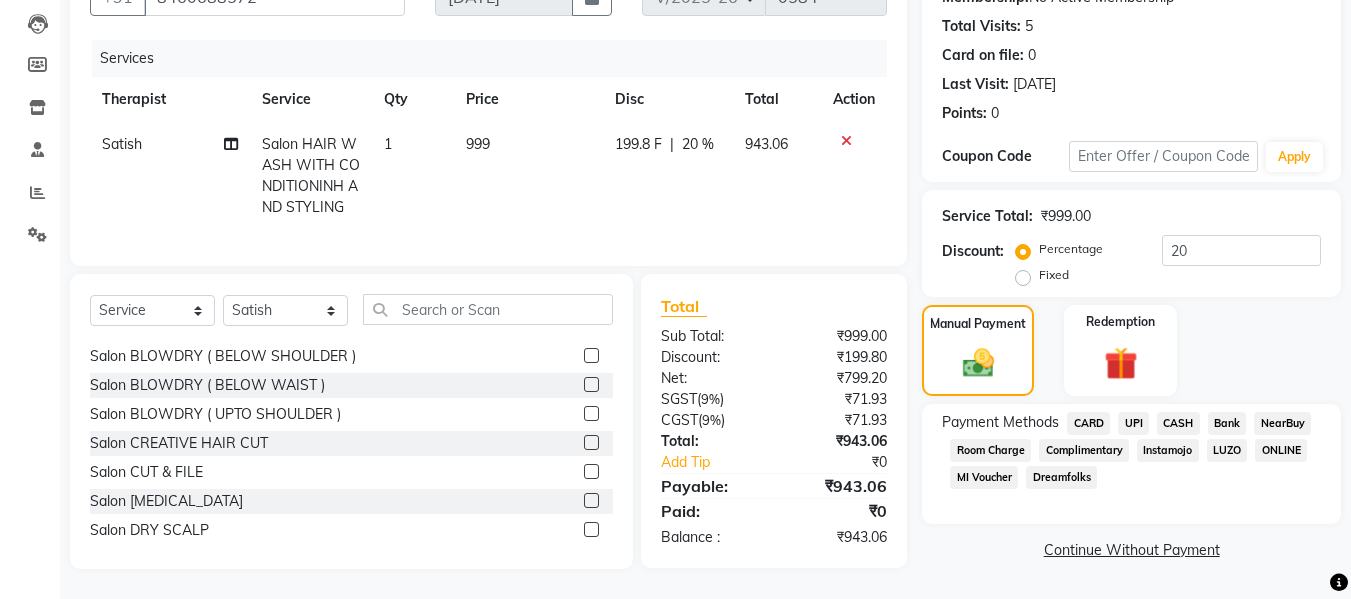 click on "UPI" 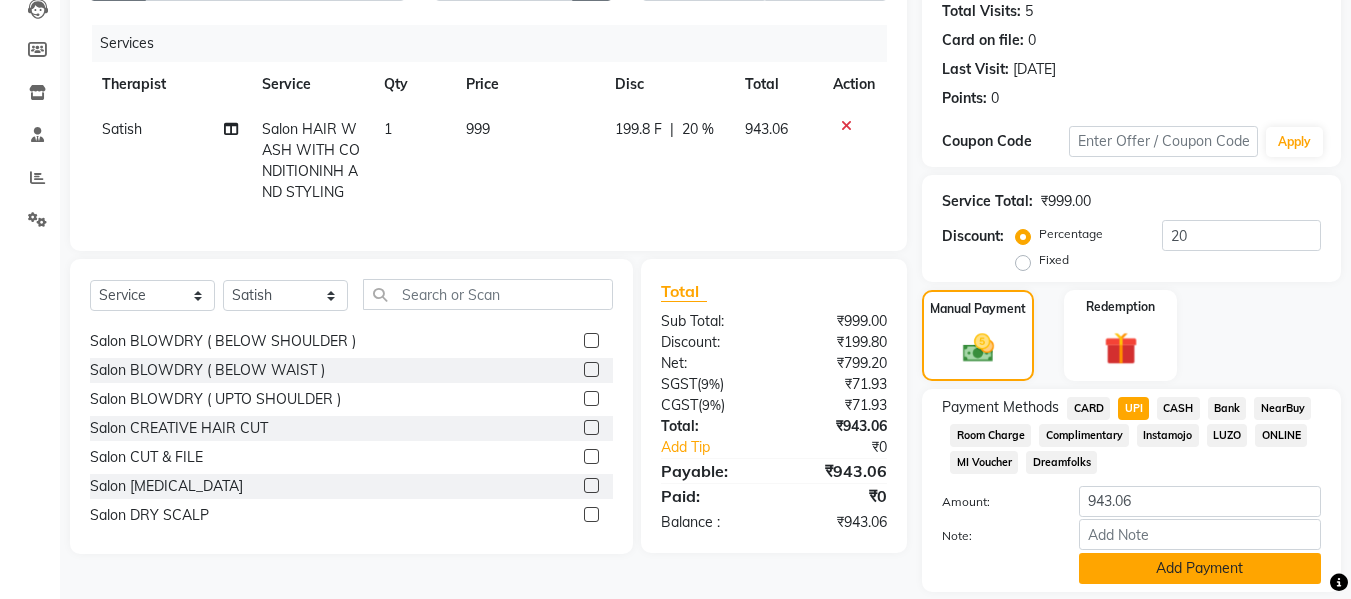 scroll, scrollTop: 287, scrollLeft: 0, axis: vertical 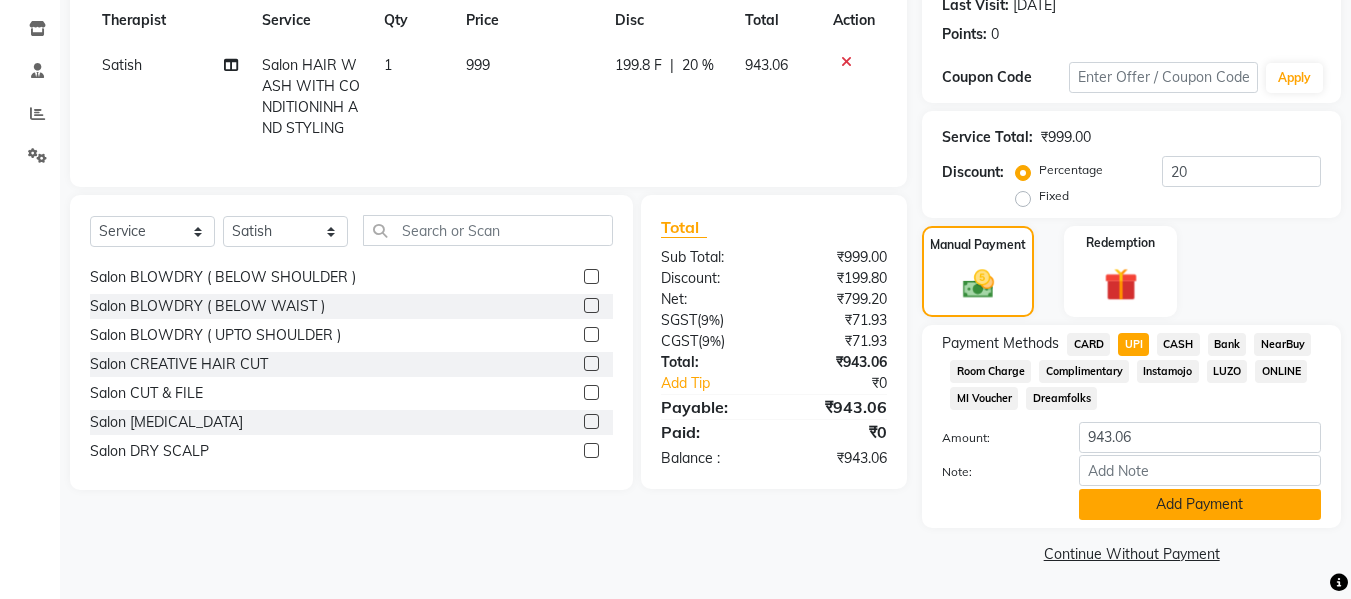 click on "Add Payment" 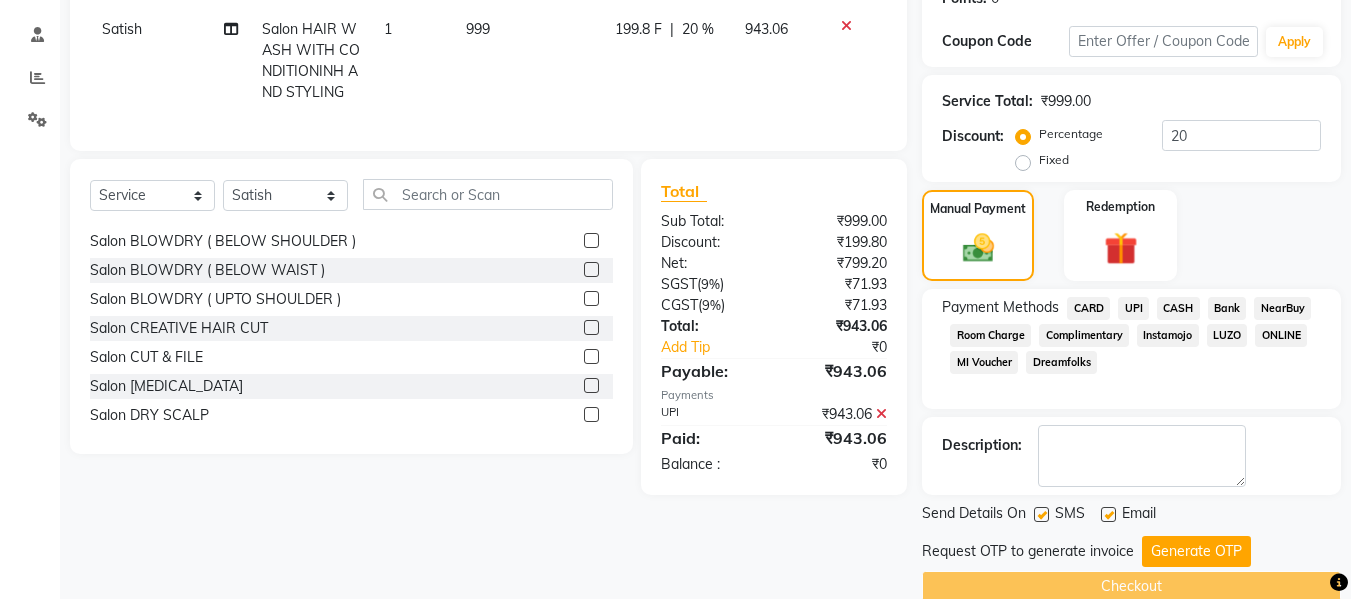 scroll, scrollTop: 356, scrollLeft: 0, axis: vertical 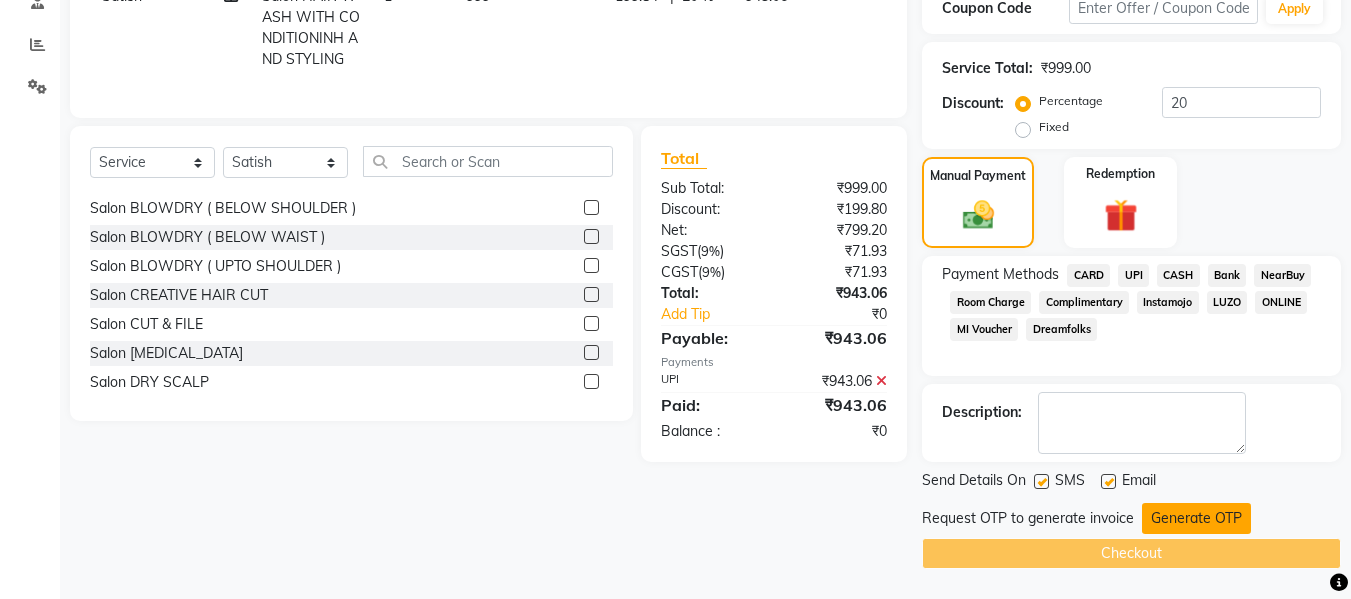 click on "Generate OTP" 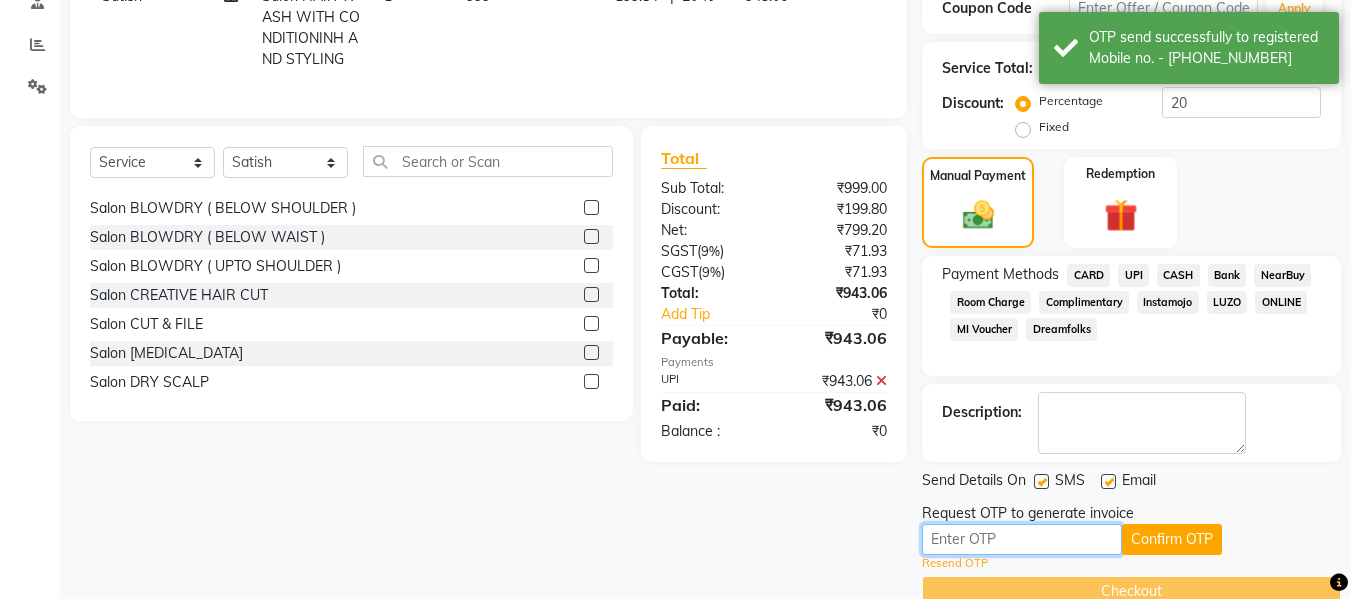 click at bounding box center [1022, 539] 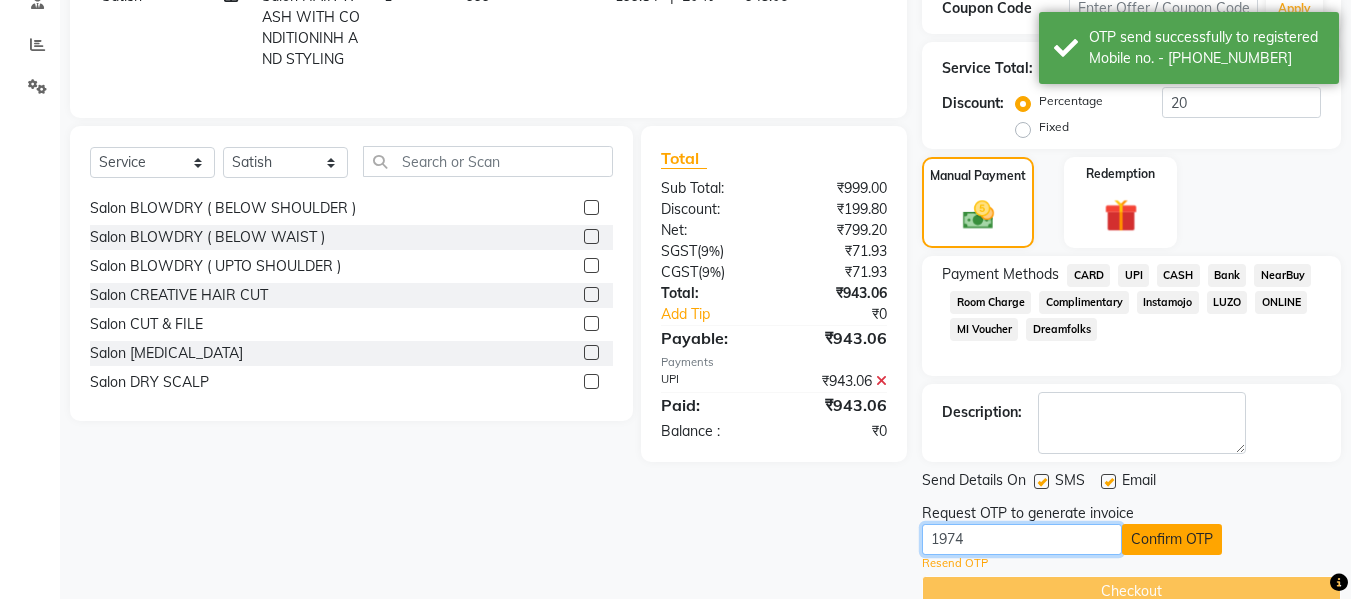 type on "1974" 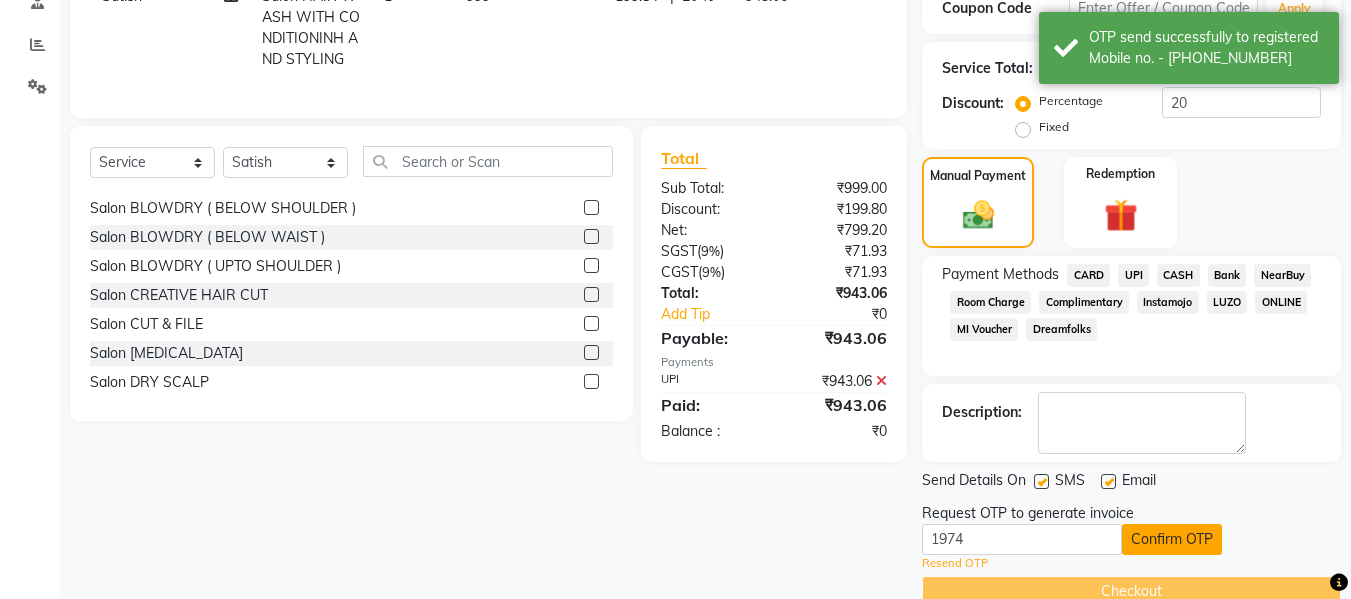 click on "Confirm OTP" 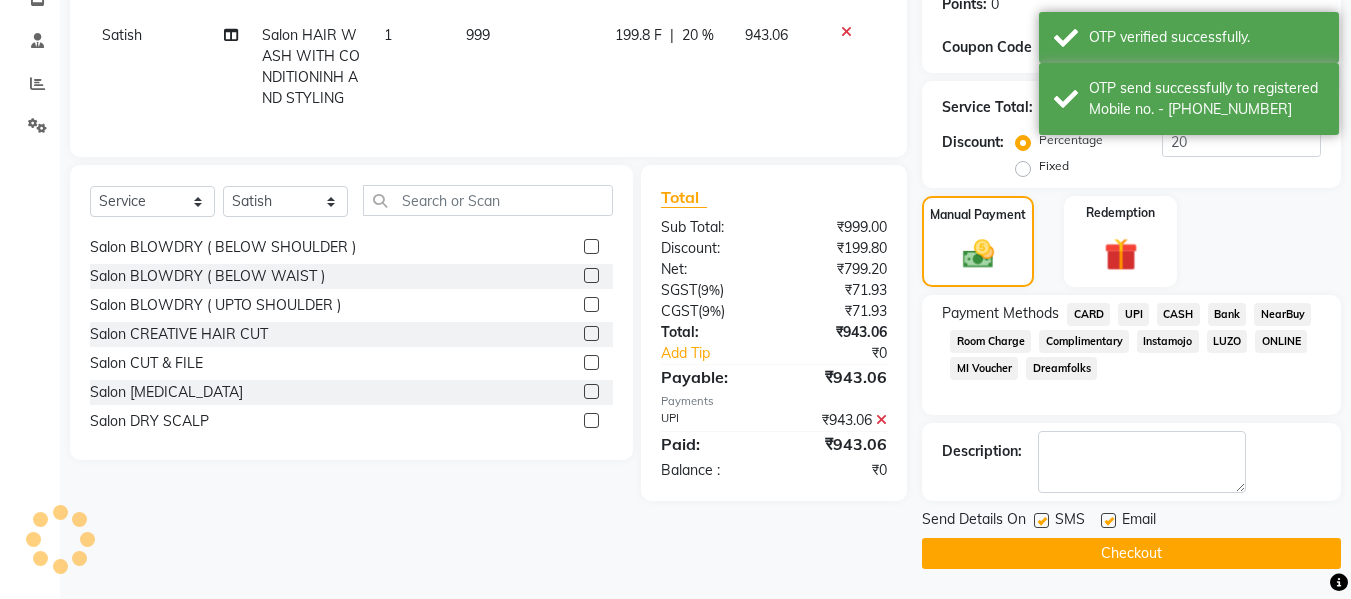 scroll, scrollTop: 317, scrollLeft: 0, axis: vertical 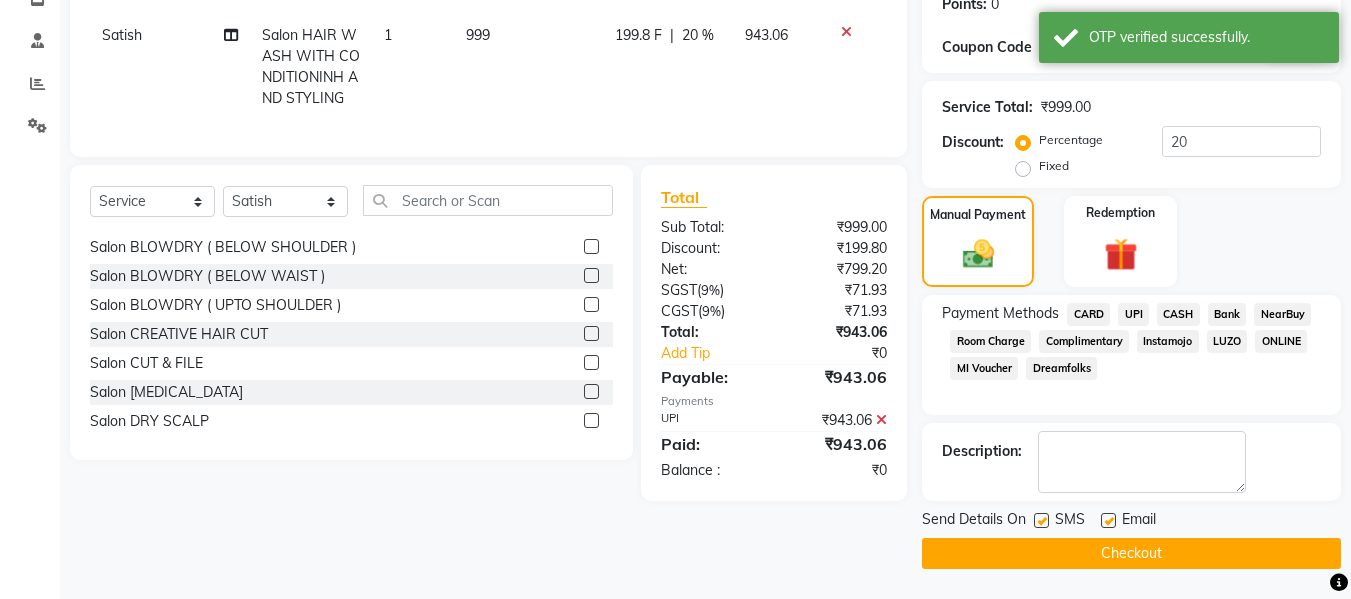 click on "Checkout" 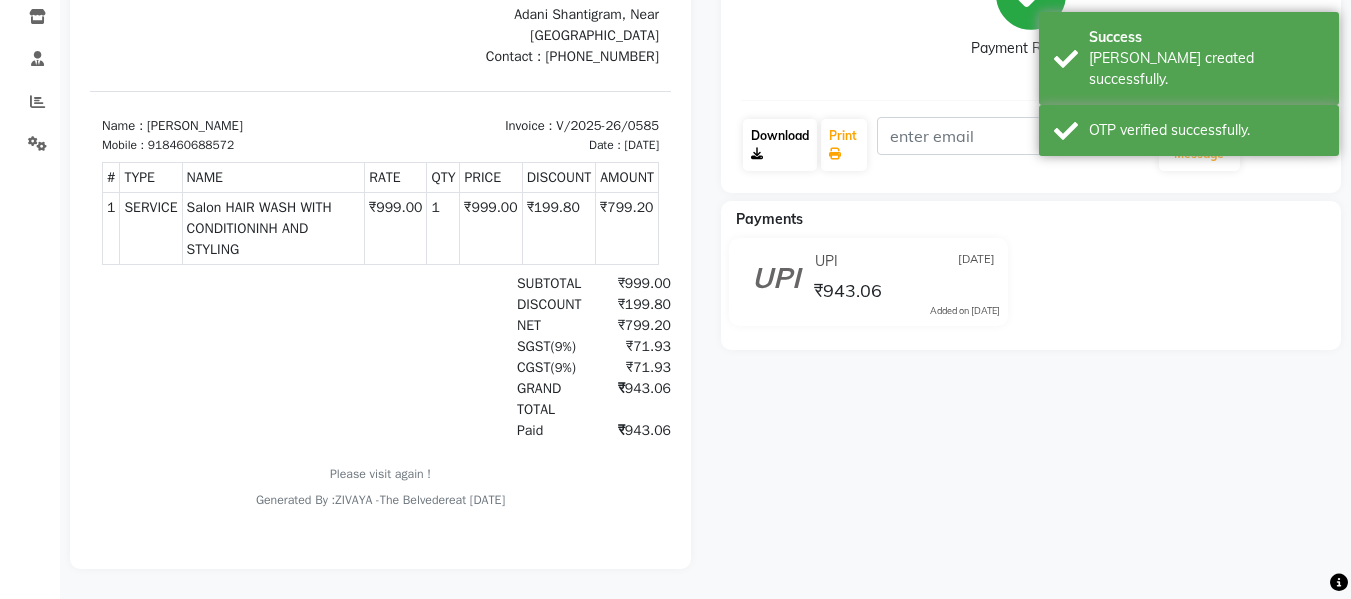 scroll, scrollTop: 0, scrollLeft: 0, axis: both 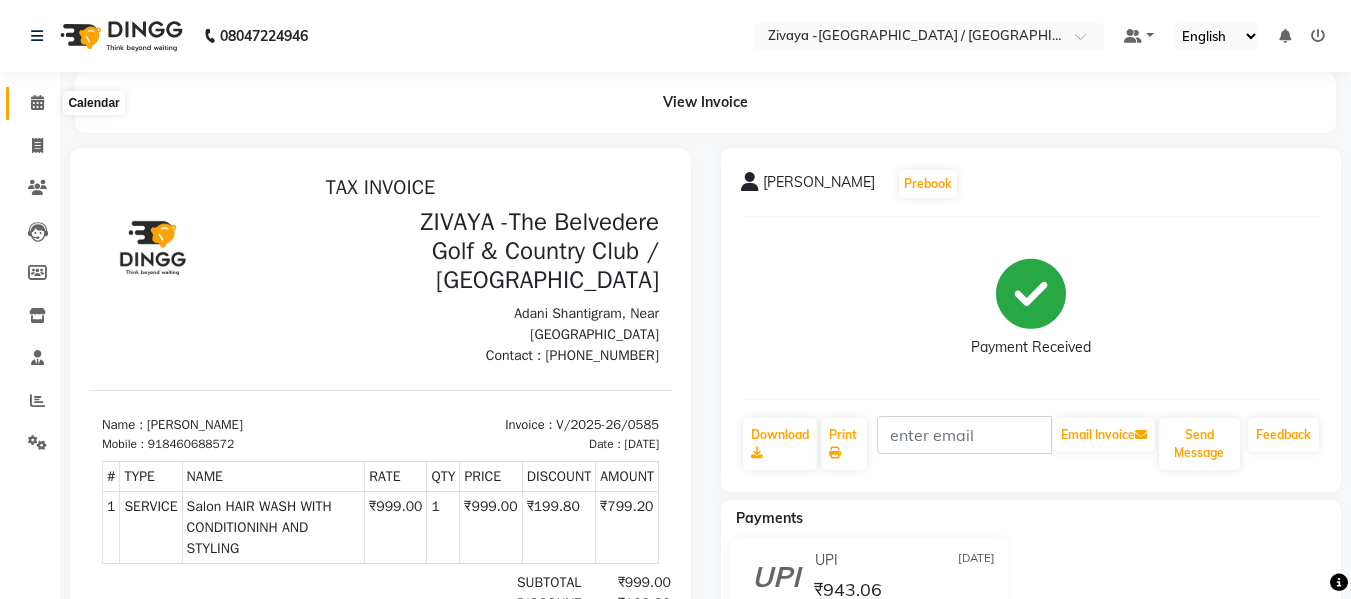 click 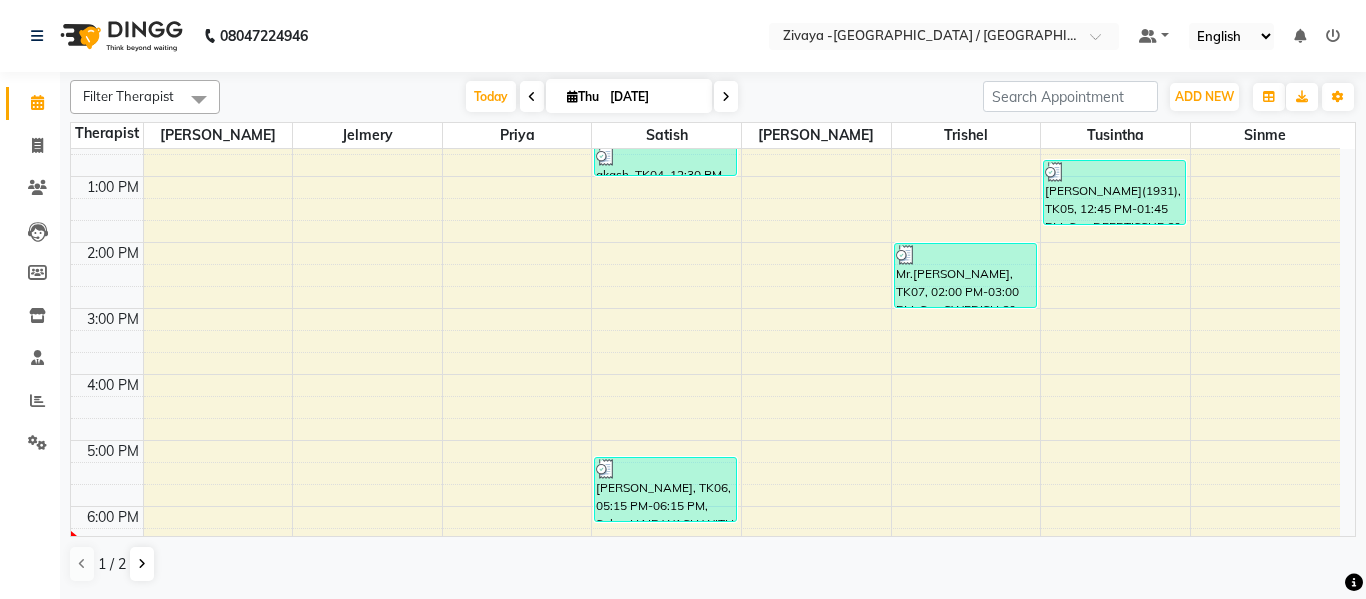 scroll, scrollTop: 600, scrollLeft: 0, axis: vertical 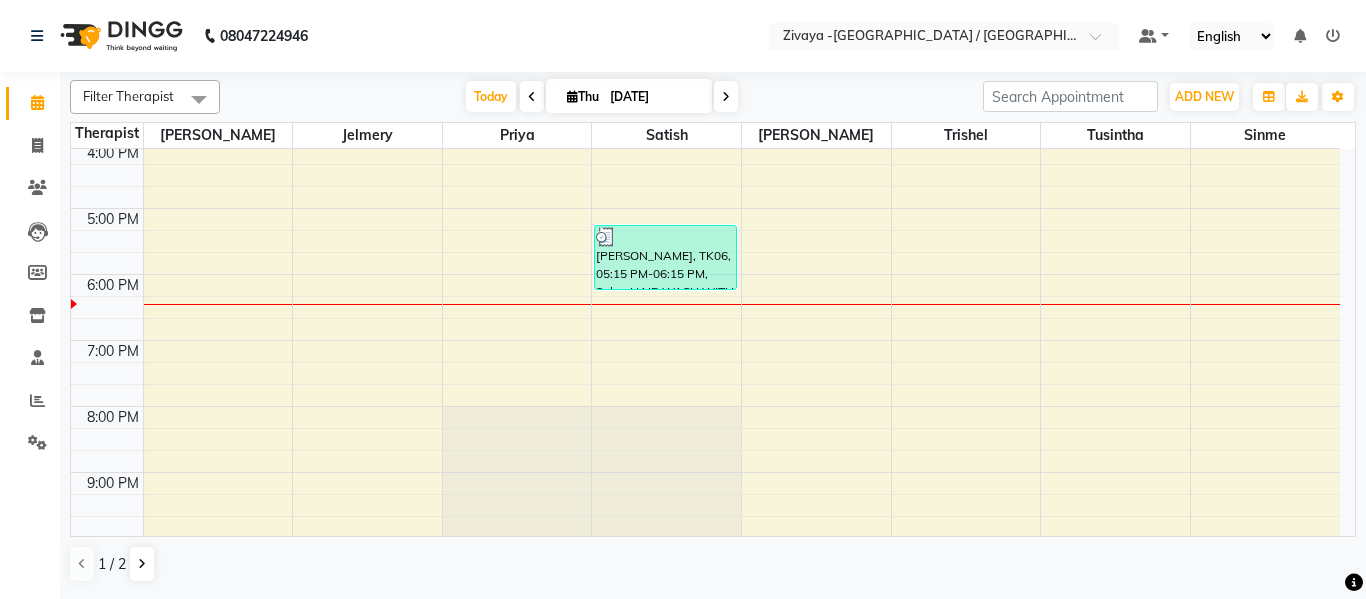 click on "7:00 AM 8:00 AM 9:00 AM 10:00 AM 11:00 AM 12:00 PM 1:00 PM 2:00 PM 3:00 PM 4:00 PM 5:00 PM 6:00 PM 7:00 PM 8:00 PM 9:00 PM 10:00 PM     kamlesh, TK03, 10:45 AM-11:15 AM, Salon HAIRCUT - REGULAR     Mr kalpesh, TK02, 11:15 AM-11:45 AM, Salon HAIRCUT - REGULAR     akash, TK04, 12:30 PM-01:00 PM, Salon HAIRCUT - REGULAR     Ms Minaxi, TK06, 05:15 PM-06:15 PM, Salon HAIR WASH WITH CONDITIONINH AND STYLING     Mr.Ravi Vachchla, TK07, 02:00 PM-03:00 PM, Spa SWEDISH 60 Mins     balvant singh(1931), TK05, 12:45 PM-01:45 PM, Spa DEEPTISSUE 60 Mins     mahindra, TK01, 09:30 AM-10:30 AM, Spa DEEPTISSUE 60 Mins" at bounding box center [705, 76] 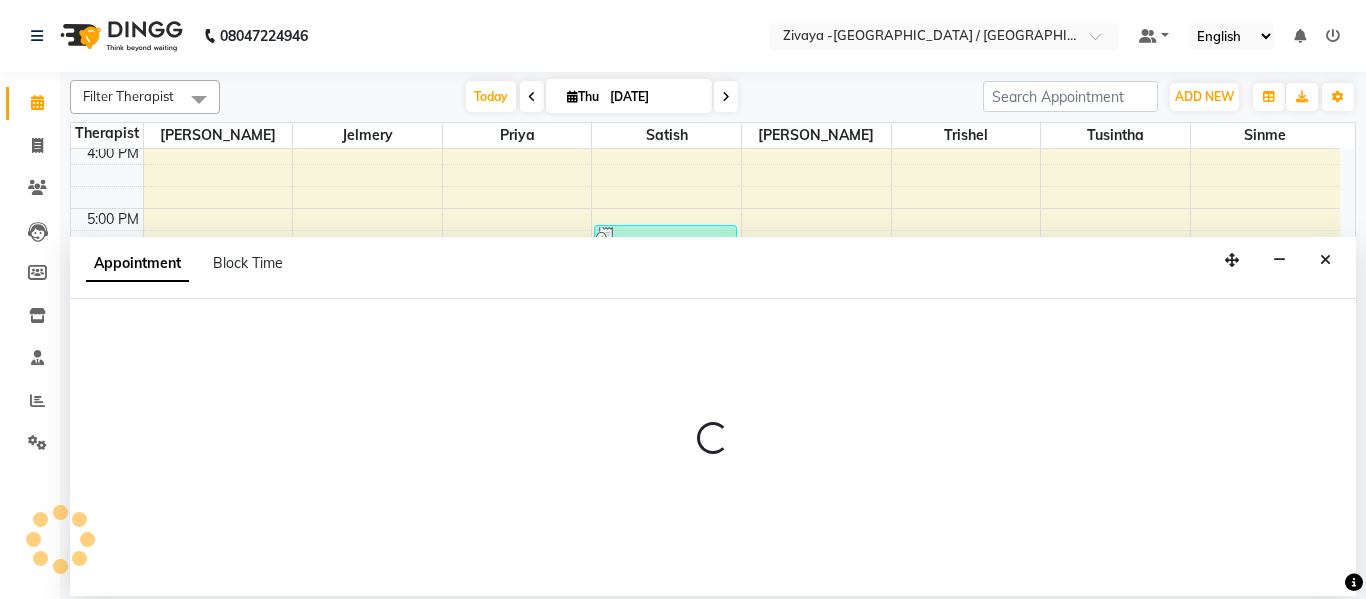 select on "64898" 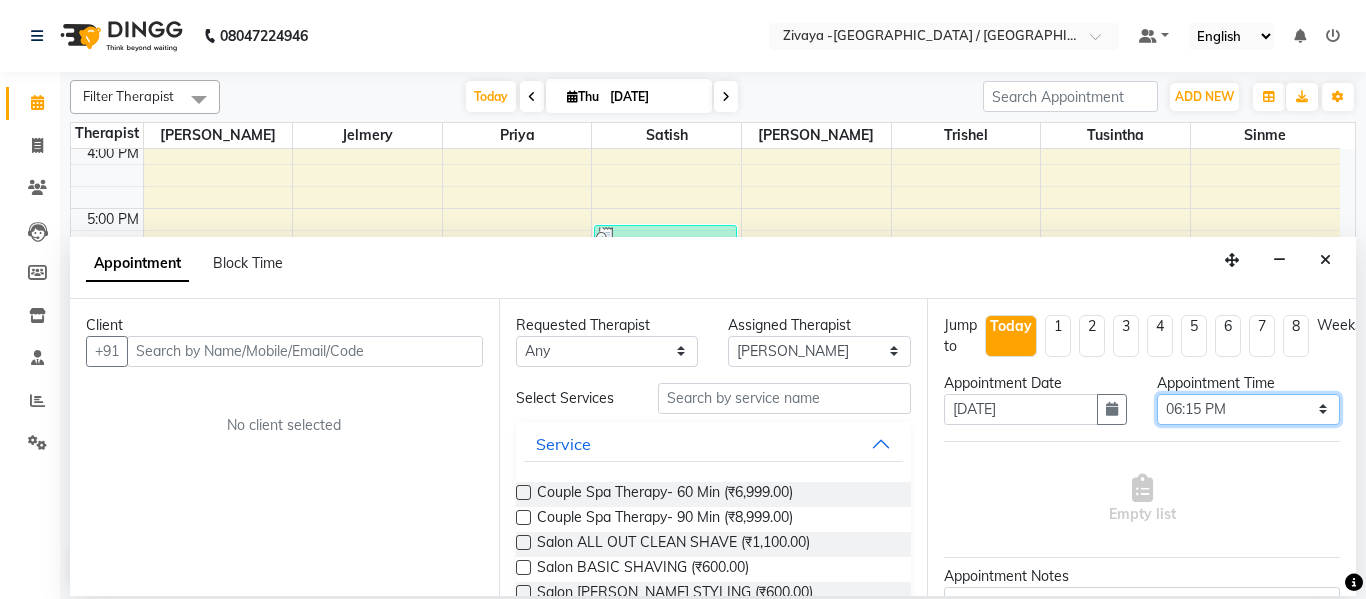 click on "Select 08:00 AM 08:15 AM 08:30 AM 08:45 AM 09:00 AM 09:15 AM 09:30 AM 09:45 AM 10:00 AM 10:15 AM 10:30 AM 10:45 AM 11:00 AM 11:15 AM 11:30 AM 11:45 AM 12:00 PM 12:15 PM 12:30 PM 12:45 PM 01:00 PM 01:15 PM 01:30 PM 01:45 PM 02:00 PM 02:15 PM 02:30 PM 02:45 PM 03:00 PM 03:15 PM 03:30 PM 03:45 PM 04:00 PM 04:15 PM 04:30 PM 04:45 PM 05:00 PM 05:15 PM 05:30 PM 05:45 PM 06:00 PM 06:15 PM 06:30 PM 06:45 PM 07:00 PM 07:15 PM 07:30 PM 07:45 PM 08:00 PM 08:15 PM 08:30 PM 08:45 PM 09:00 PM 09:15 PM 09:30 PM 09:45 PM 10:00 PM" at bounding box center [1248, 409] 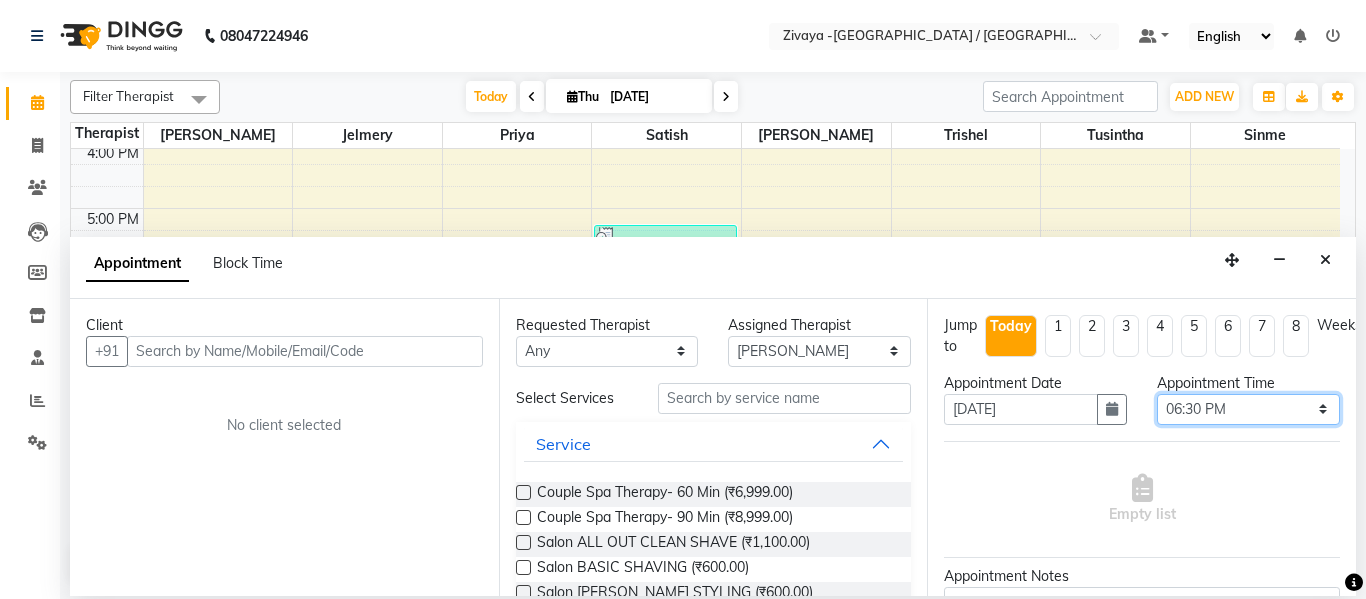 click on "Select 08:00 AM 08:15 AM 08:30 AM 08:45 AM 09:00 AM 09:15 AM 09:30 AM 09:45 AM 10:00 AM 10:15 AM 10:30 AM 10:45 AM 11:00 AM 11:15 AM 11:30 AM 11:45 AM 12:00 PM 12:15 PM 12:30 PM 12:45 PM 01:00 PM 01:15 PM 01:30 PM 01:45 PM 02:00 PM 02:15 PM 02:30 PM 02:45 PM 03:00 PM 03:15 PM 03:30 PM 03:45 PM 04:00 PM 04:15 PM 04:30 PM 04:45 PM 05:00 PM 05:15 PM 05:30 PM 05:45 PM 06:00 PM 06:15 PM 06:30 PM 06:45 PM 07:00 PM 07:15 PM 07:30 PM 07:45 PM 08:00 PM 08:15 PM 08:30 PM 08:45 PM 09:00 PM 09:15 PM 09:30 PM 09:45 PM 10:00 PM" at bounding box center [1248, 409] 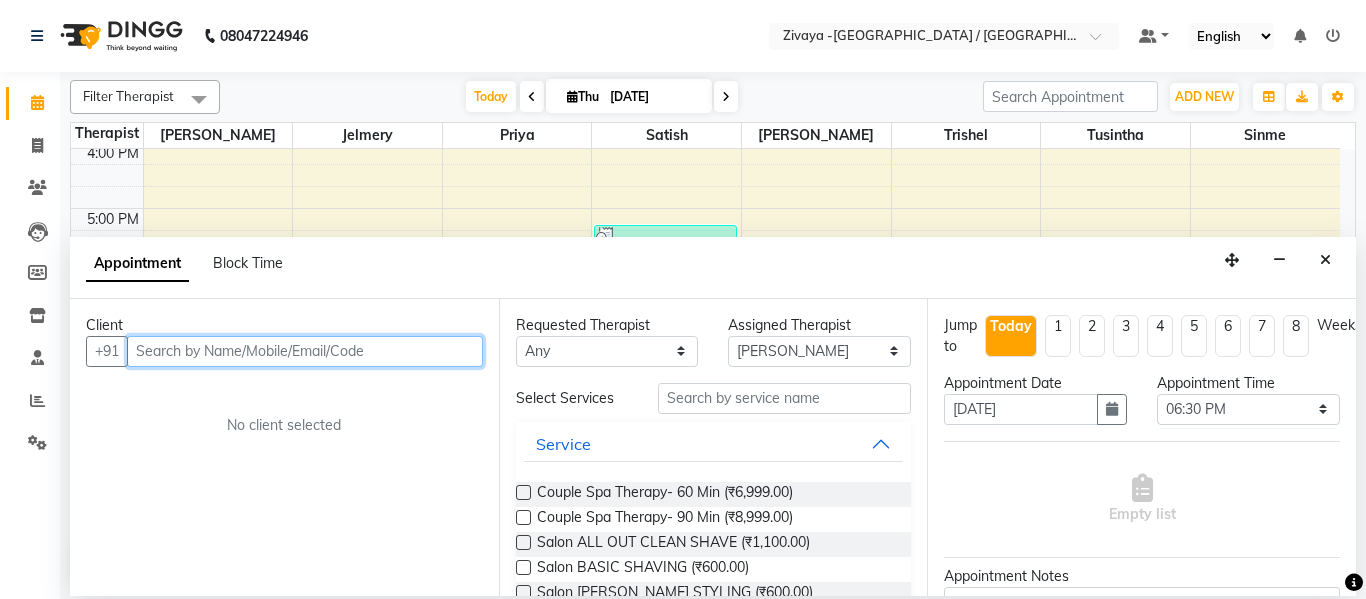click at bounding box center [305, 351] 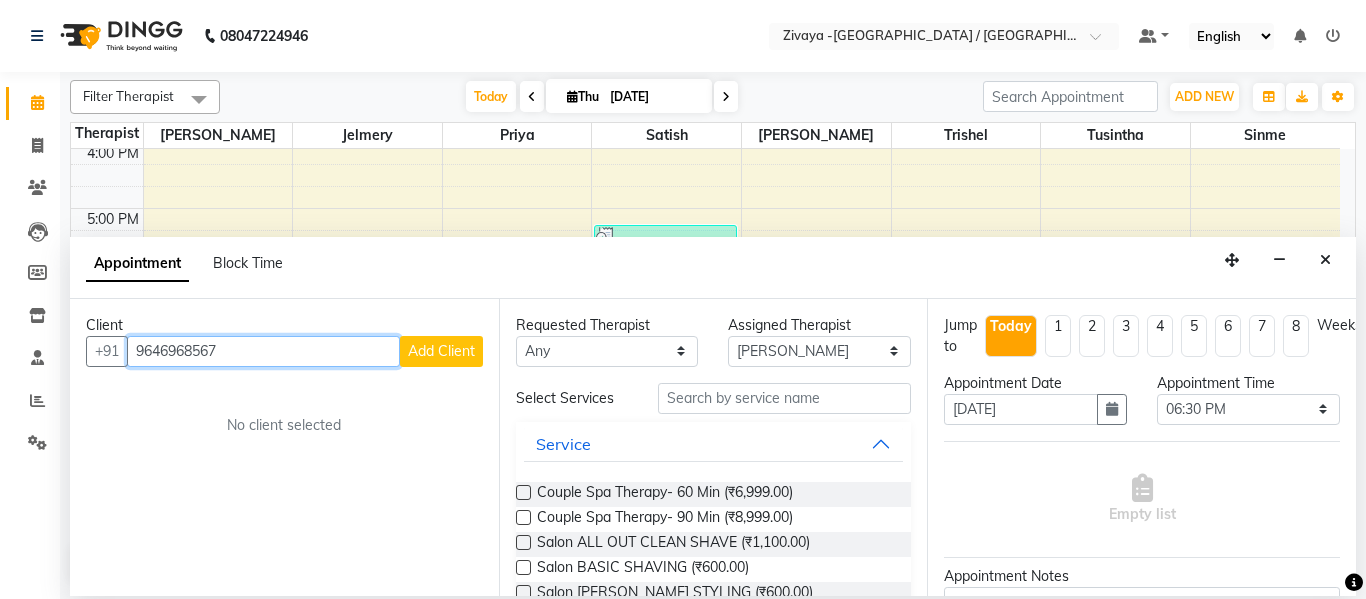 type on "9646968567" 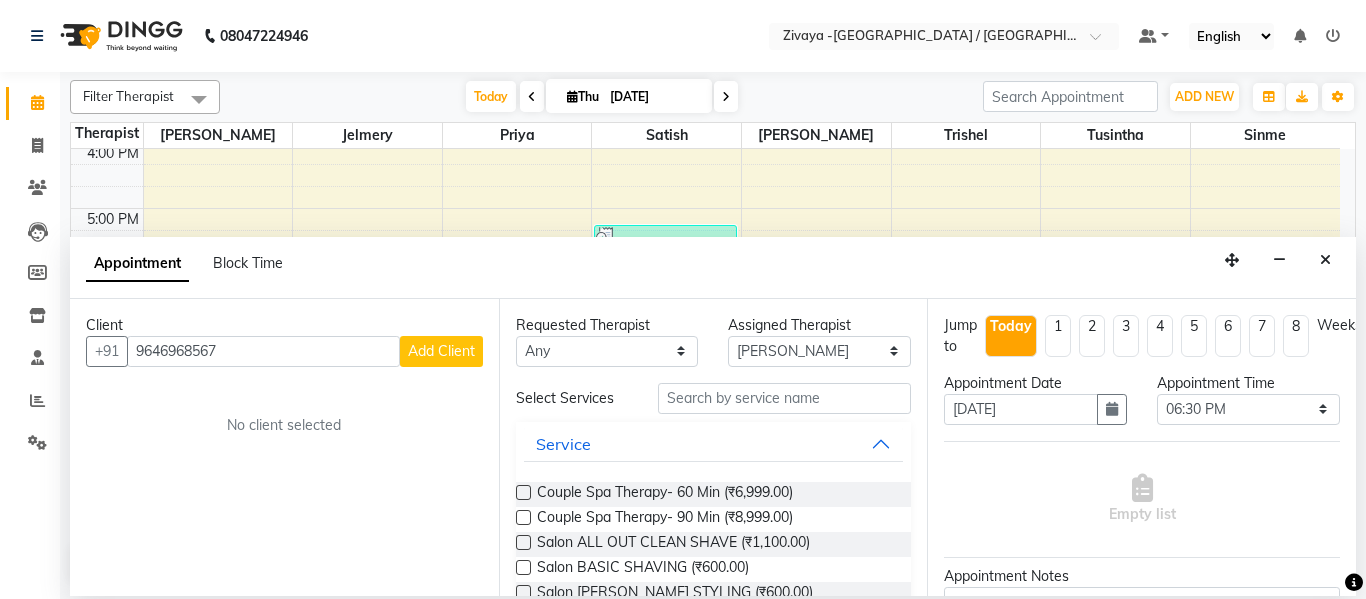 click on "Add Client" at bounding box center [441, 351] 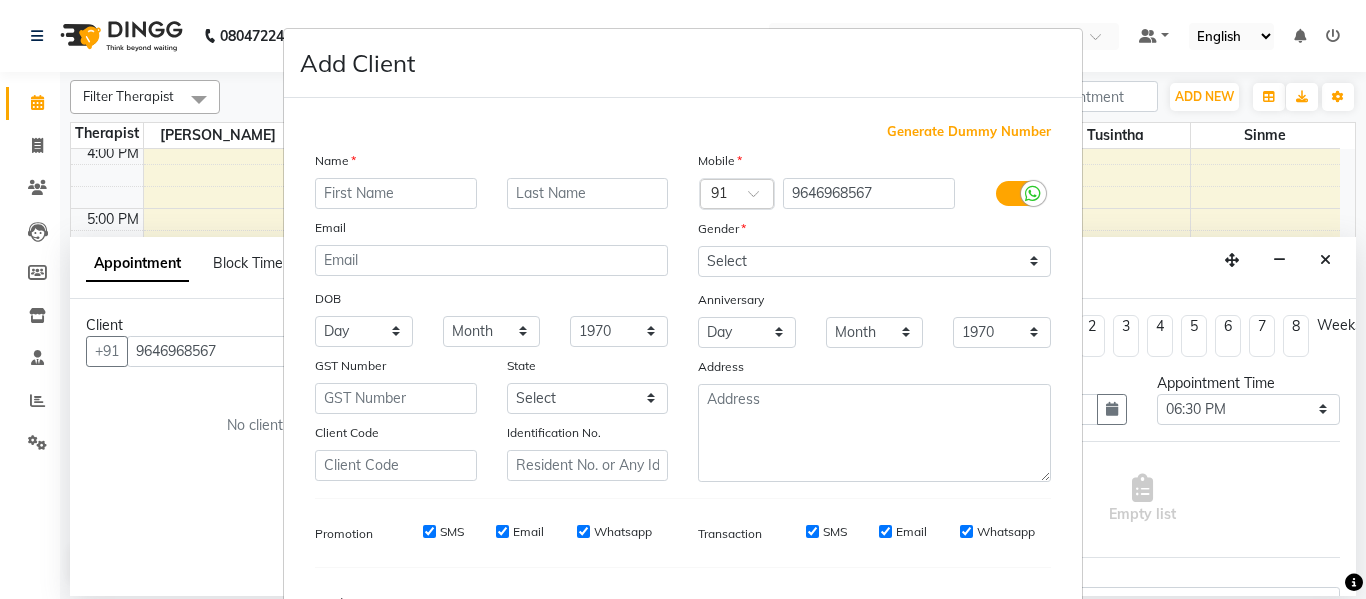 click at bounding box center [396, 193] 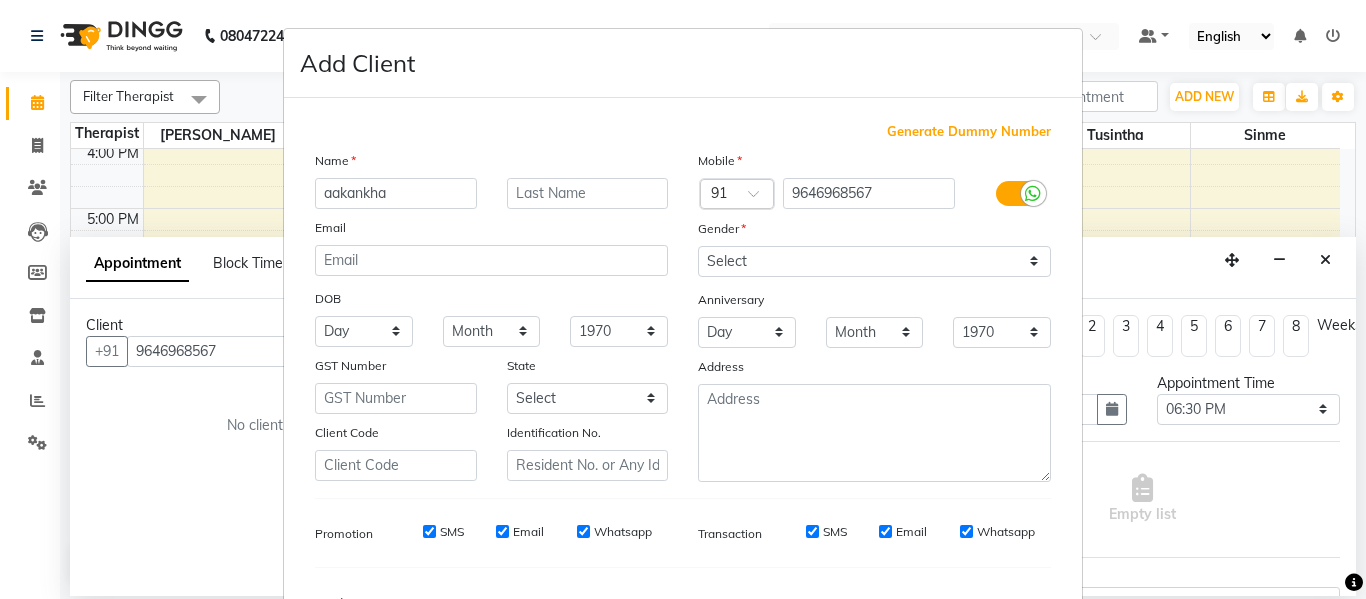 type on "aakankha" 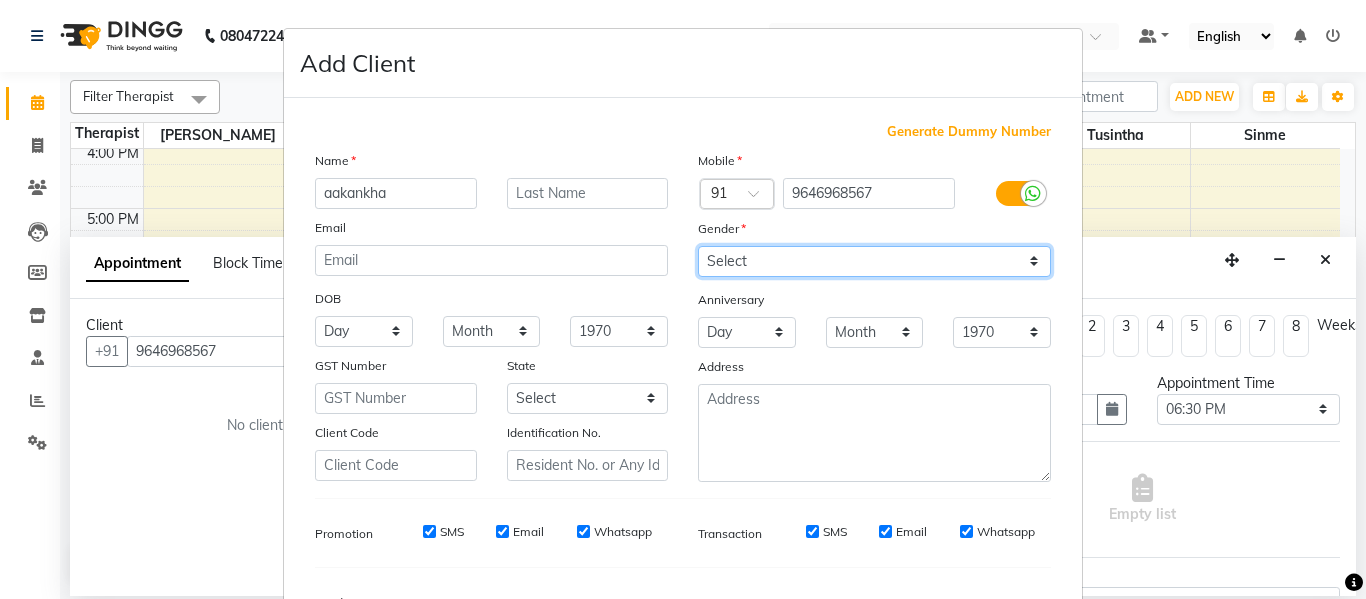 click on "Select Male Female Other Prefer Not To Say" at bounding box center [874, 261] 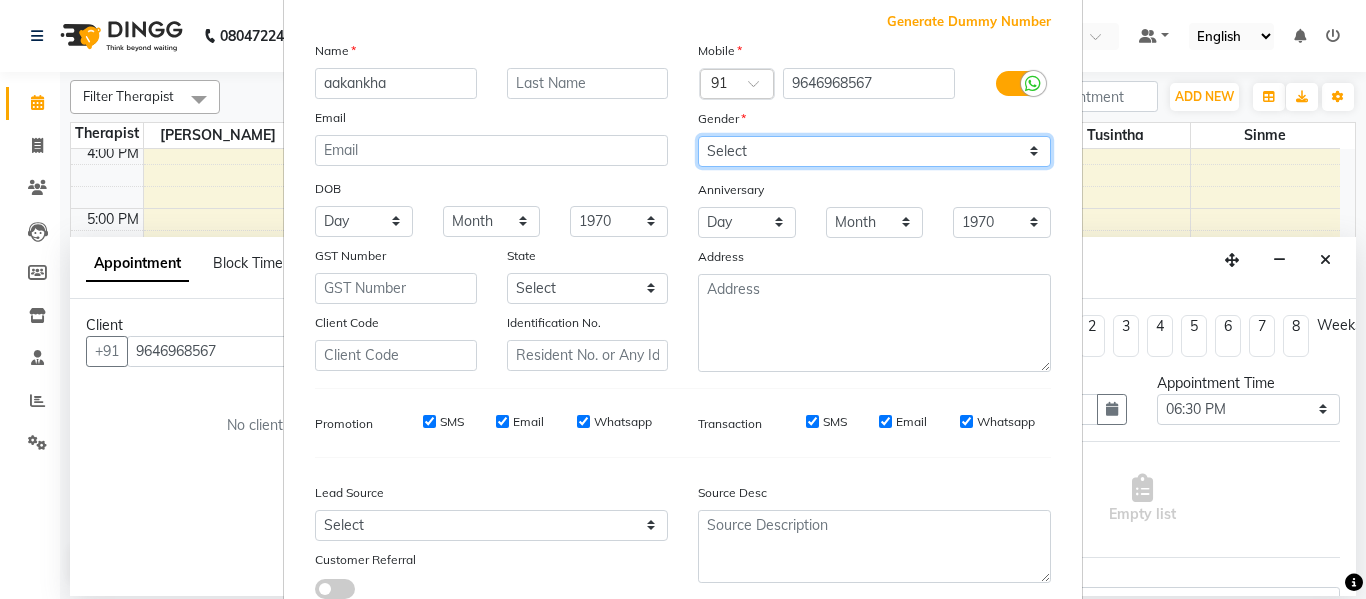 scroll, scrollTop: 250, scrollLeft: 0, axis: vertical 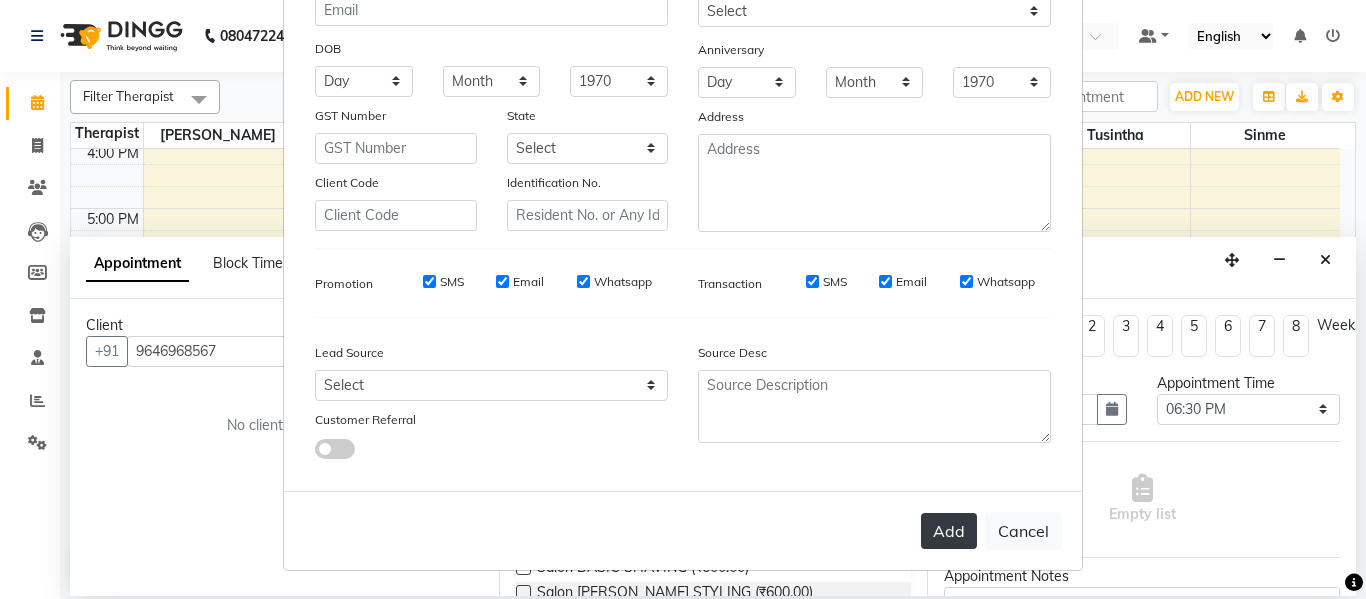 click on "Add" at bounding box center (949, 531) 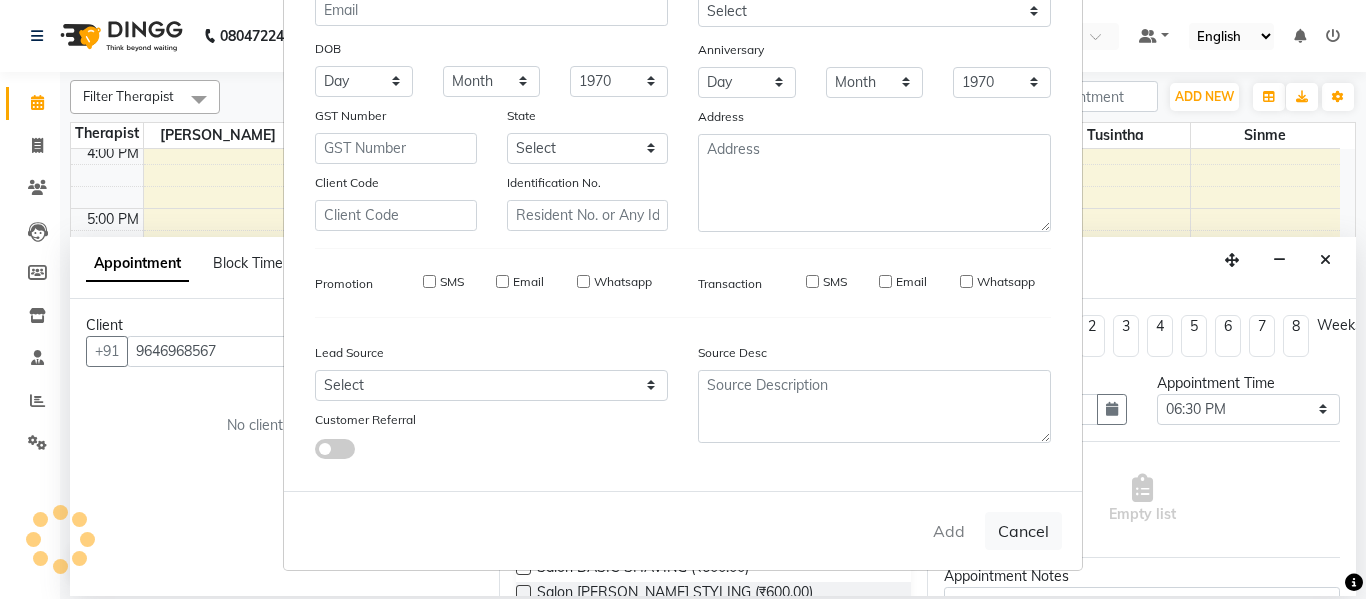 type 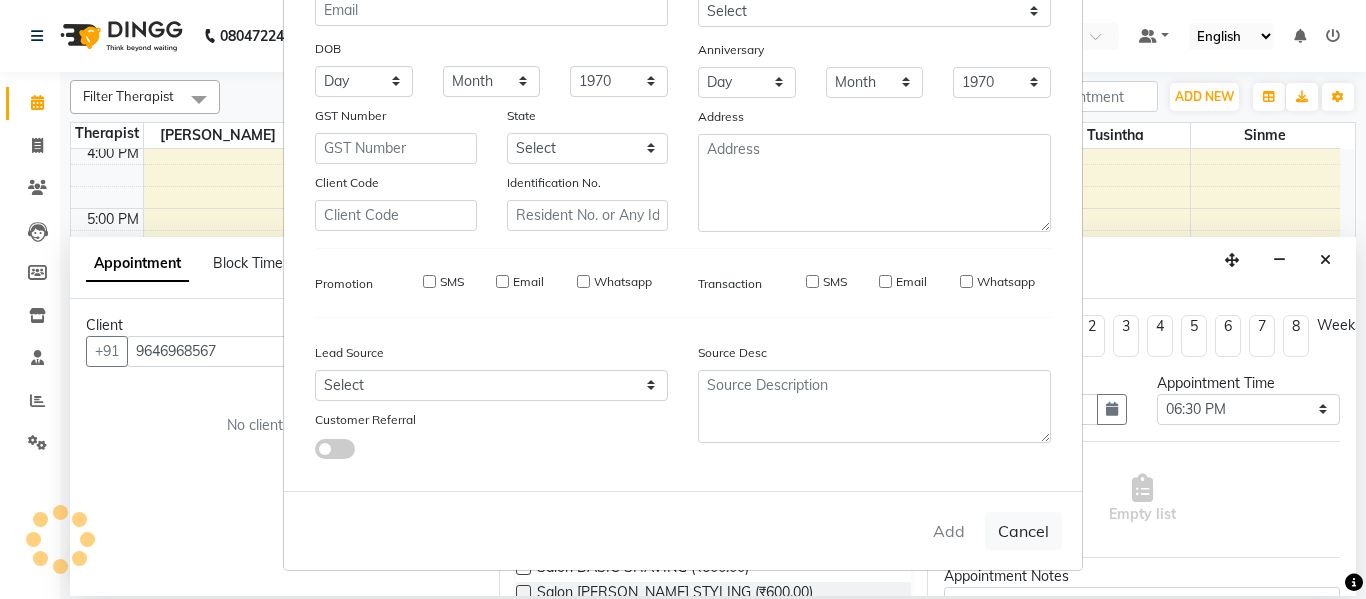 select 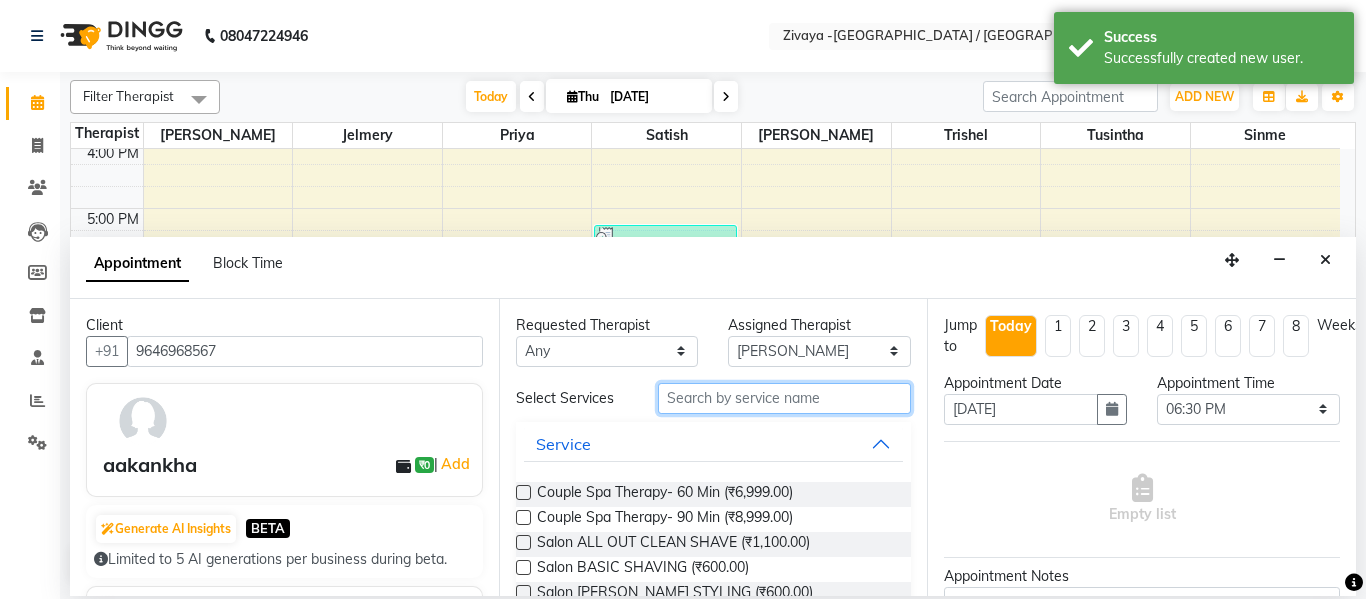 click at bounding box center [785, 398] 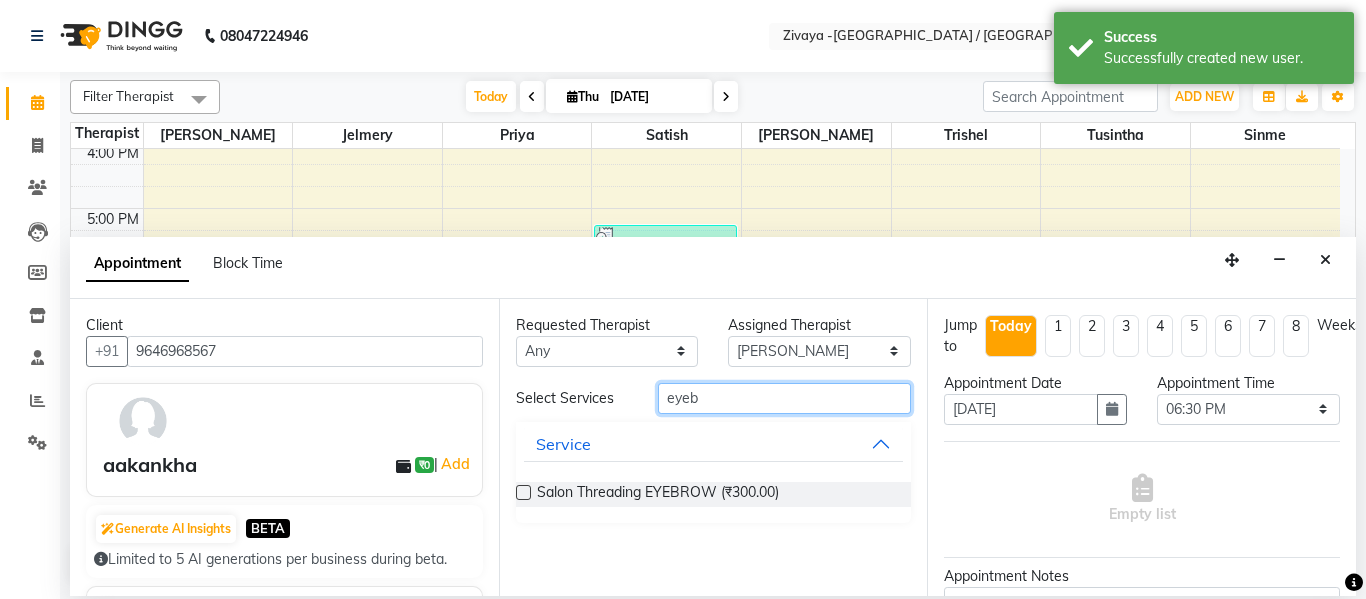 type on "eyeb" 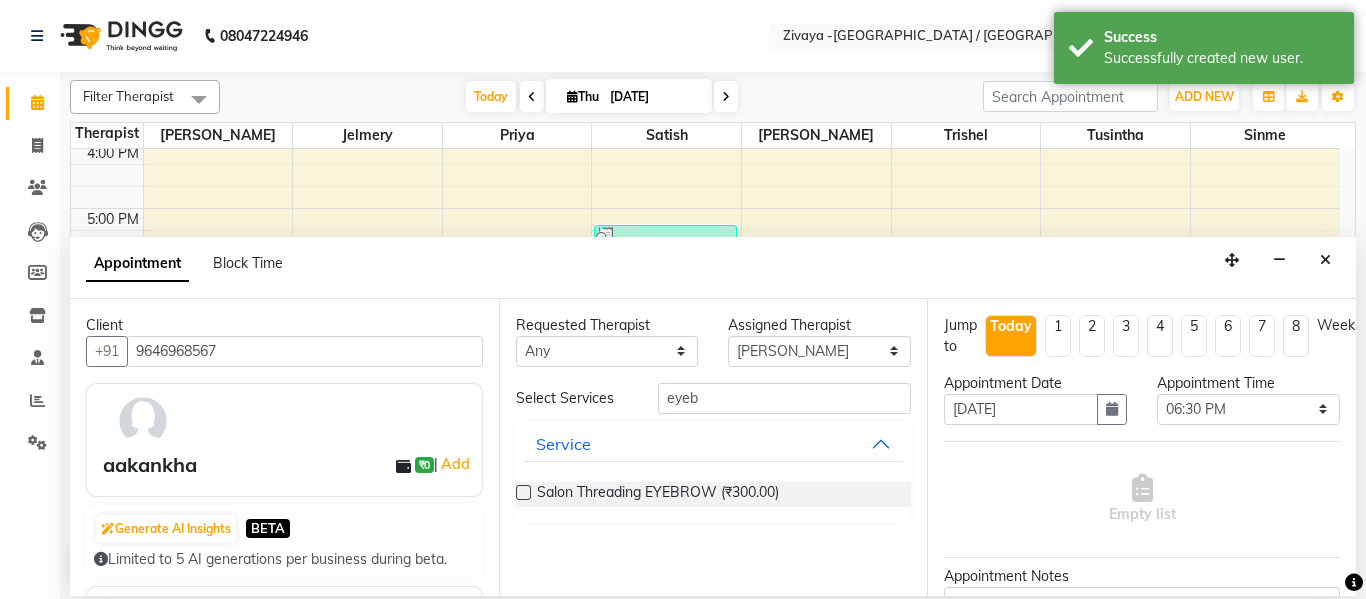 click at bounding box center (523, 492) 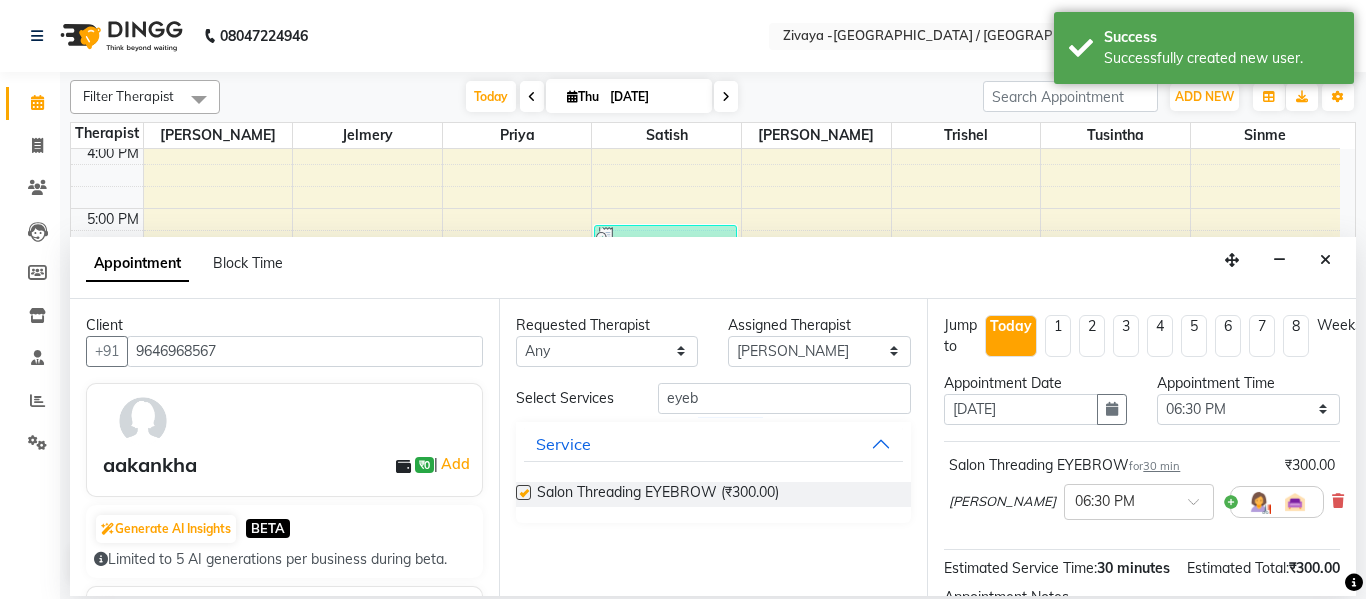 checkbox on "false" 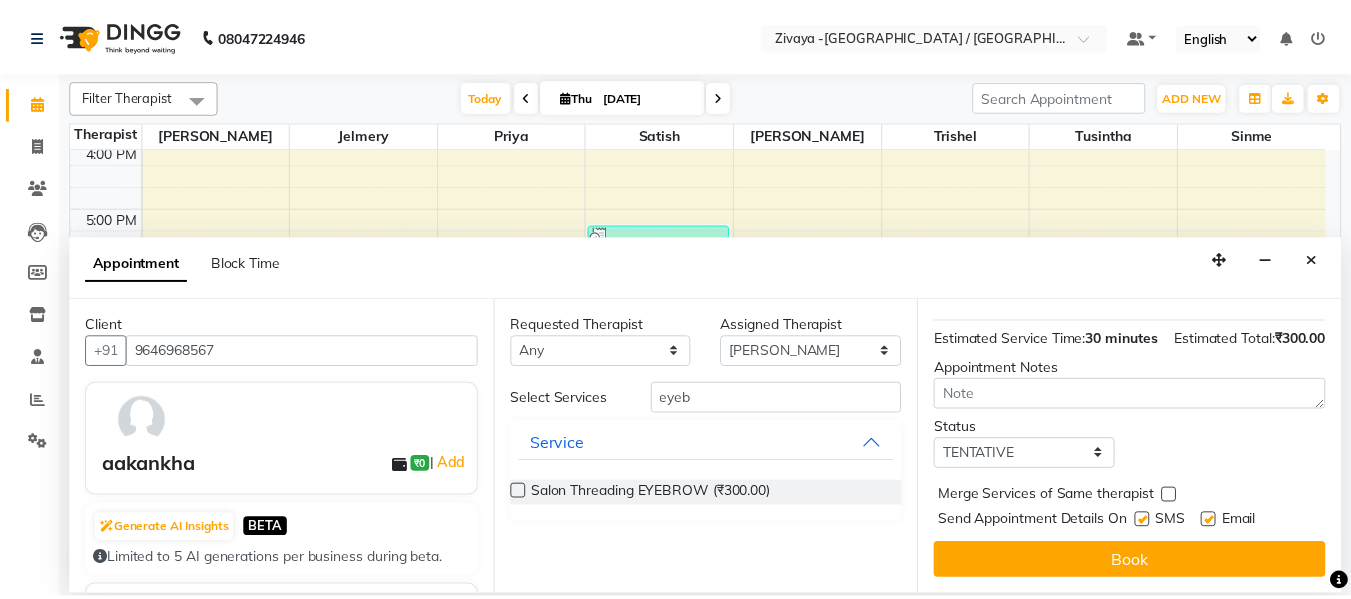 scroll, scrollTop: 265, scrollLeft: 0, axis: vertical 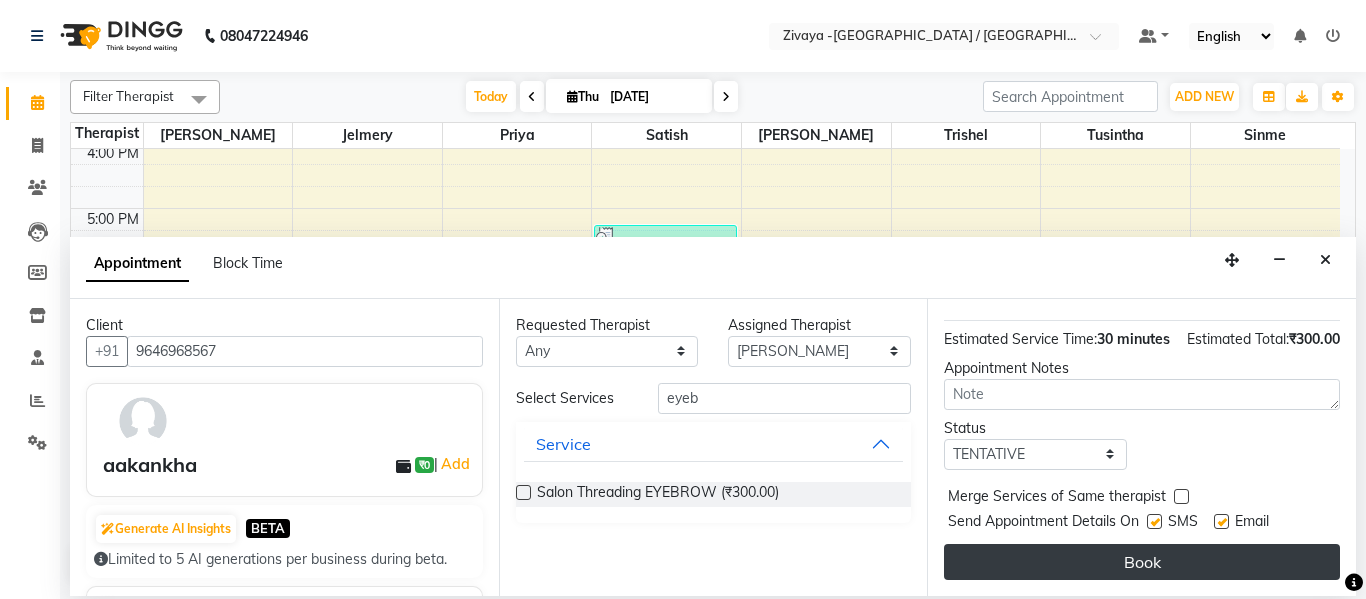 click on "Book" at bounding box center (1142, 562) 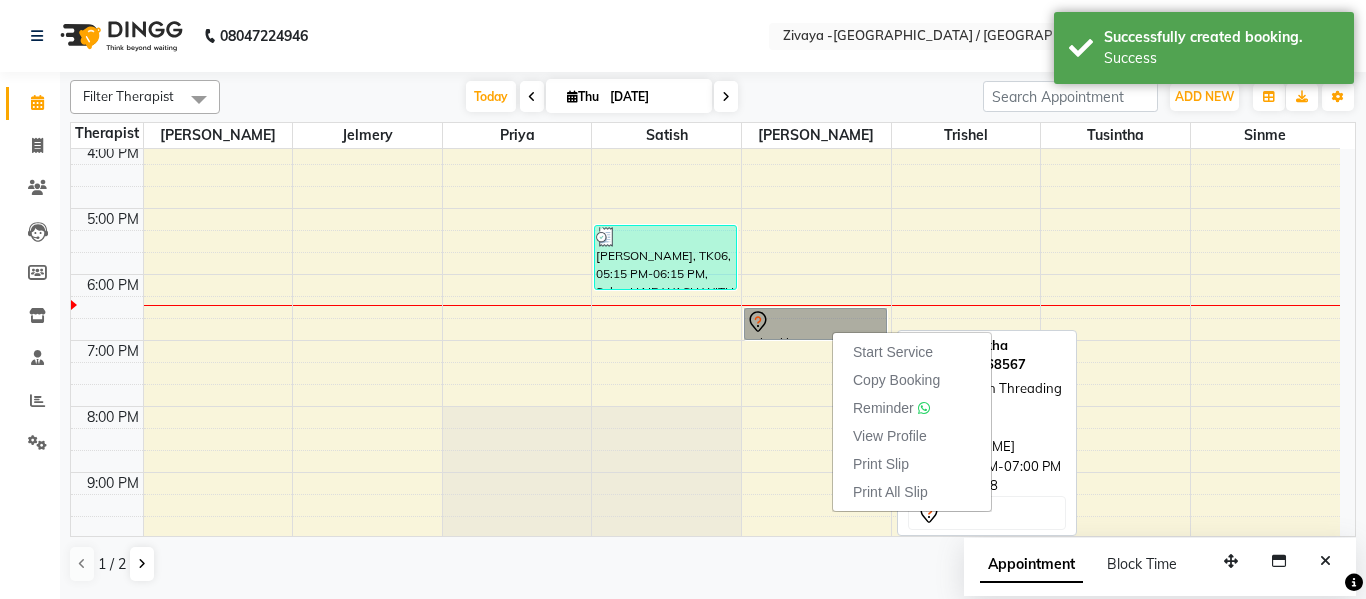 click on "aakankha, TK08, 06:30 PM-07:00 PM, Salon Threading EYEBROW" at bounding box center (815, 324) 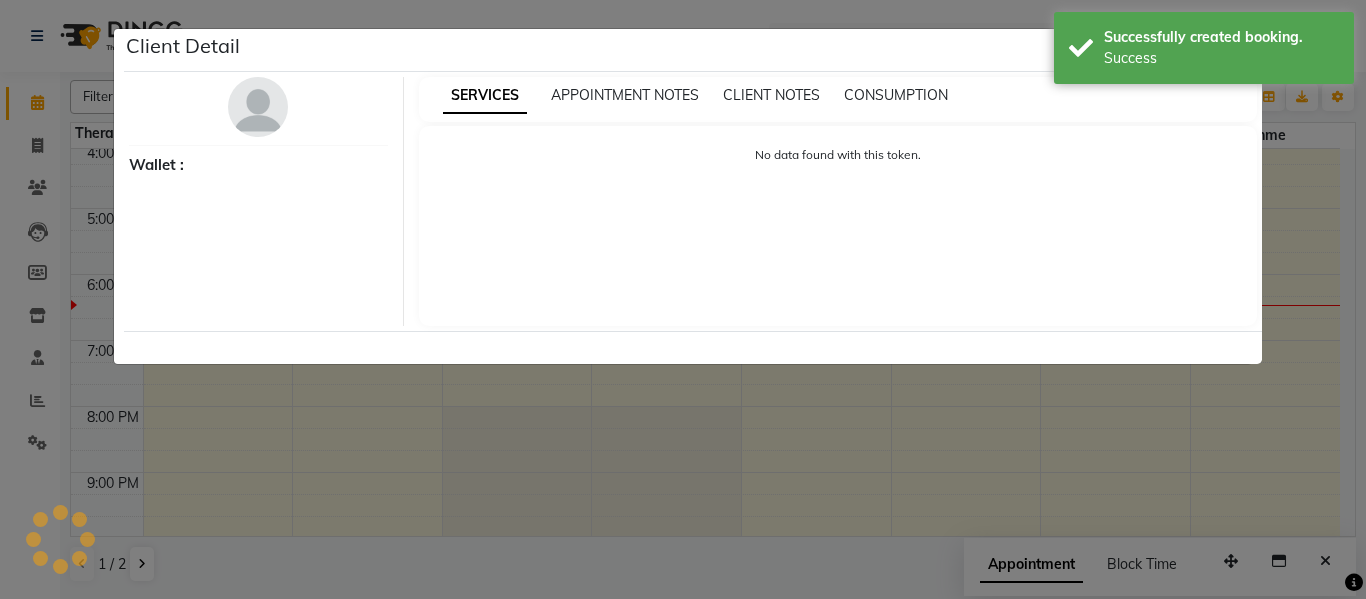 select on "7" 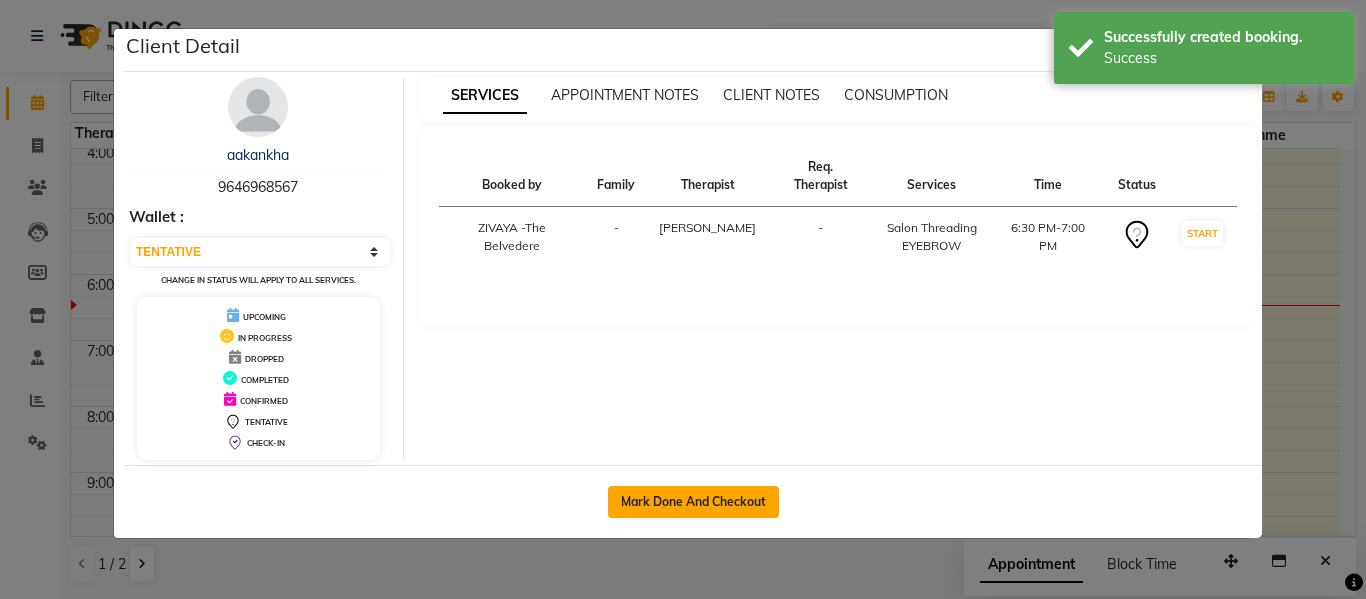 click on "Mark Done And Checkout" 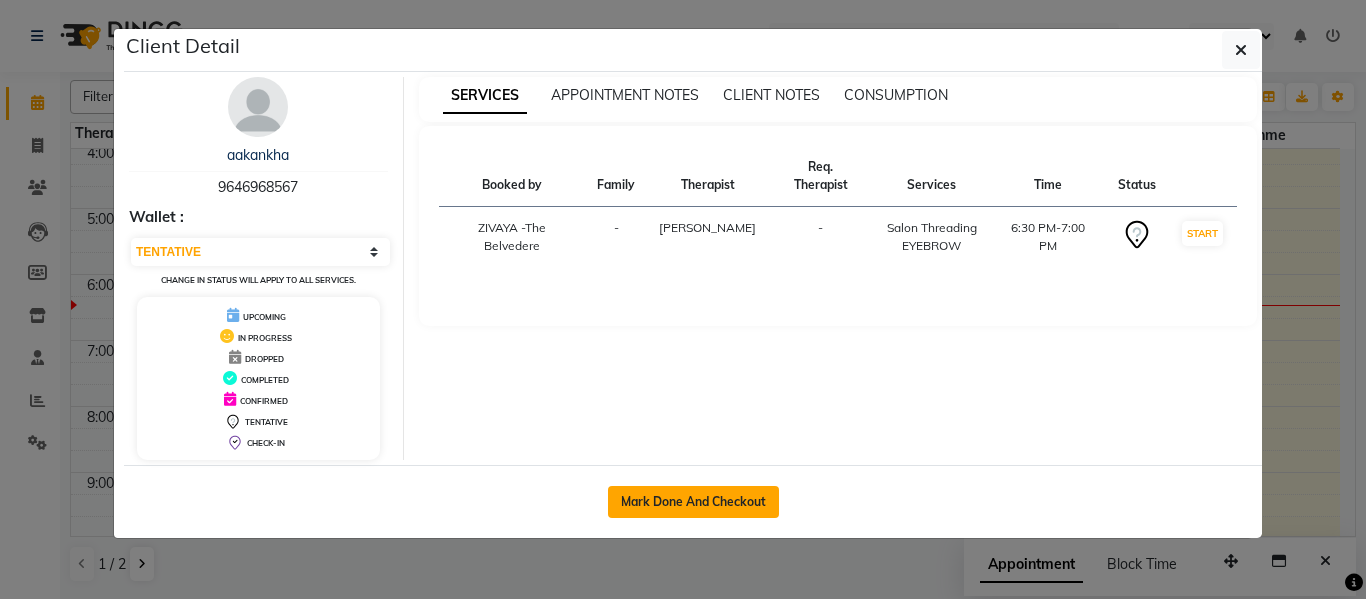 select on "service" 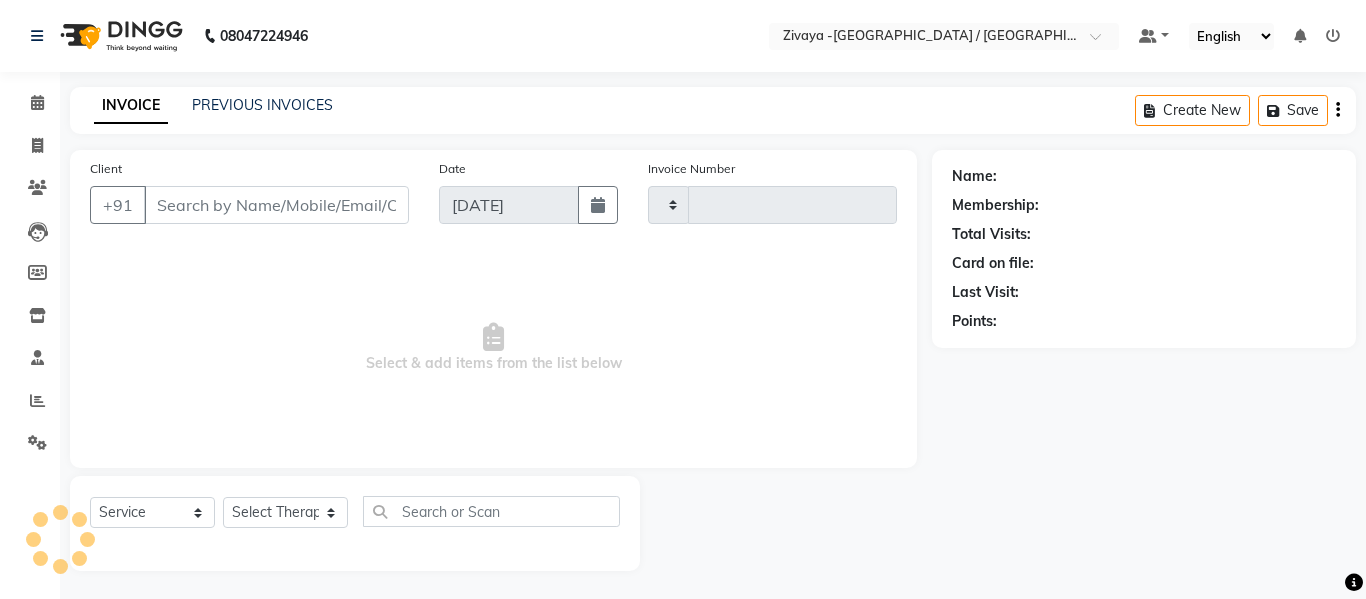 type on "0586" 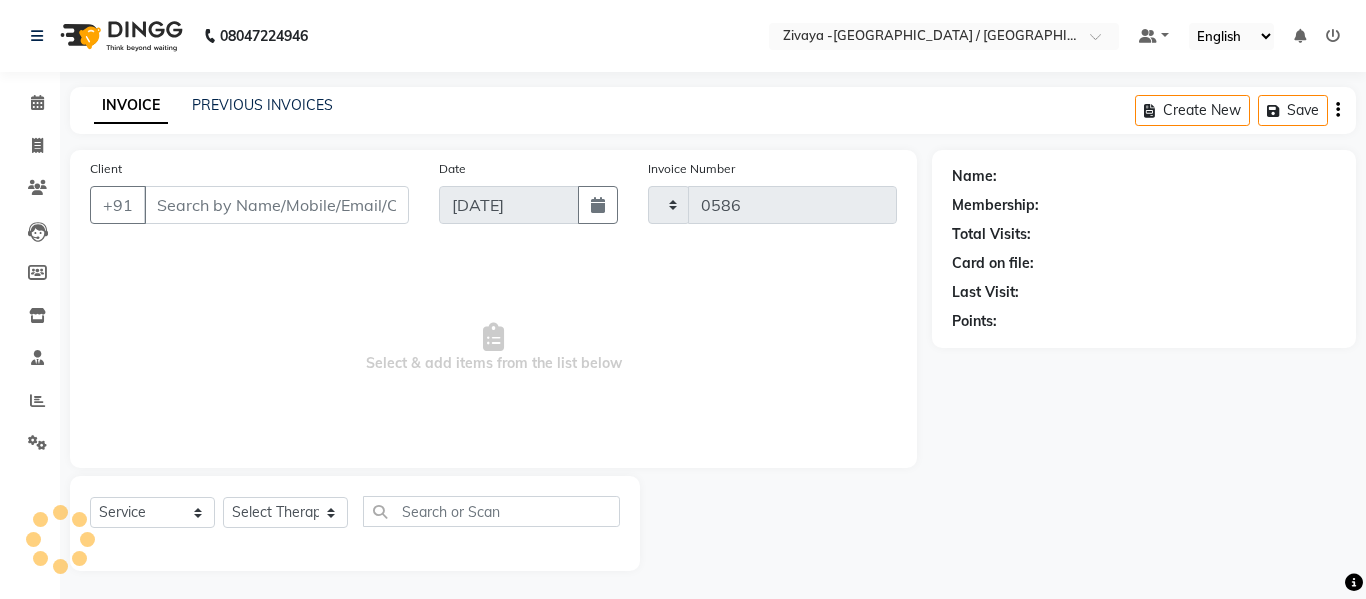 select on "7074" 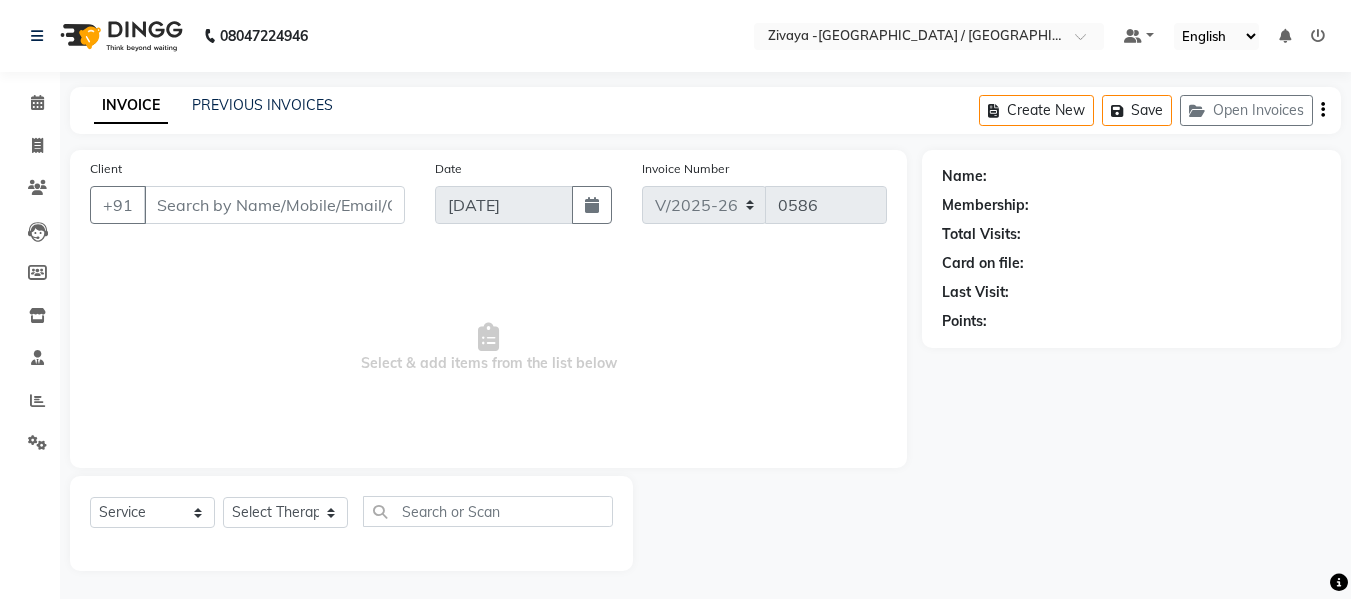 type on "9646968567" 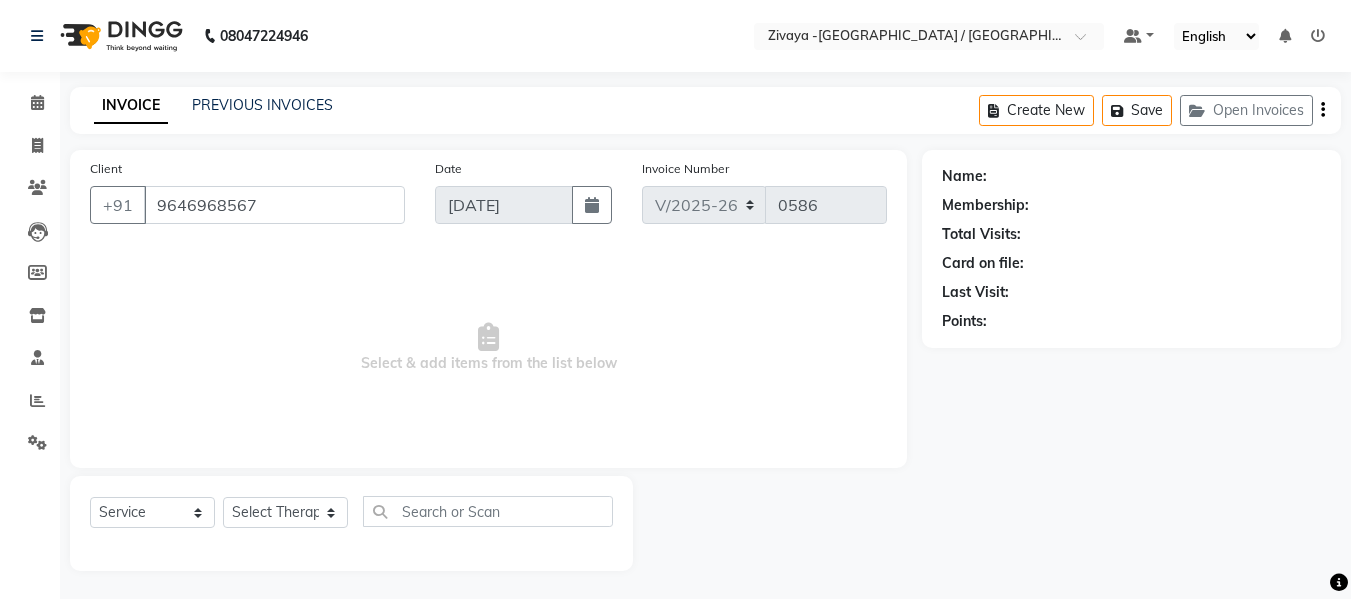select on "64898" 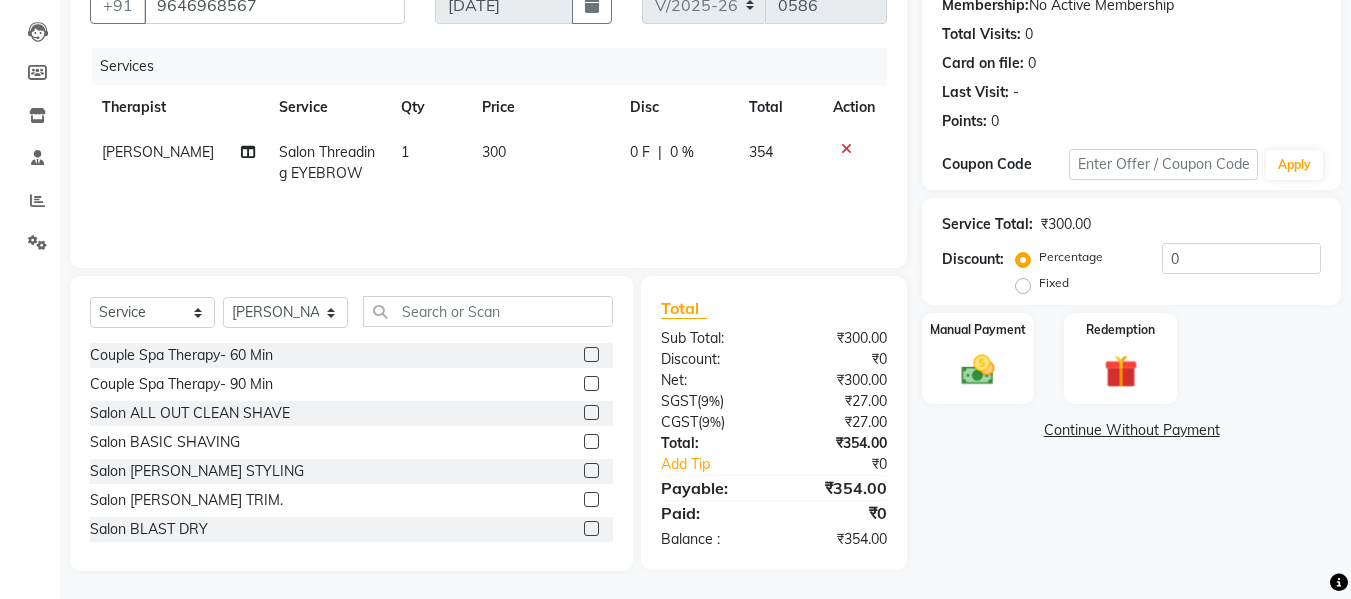 scroll, scrollTop: 202, scrollLeft: 0, axis: vertical 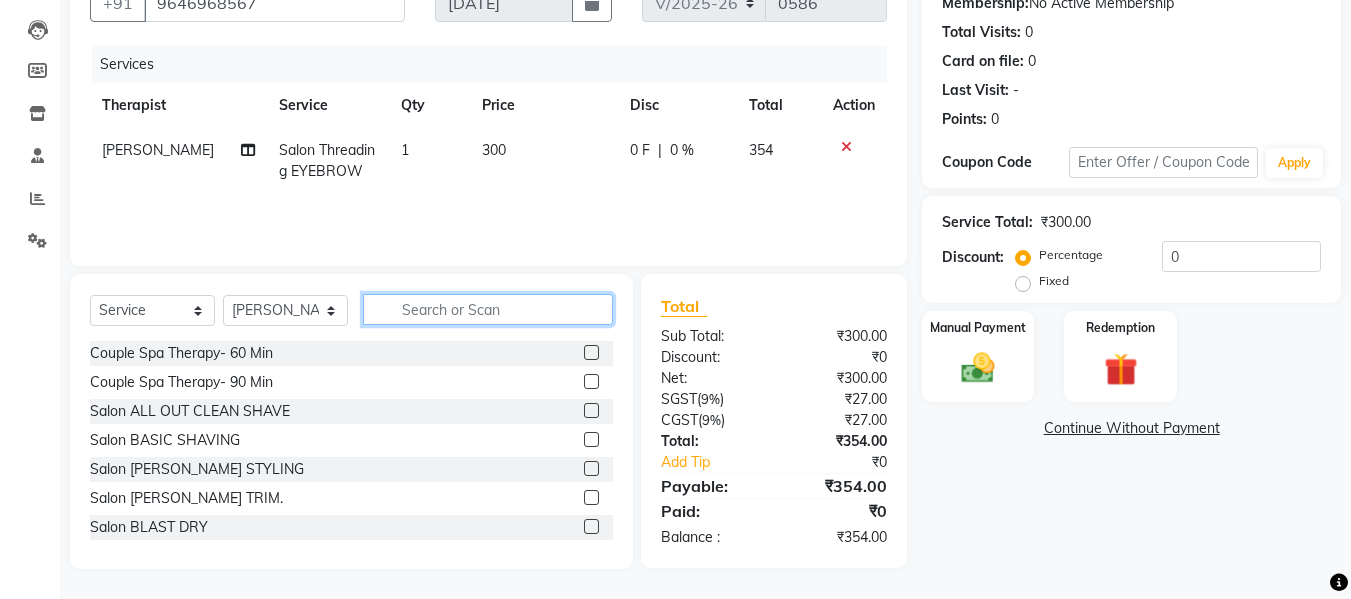 click 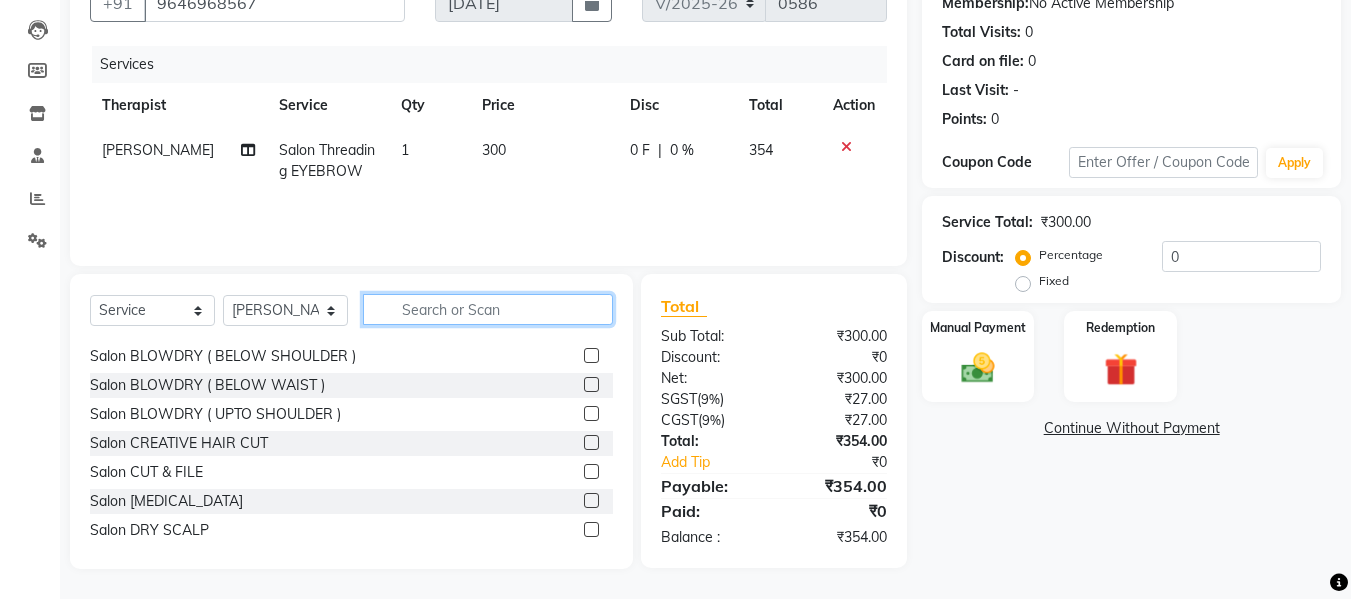 scroll, scrollTop: 0, scrollLeft: 0, axis: both 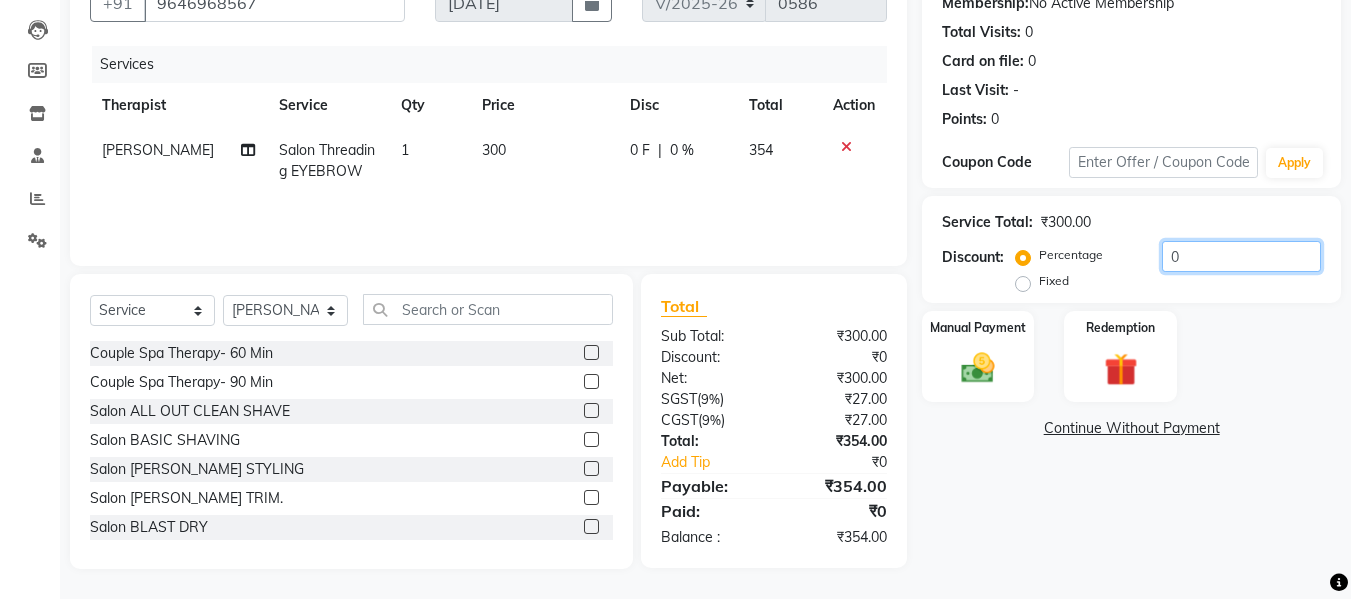 click on "0" 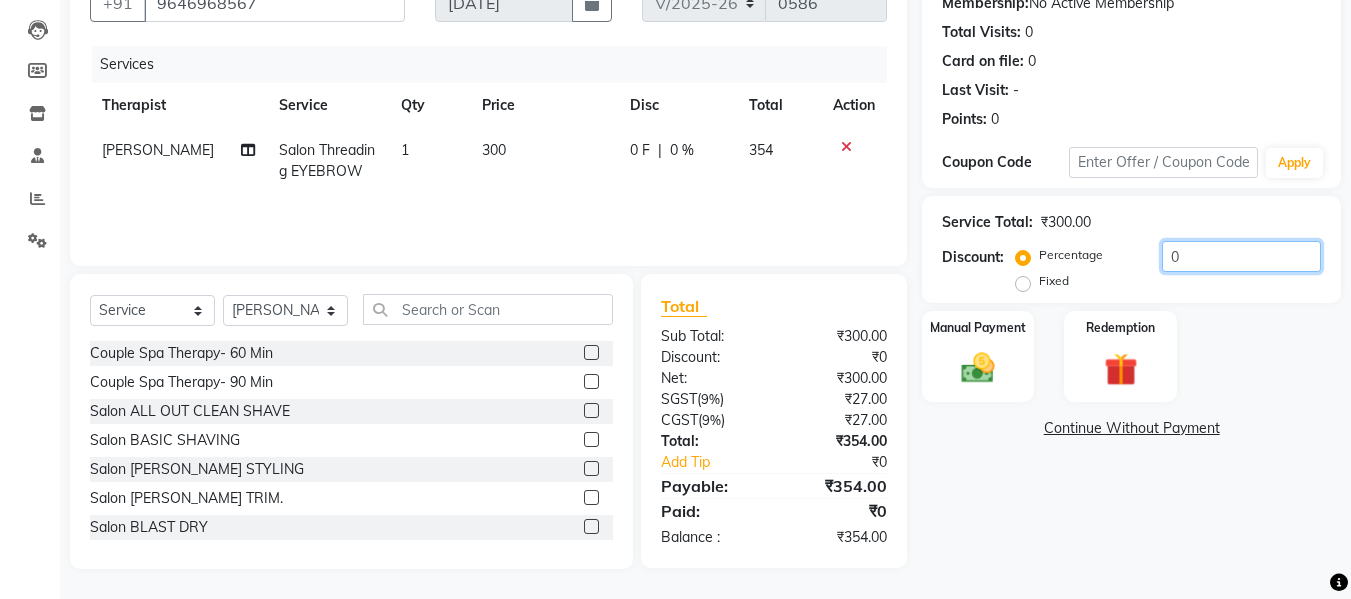 scroll, scrollTop: 0, scrollLeft: 0, axis: both 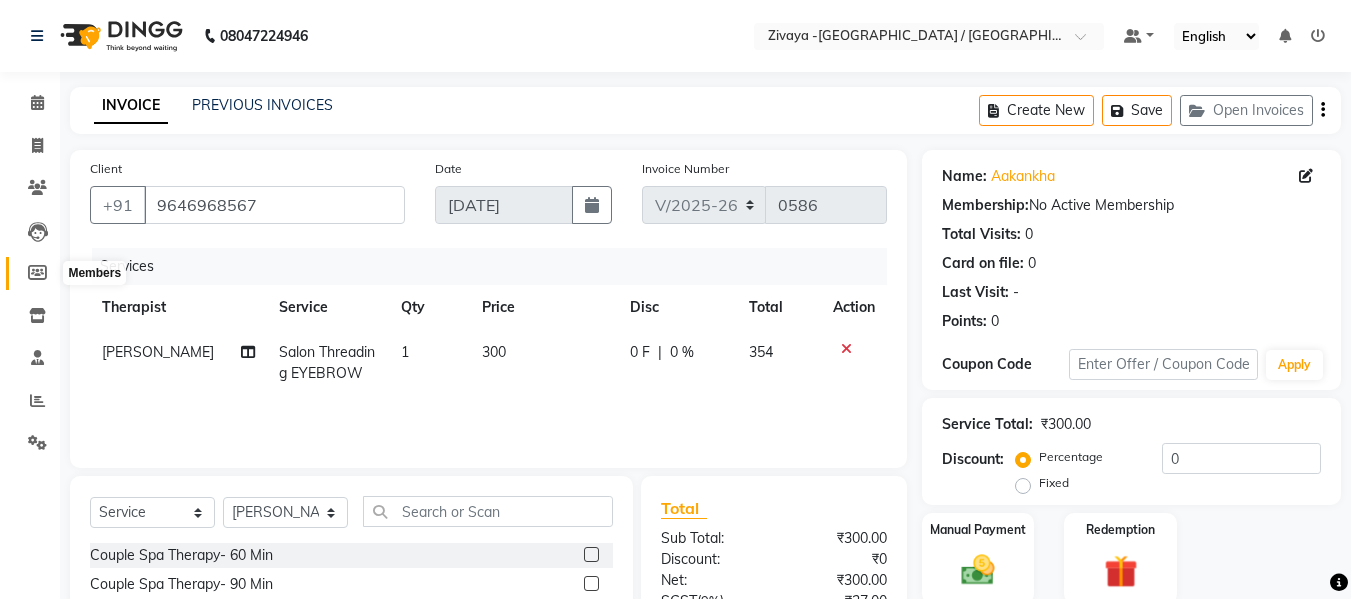 click 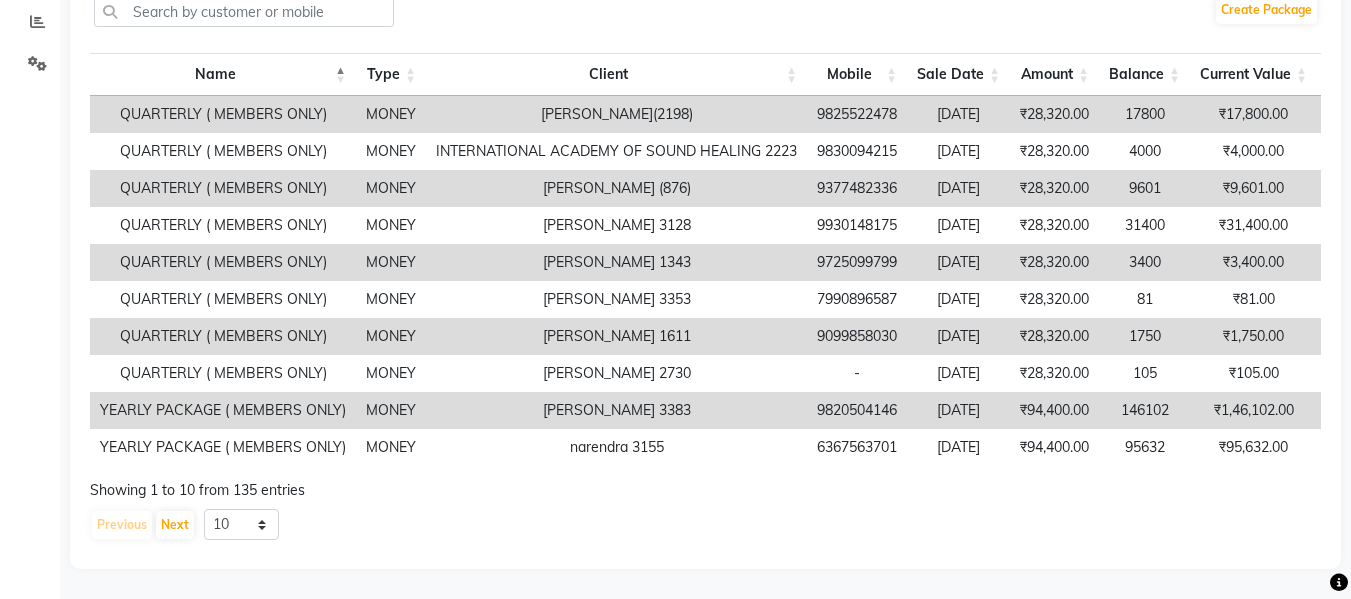 scroll, scrollTop: 394, scrollLeft: 0, axis: vertical 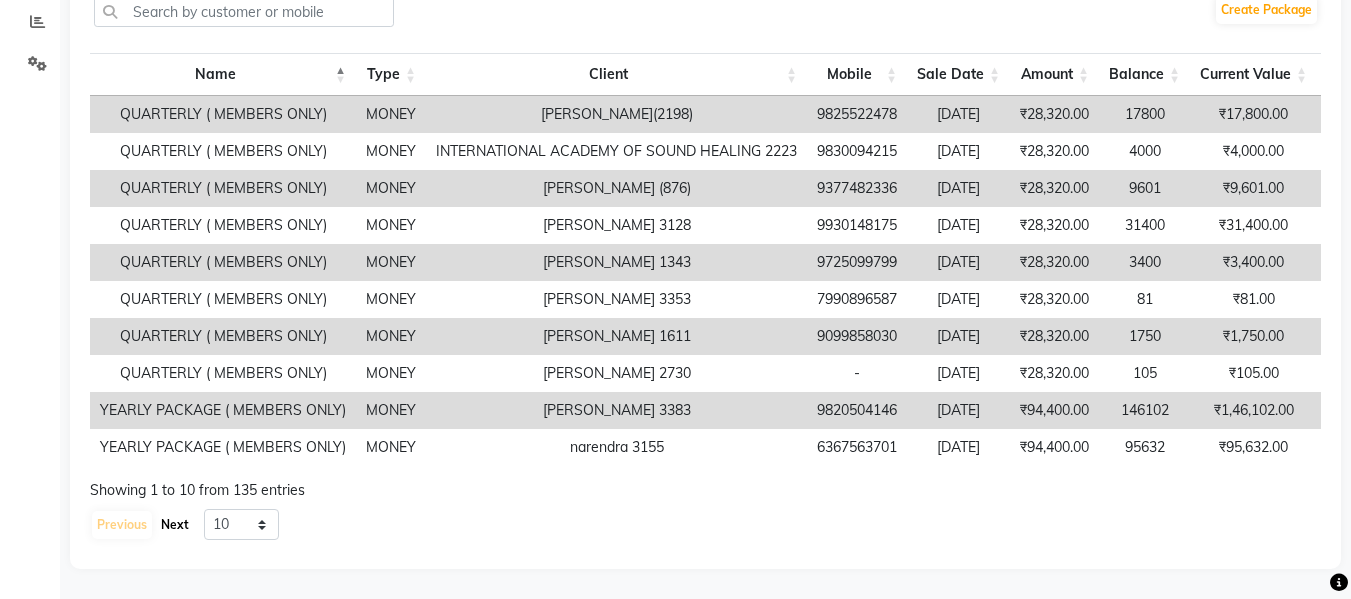 click on "Next" 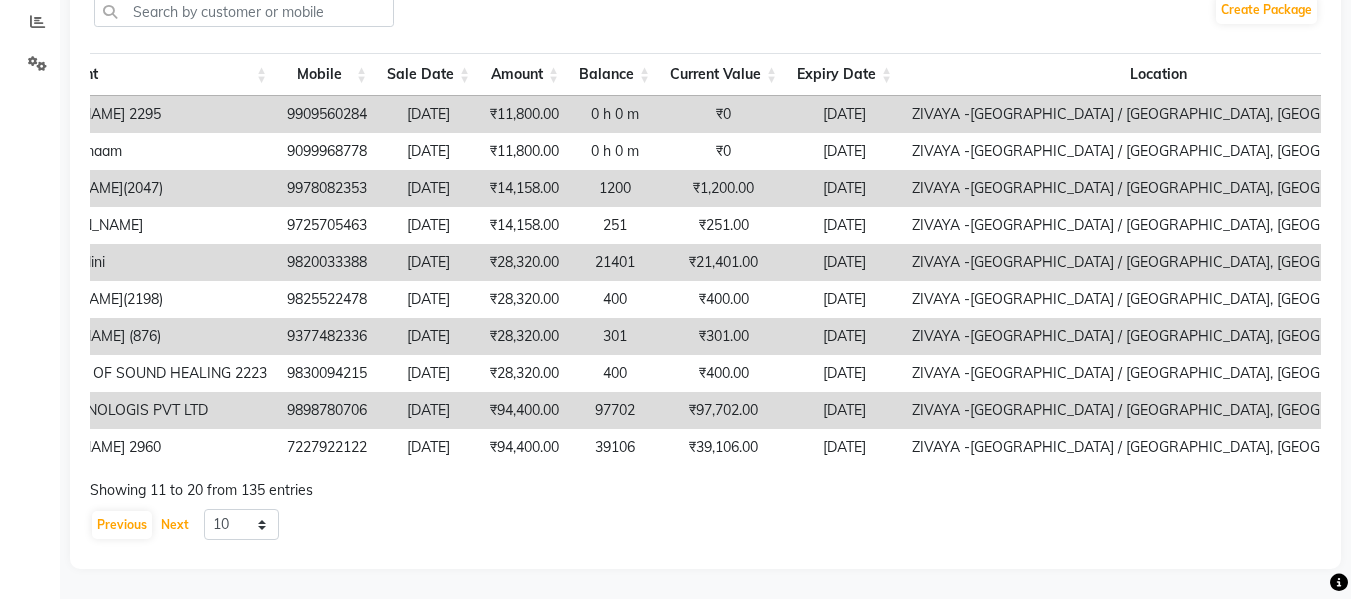 scroll, scrollTop: 0, scrollLeft: 640, axis: horizontal 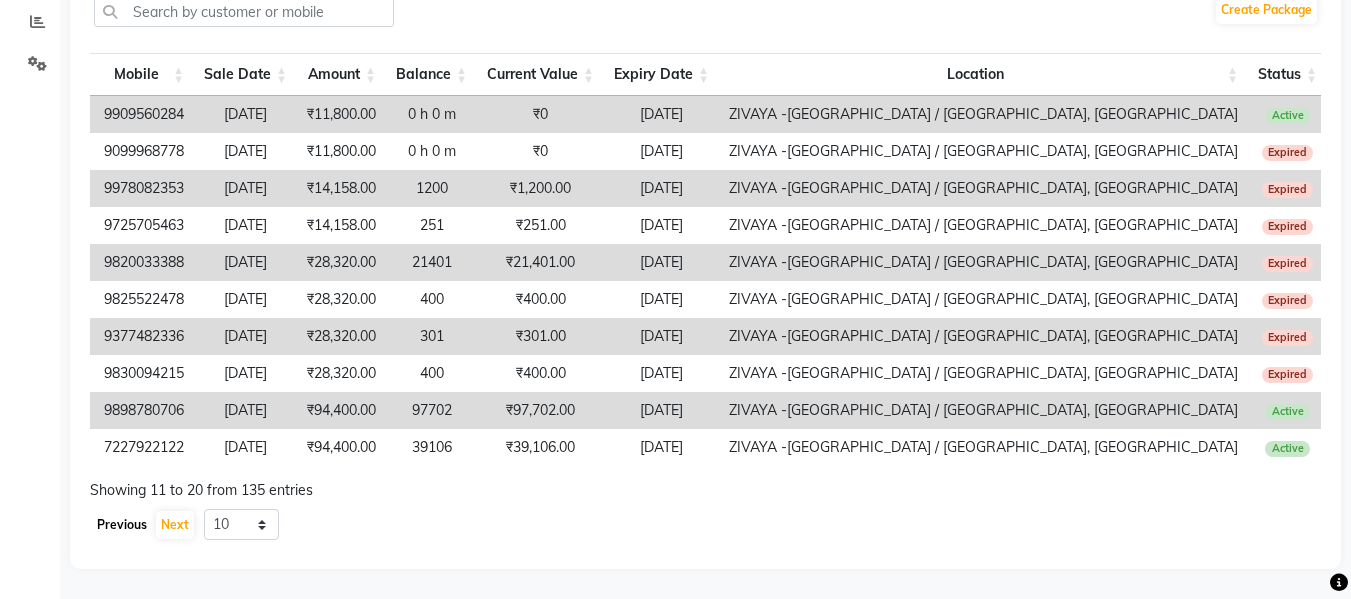 click on "Previous" 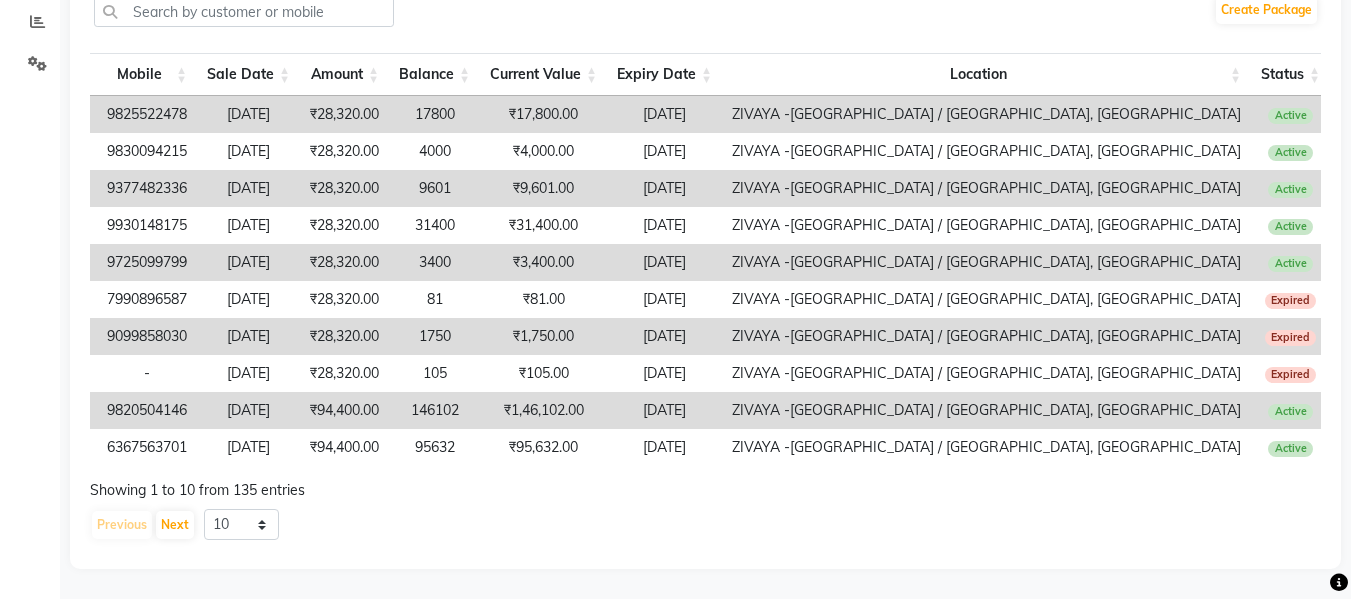 scroll, scrollTop: 0, scrollLeft: 711, axis: horizontal 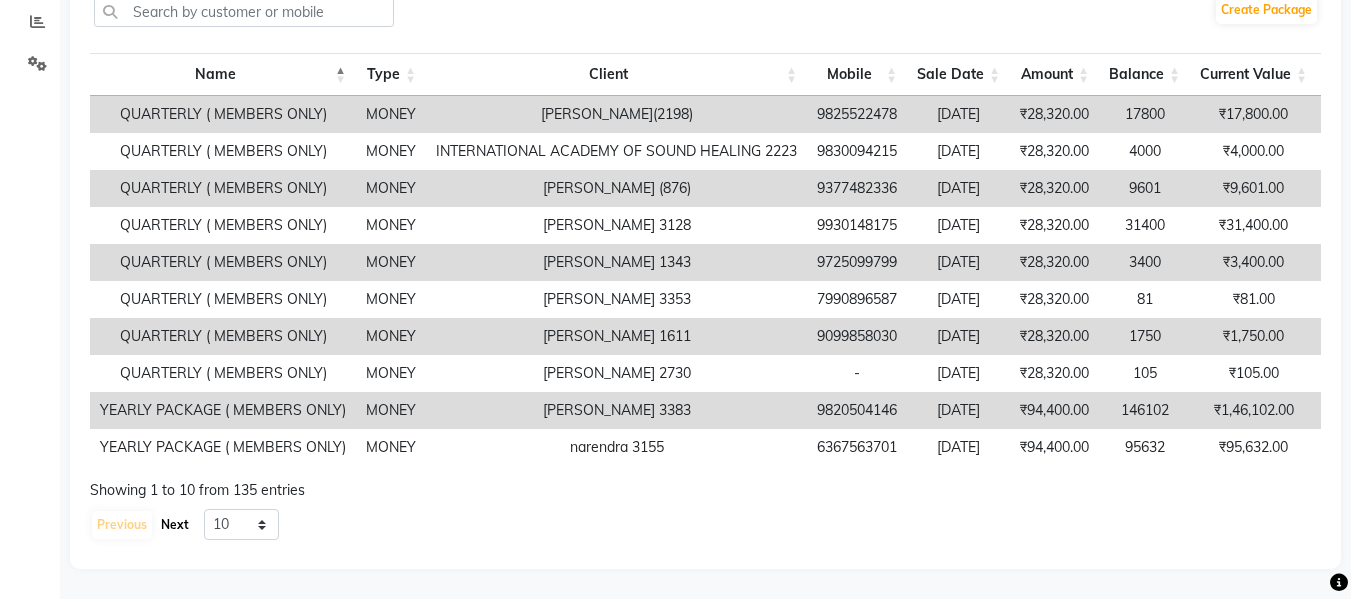 click on "Next" 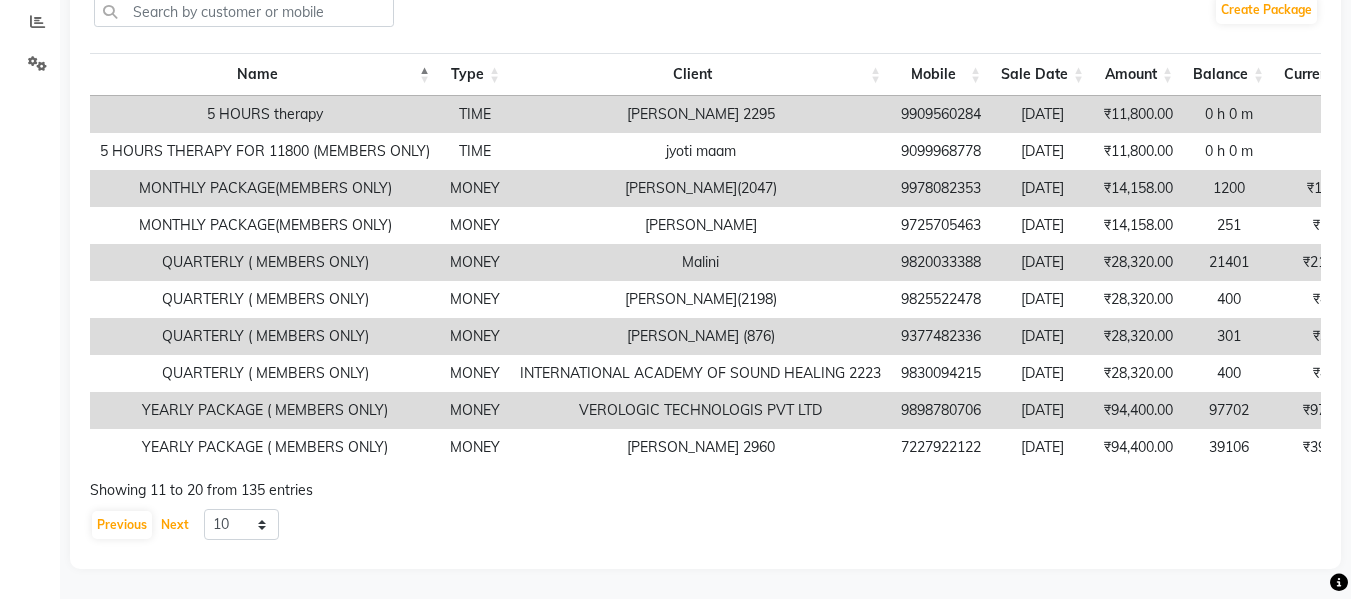 scroll, scrollTop: 0, scrollLeft: 0, axis: both 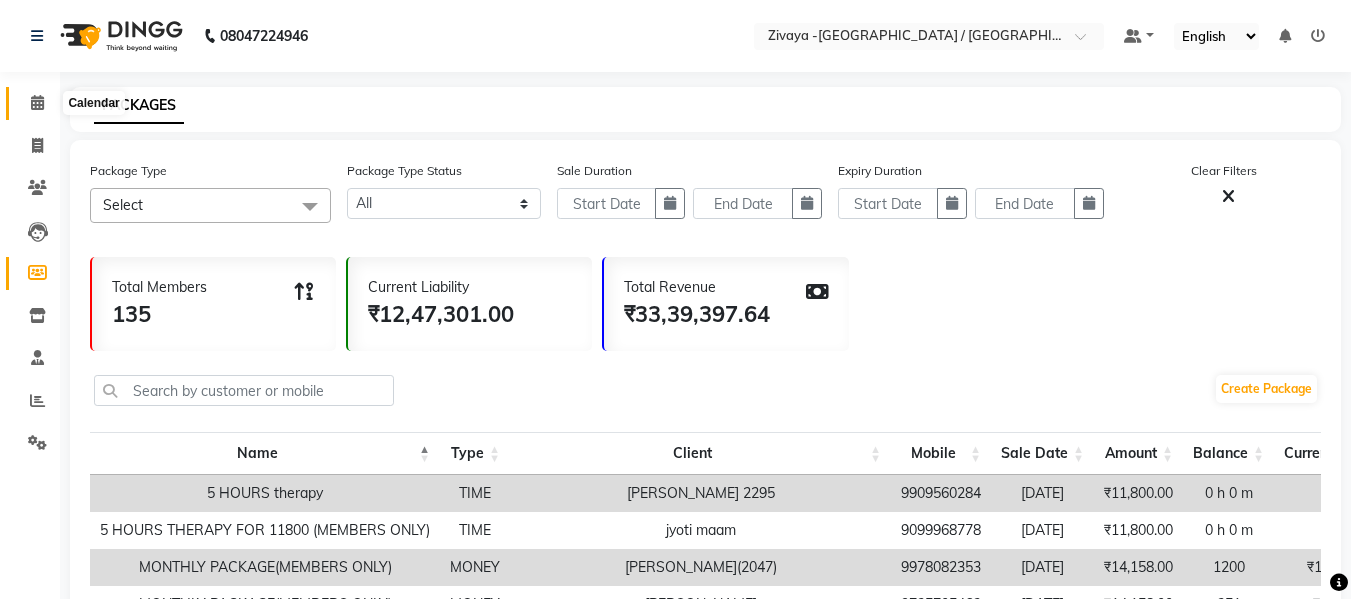 click 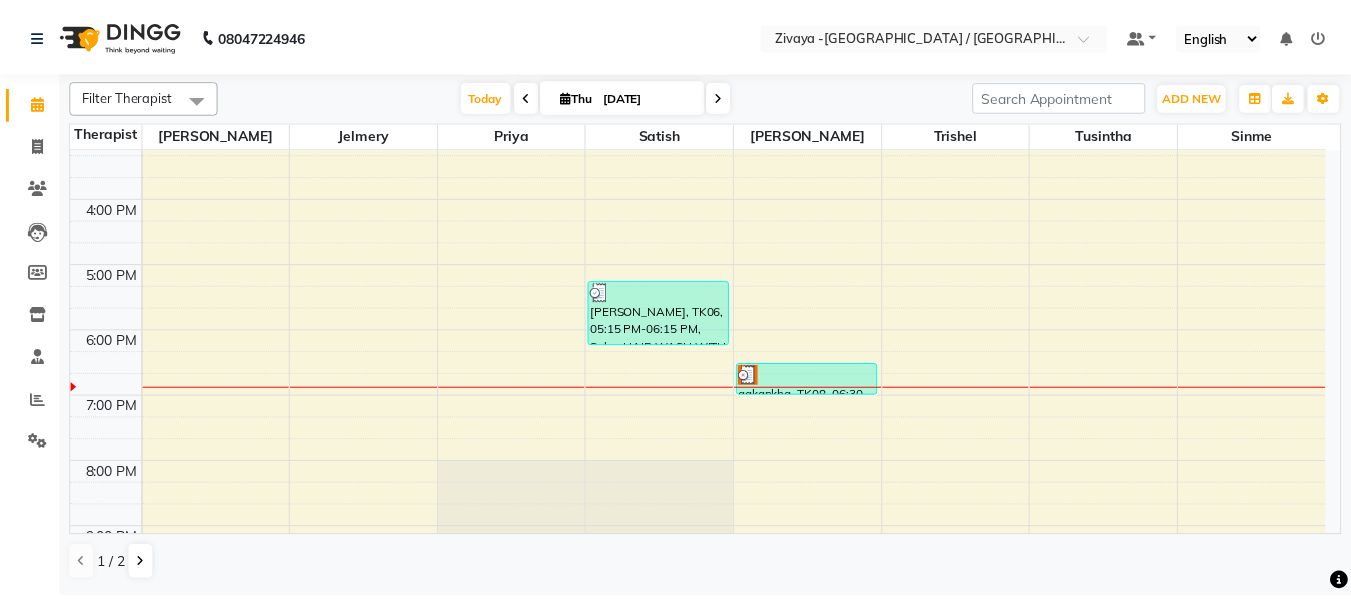 scroll, scrollTop: 600, scrollLeft: 0, axis: vertical 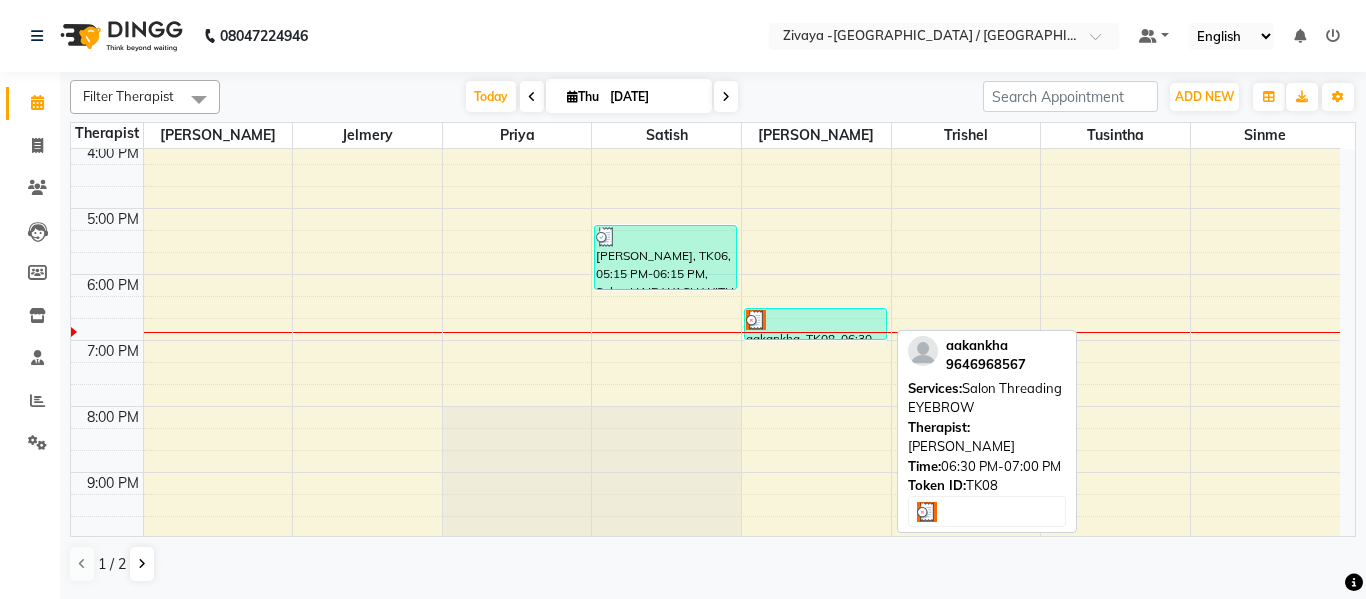 click at bounding box center (815, 320) 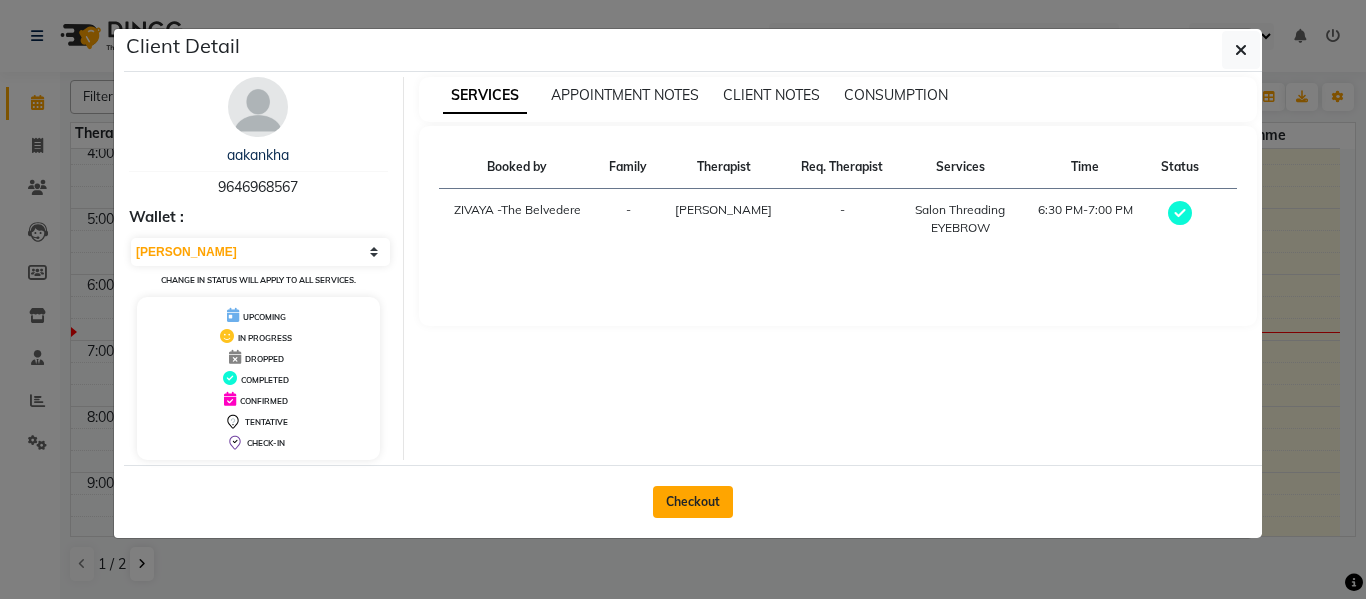 click on "Checkout" 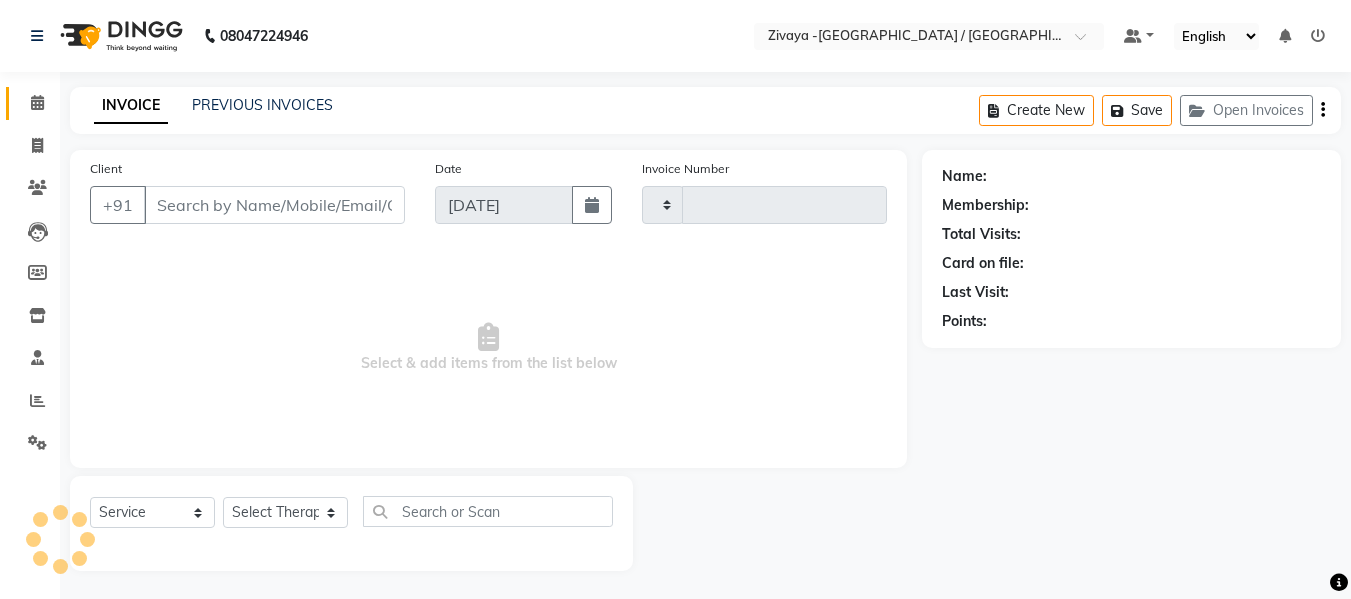 type on "0586" 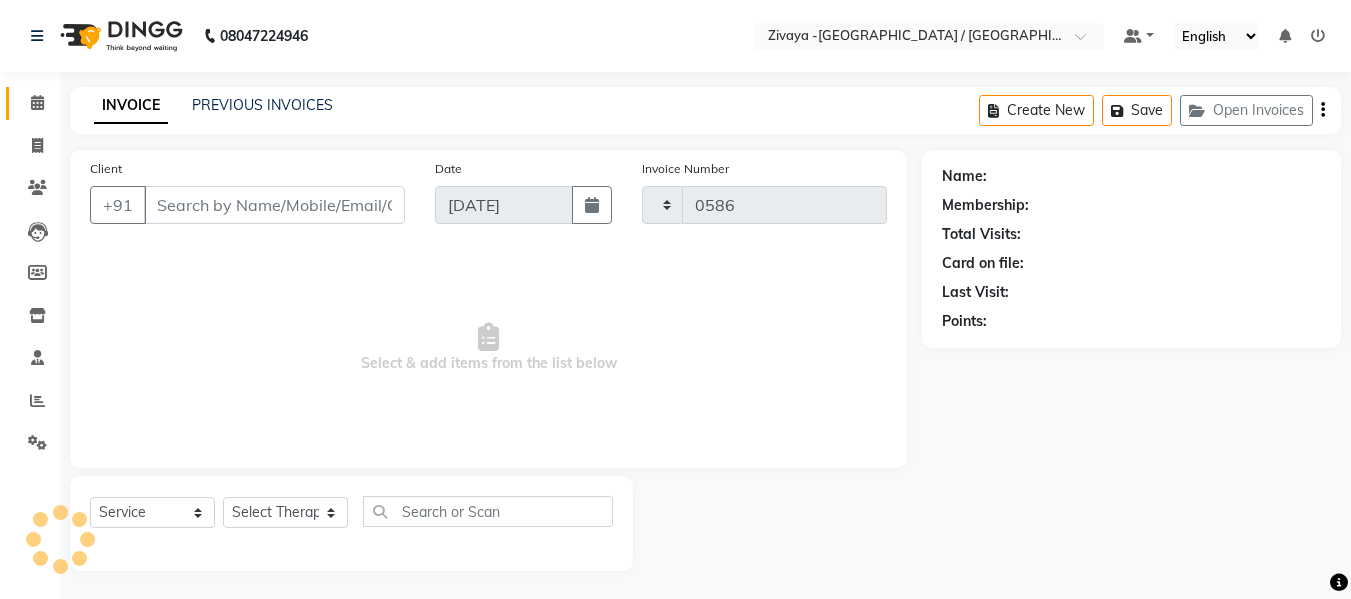 select on "7074" 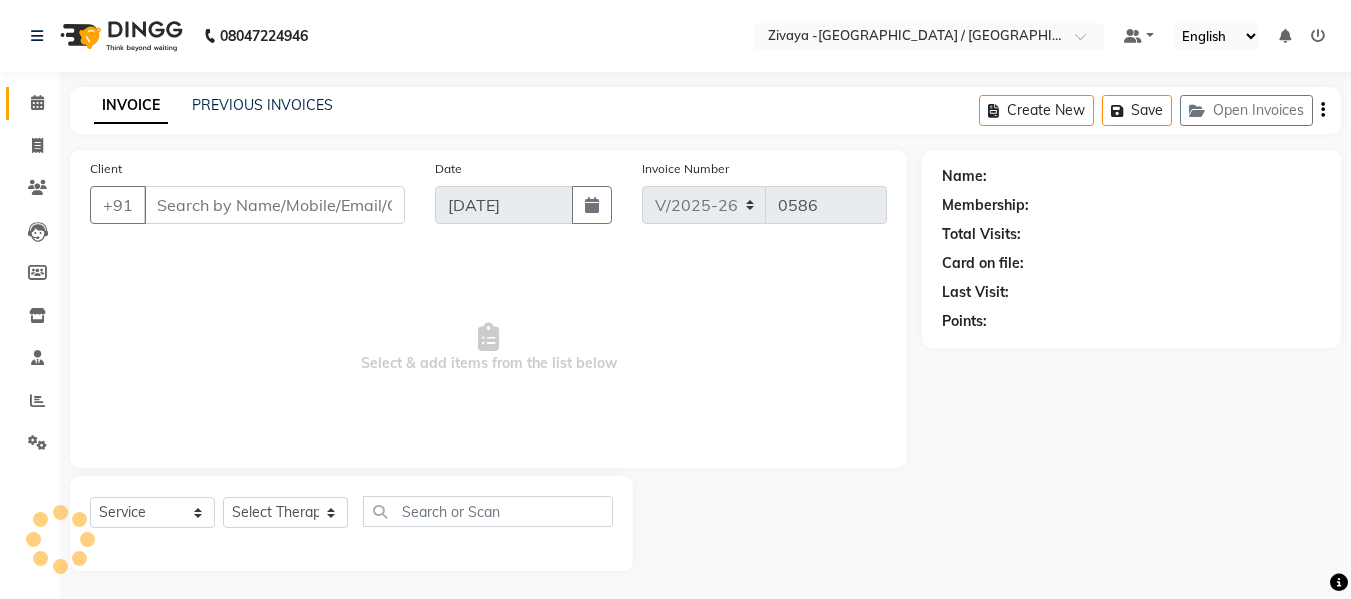 type on "9646968567" 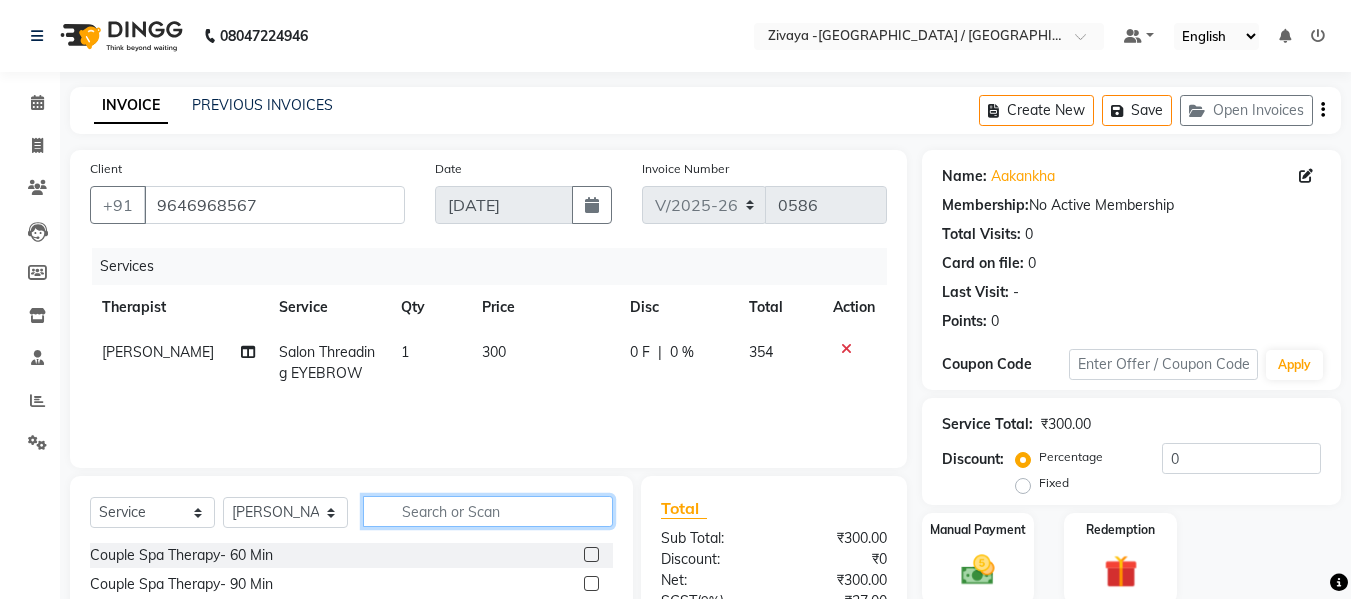 click 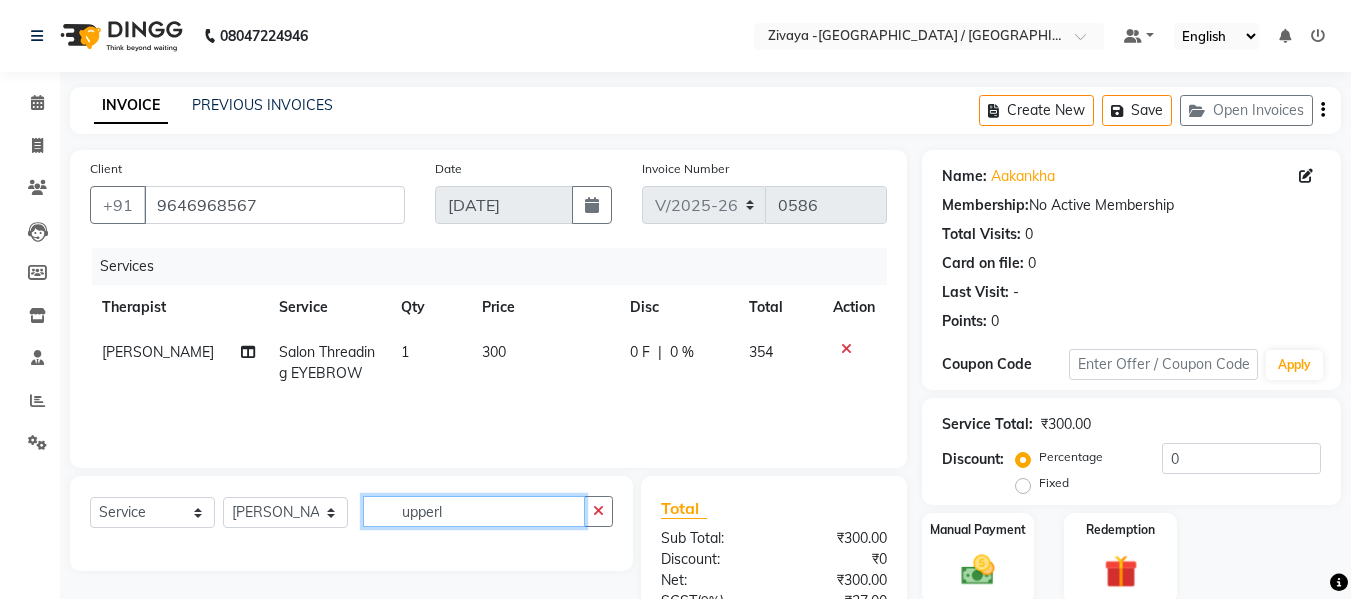 type on "upperli" 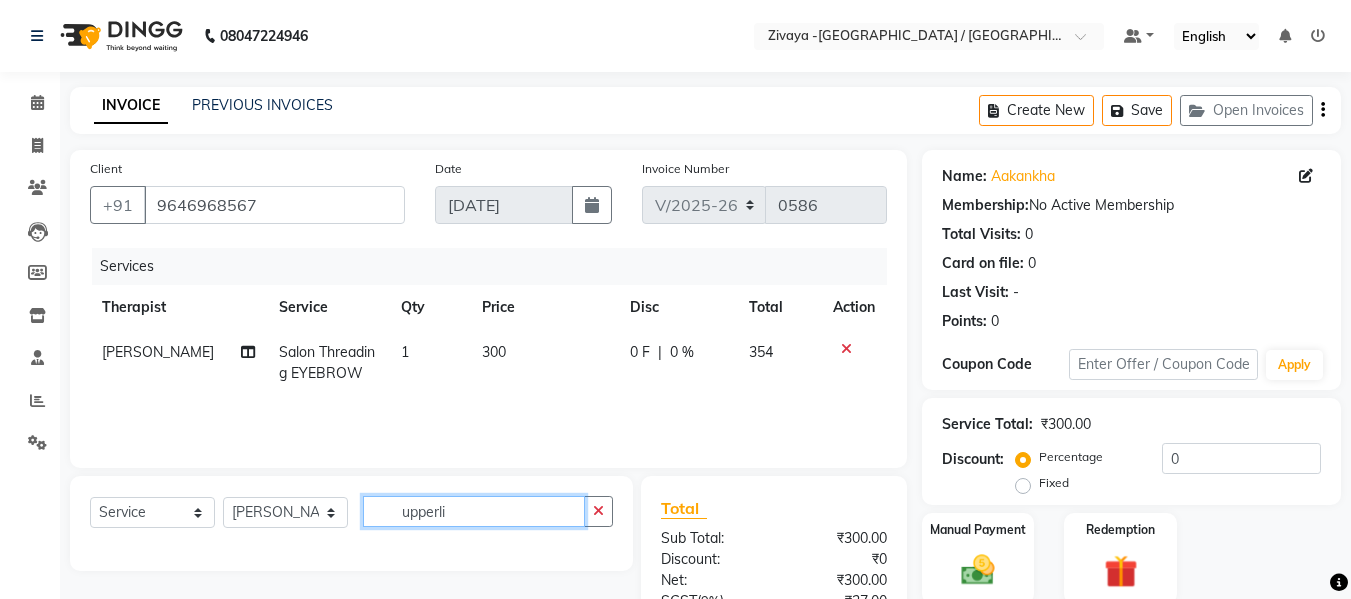 scroll, scrollTop: 201, scrollLeft: 0, axis: vertical 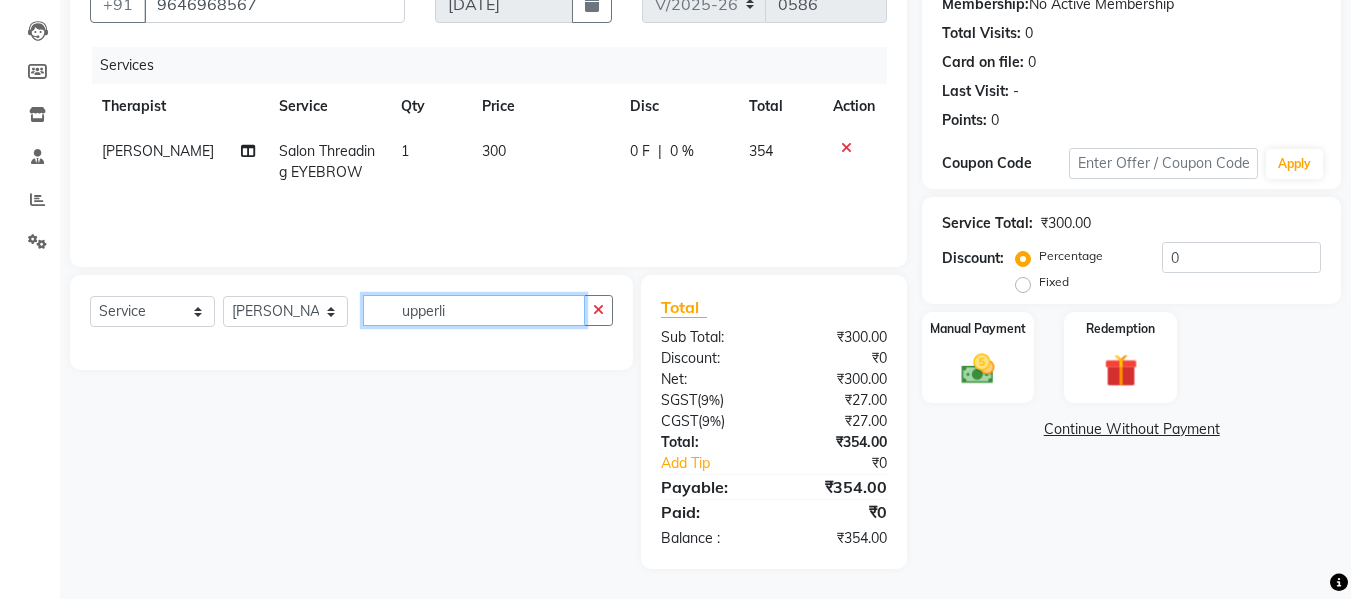 click on "upperli" 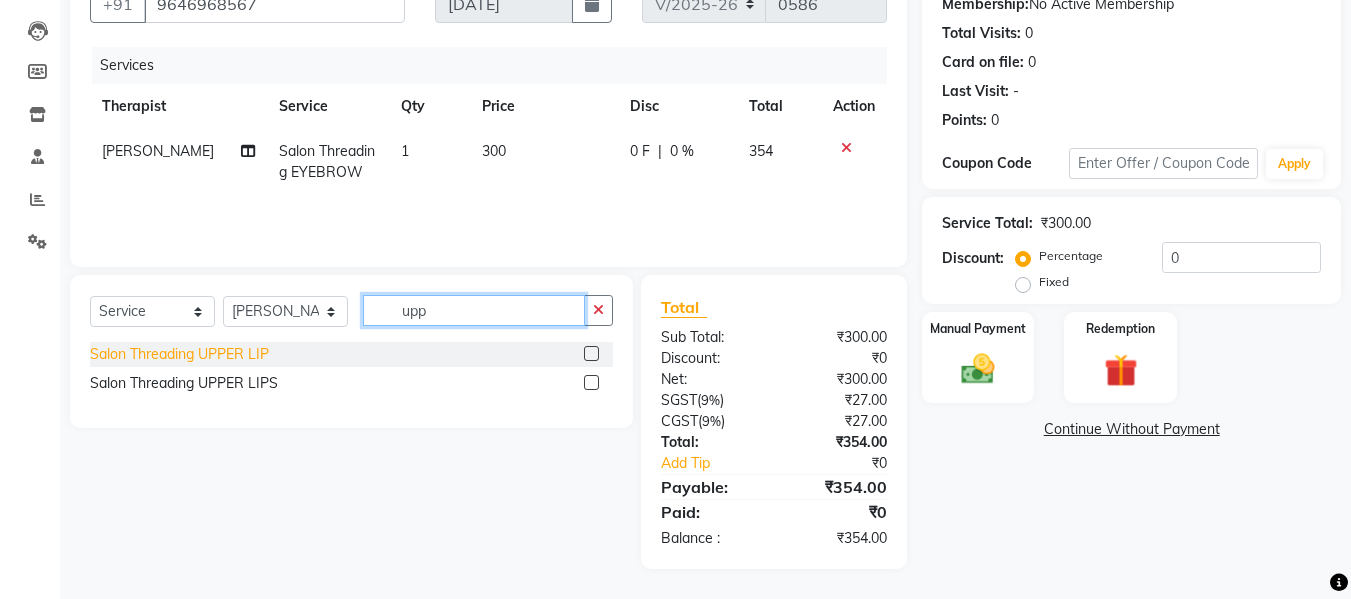 type on "upp" 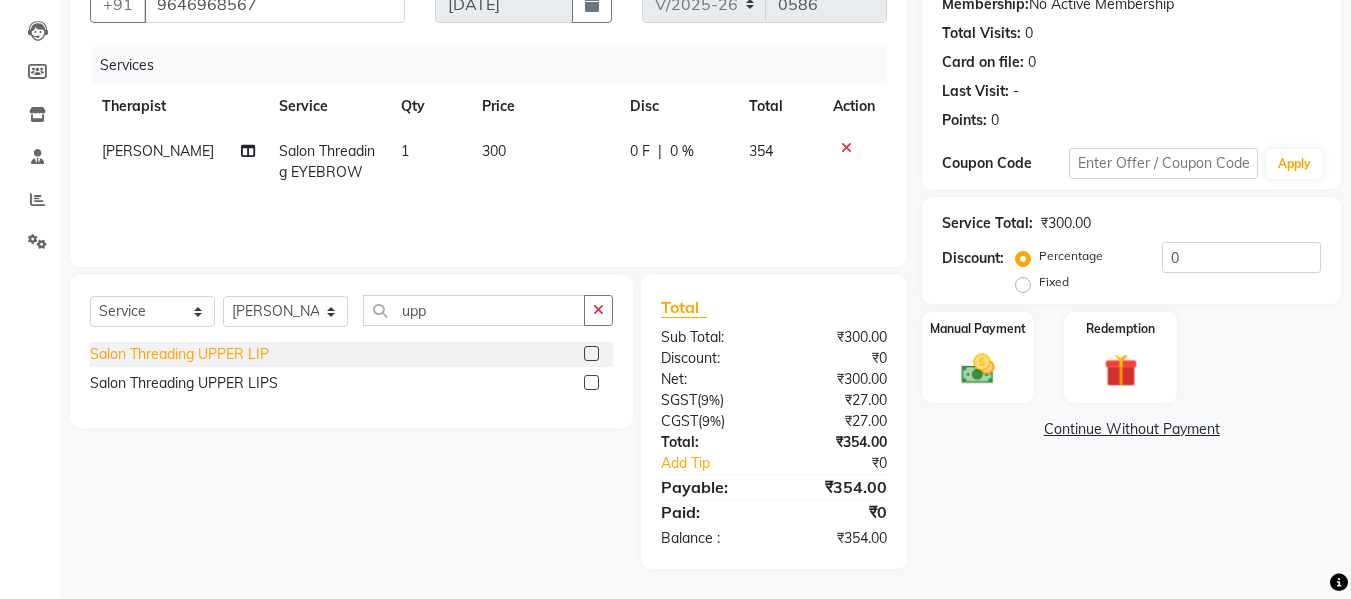 click on "Salon Threading UPPER LIP" 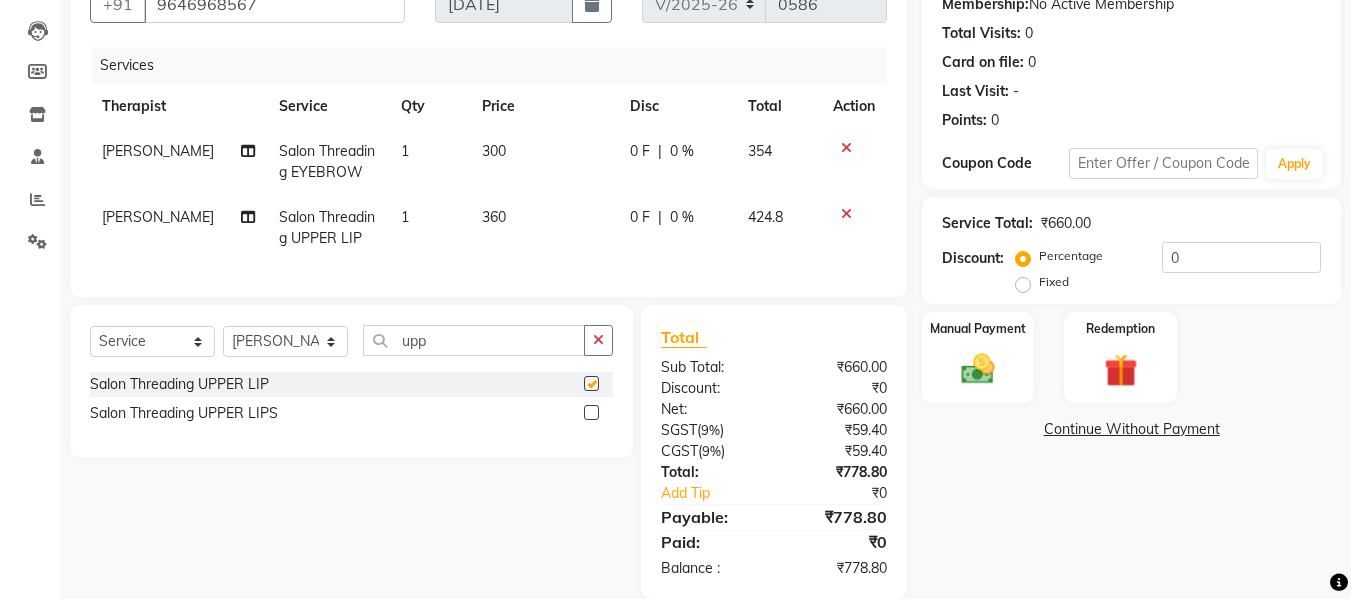 checkbox on "false" 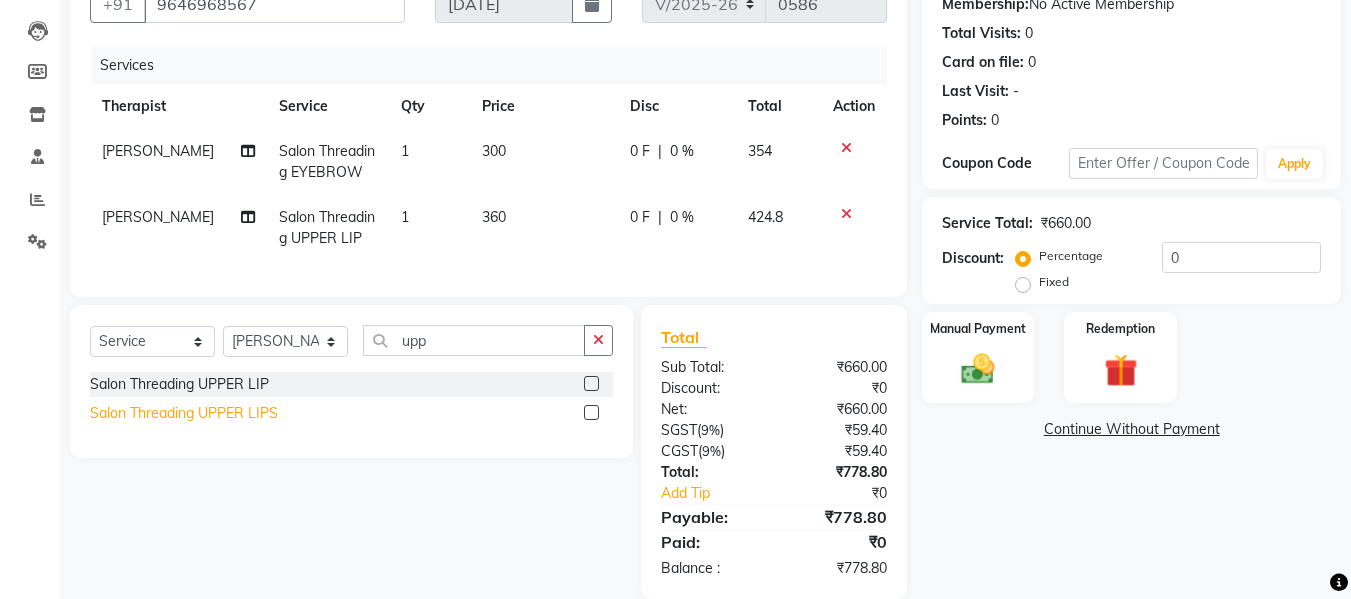 click on "Salon Threading UPPER LIPS" 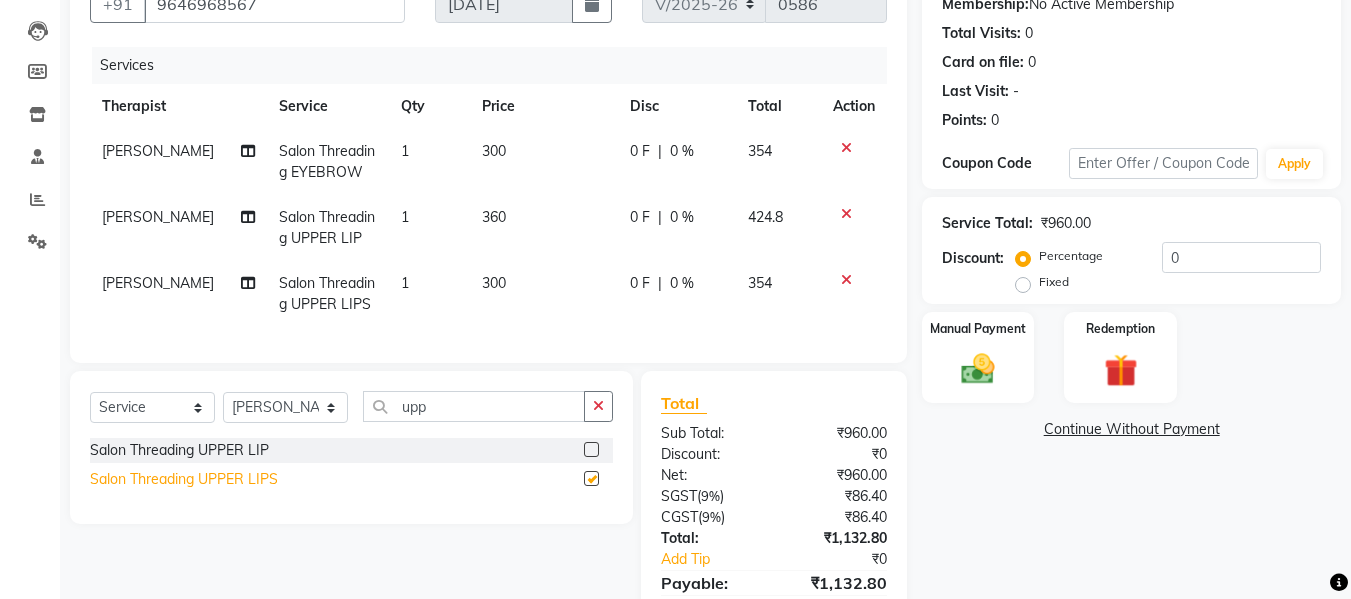 checkbox on "false" 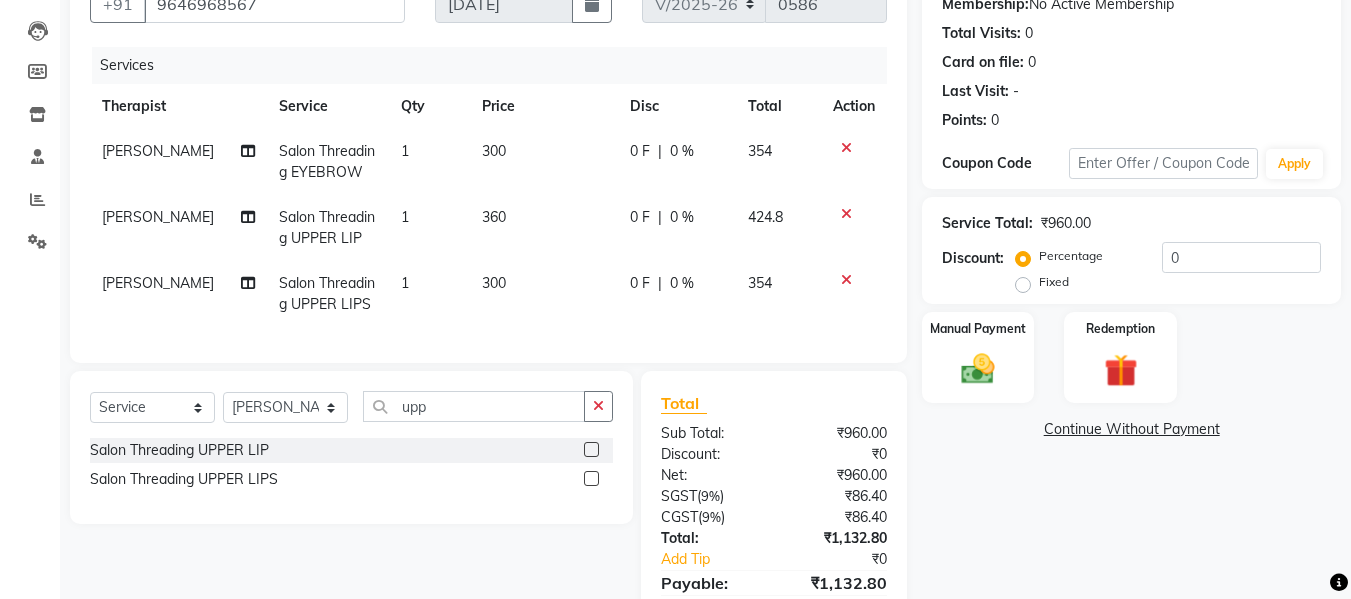 click 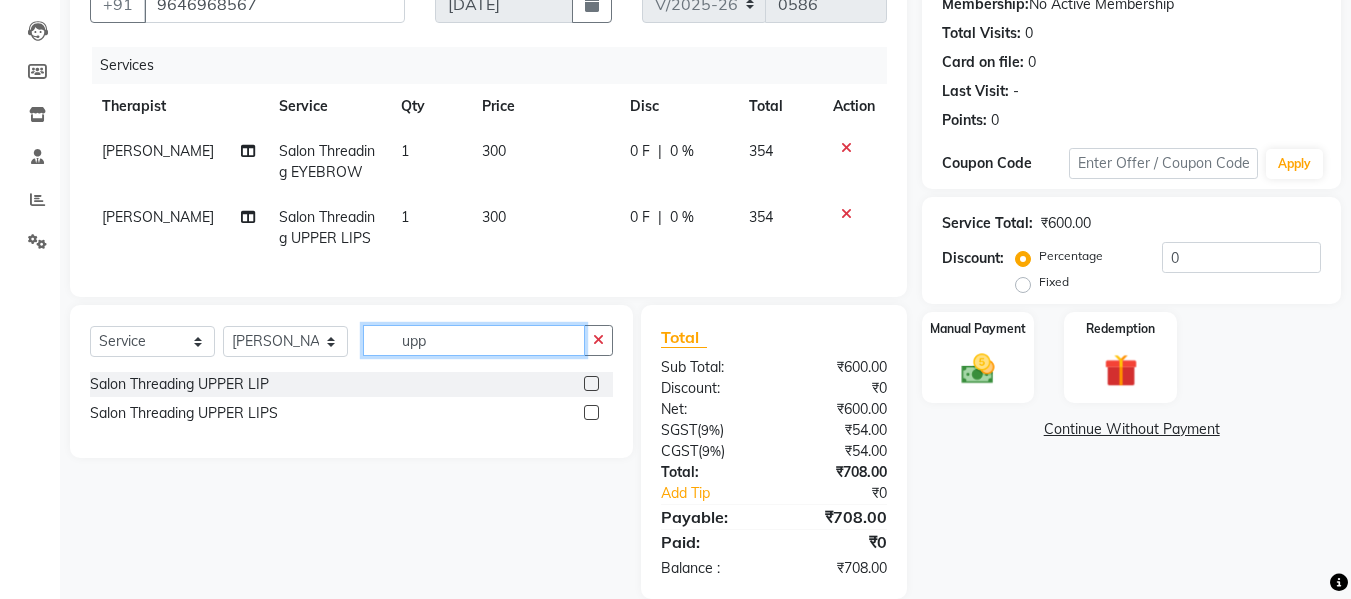 click on "upp" 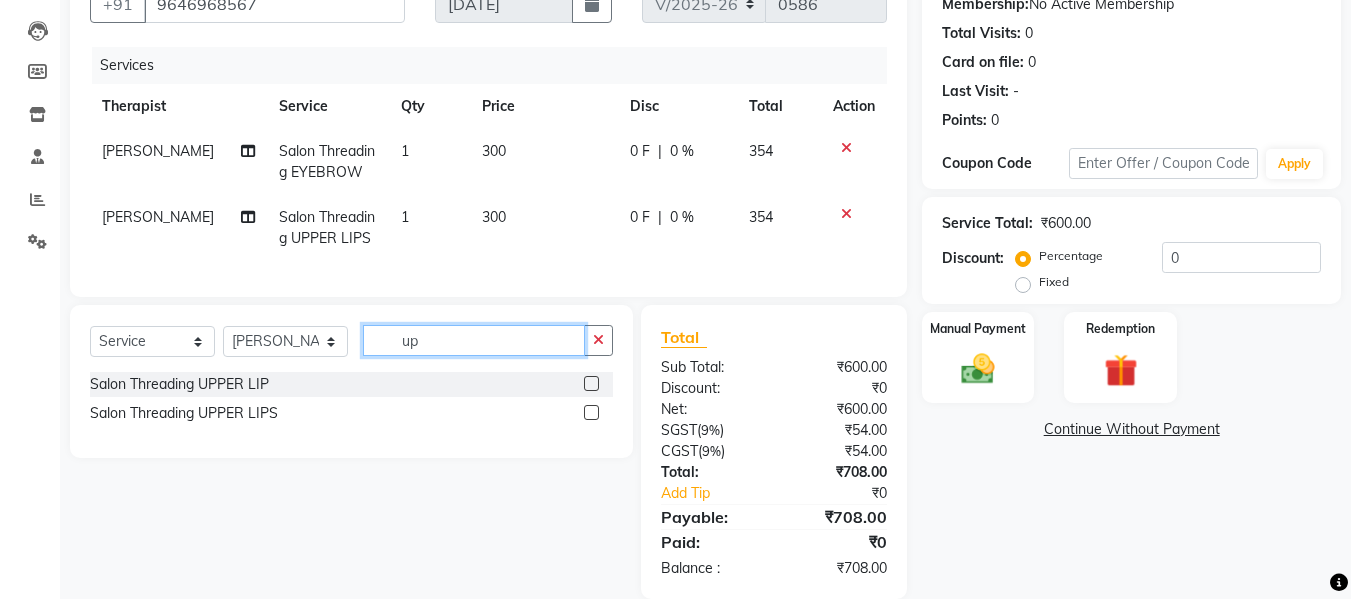 type on "u" 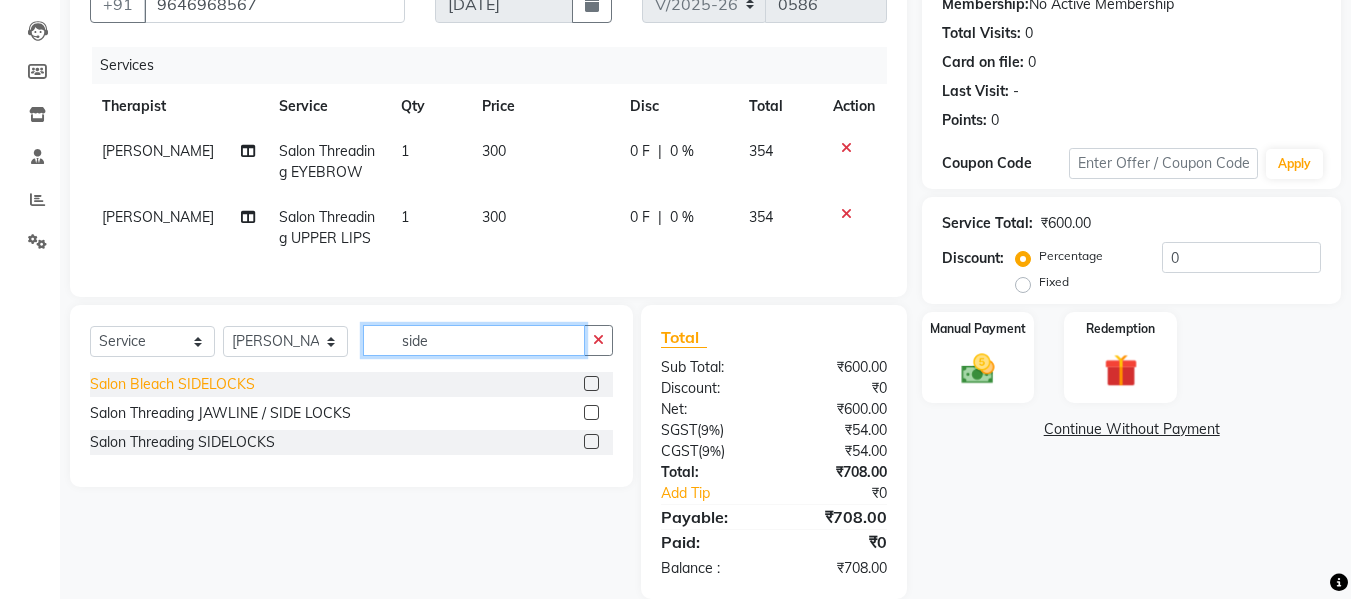 type on "side" 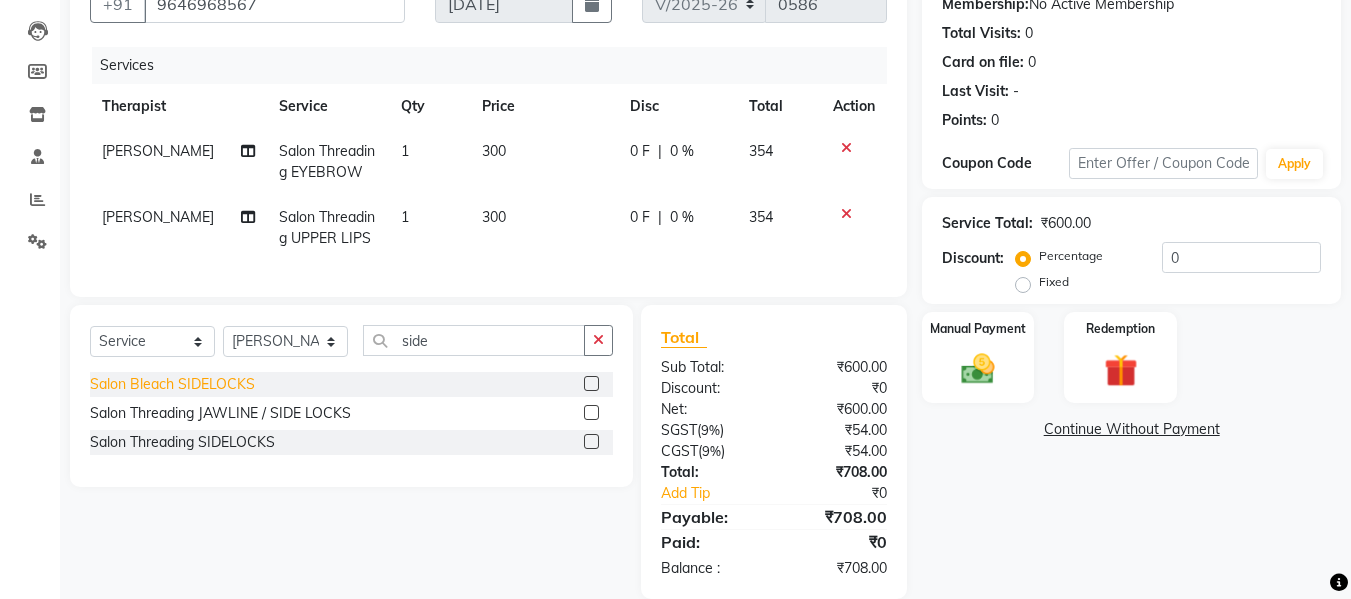 click on "Salon Bleach SIDELOCKS" 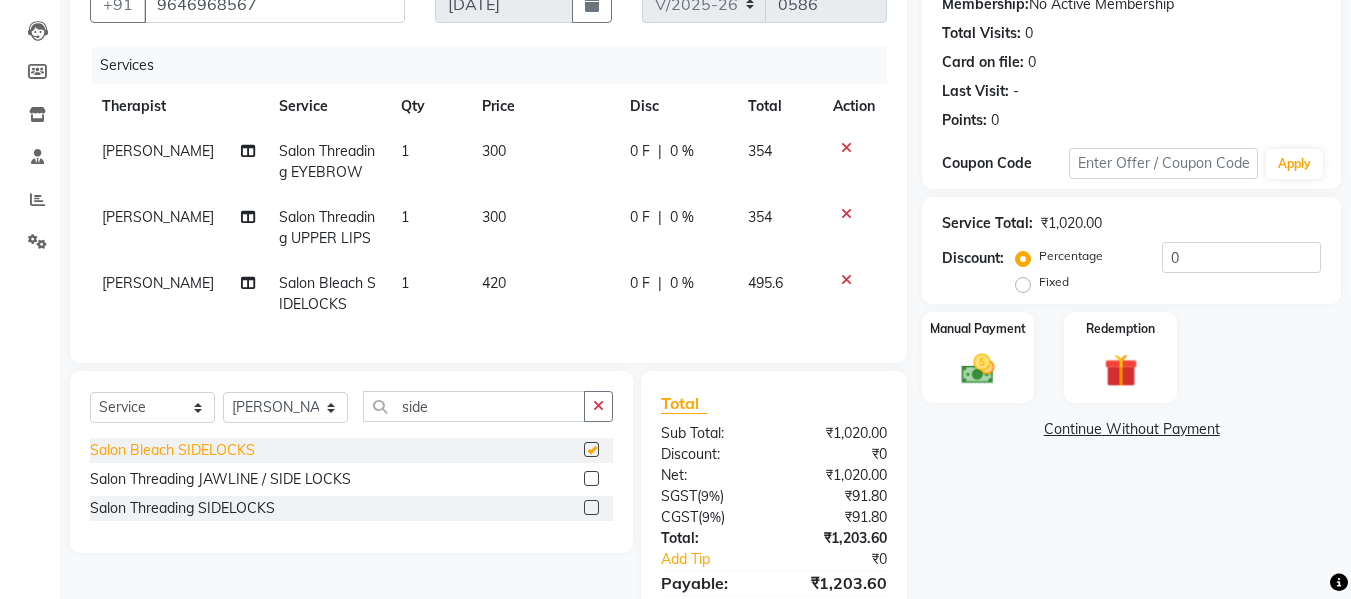 checkbox on "false" 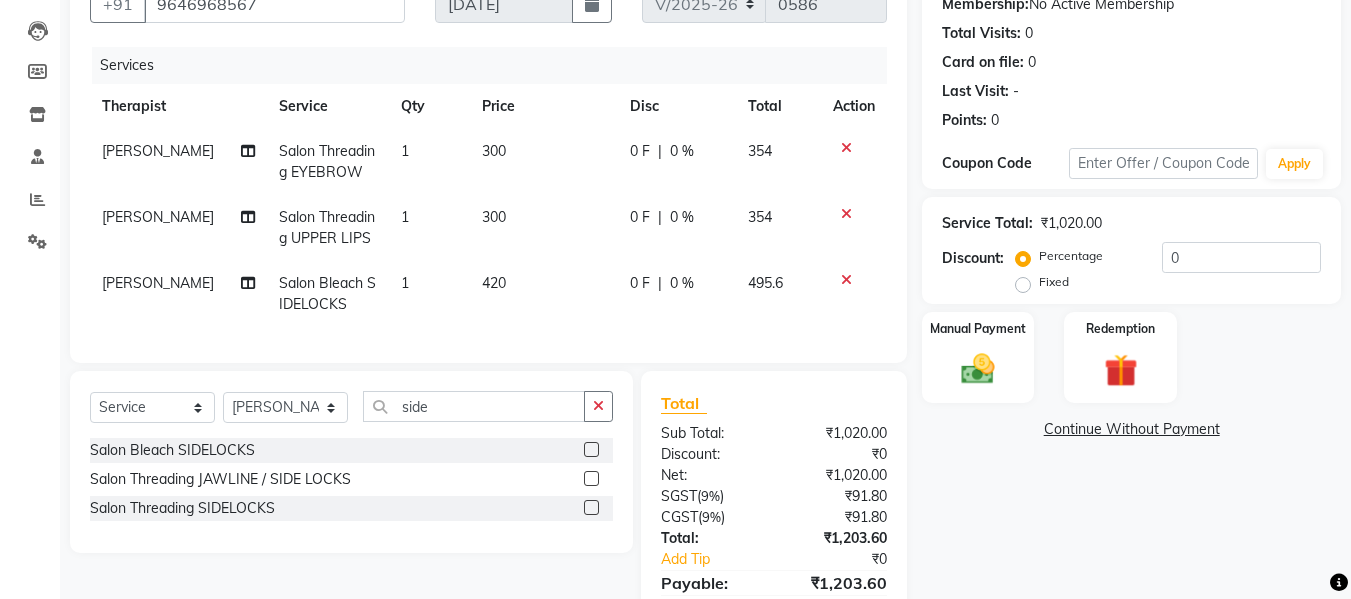 click 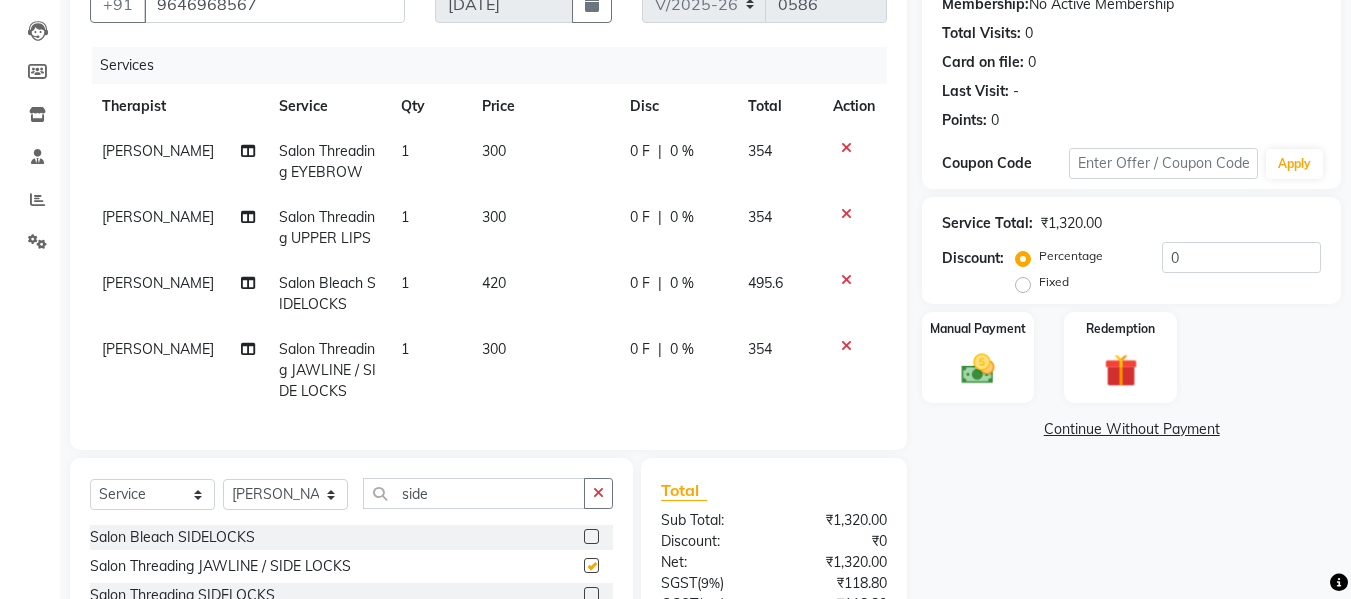 checkbox on "false" 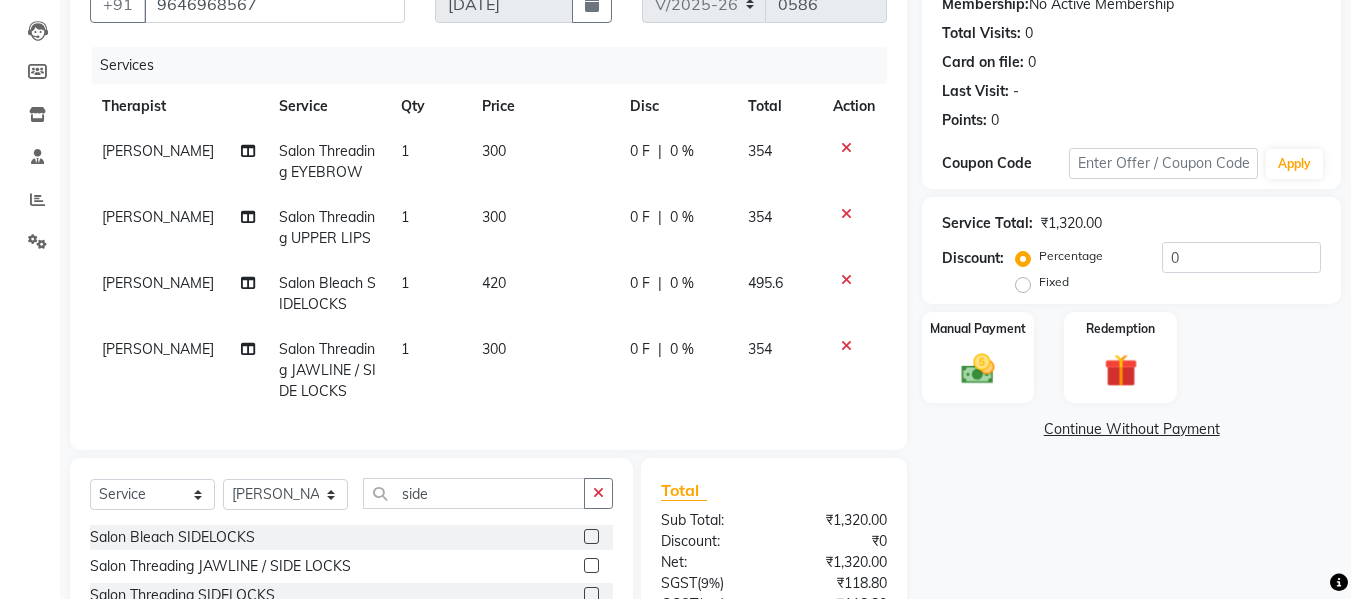 click 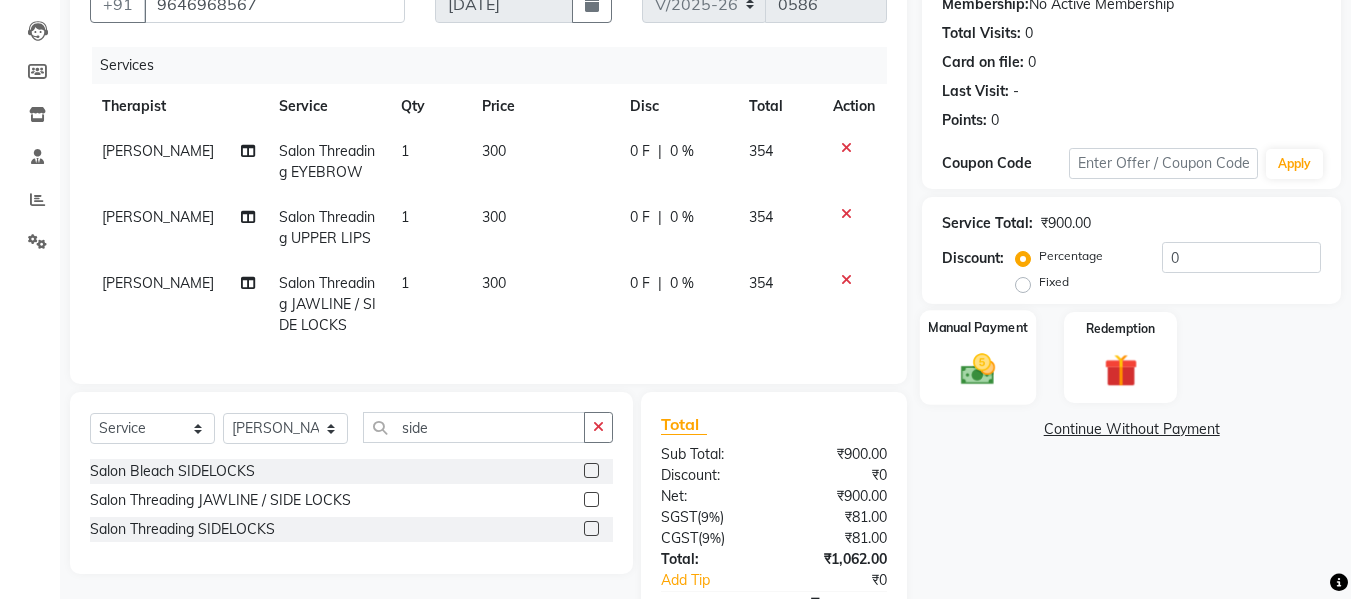 scroll, scrollTop: 301, scrollLeft: 0, axis: vertical 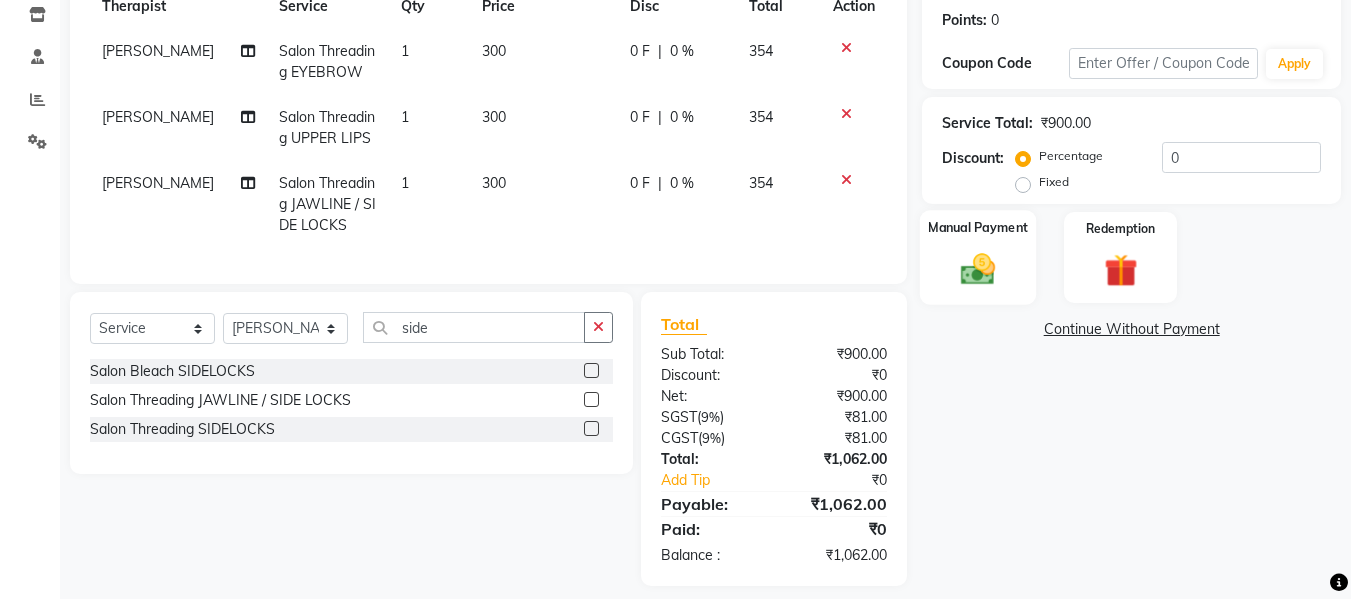 click 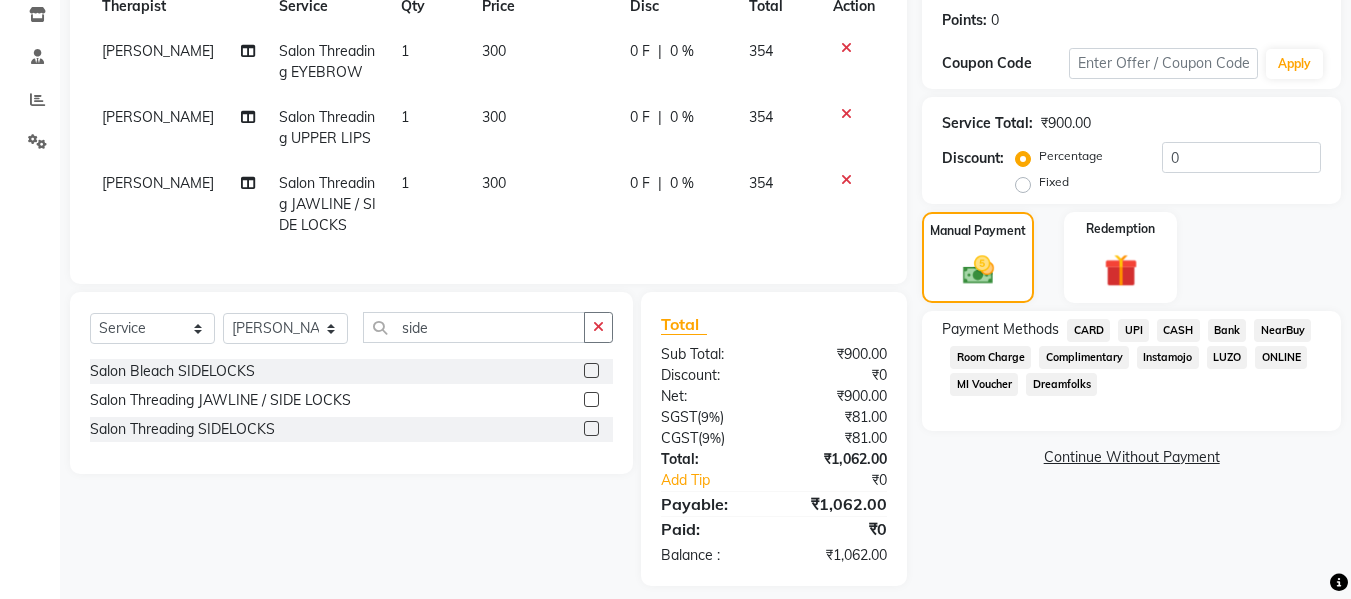 scroll, scrollTop: 333, scrollLeft: 0, axis: vertical 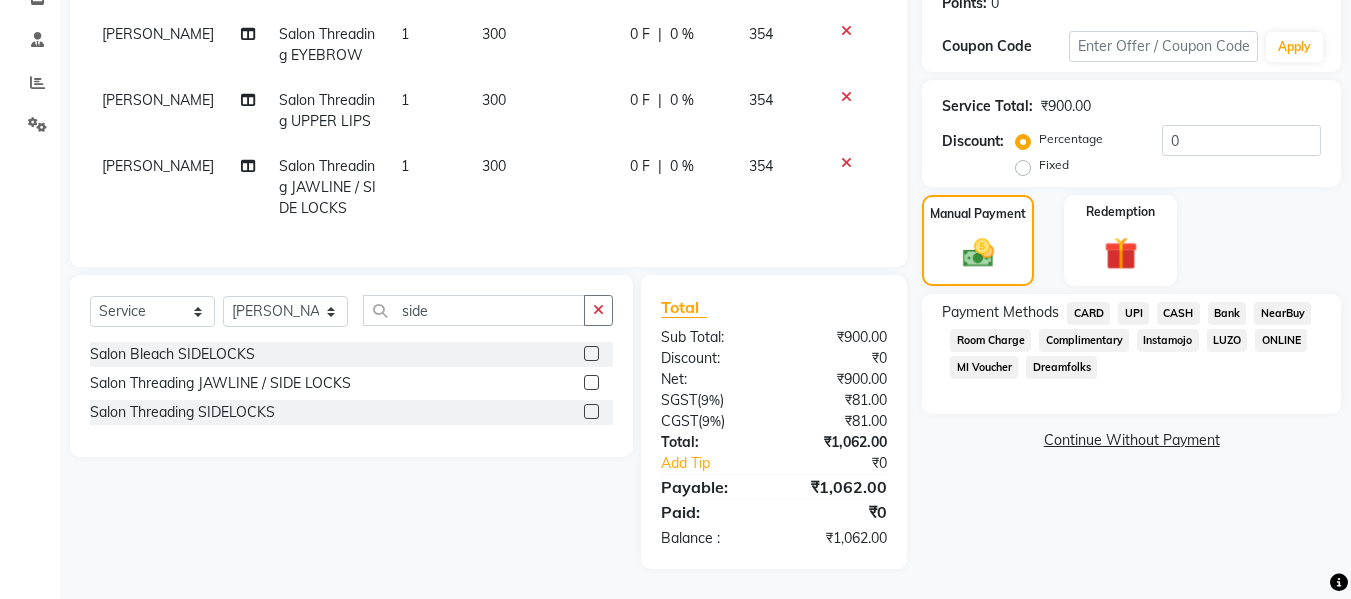 click on "UPI" 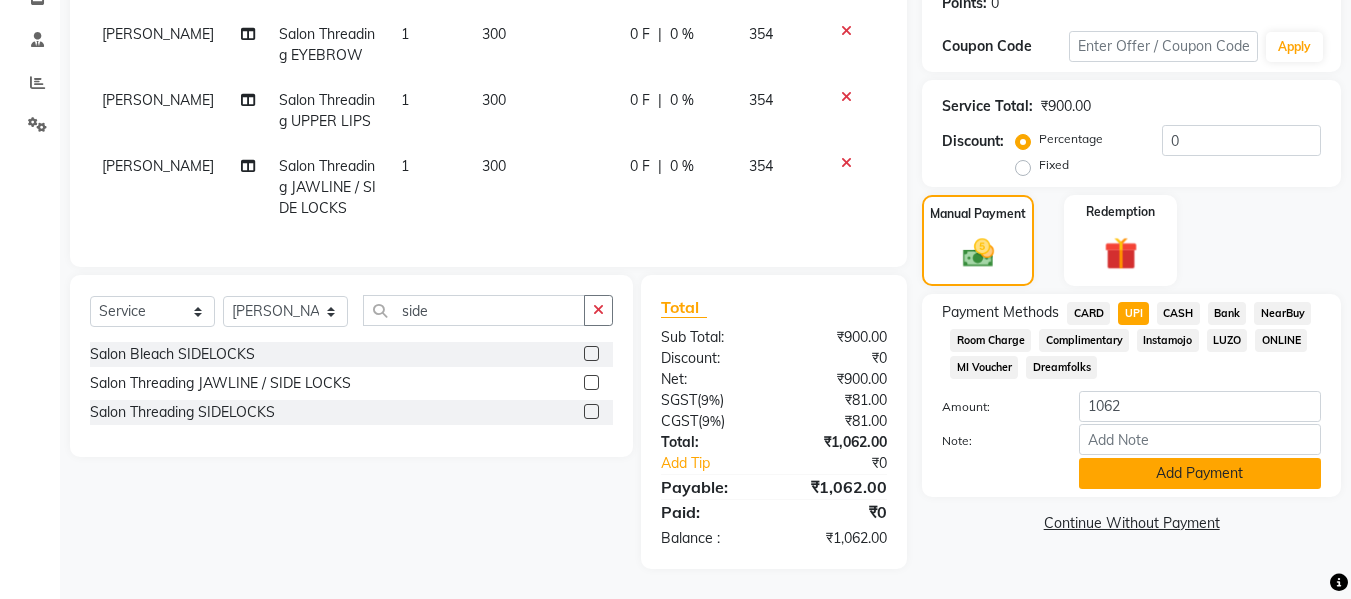 click on "Add Payment" 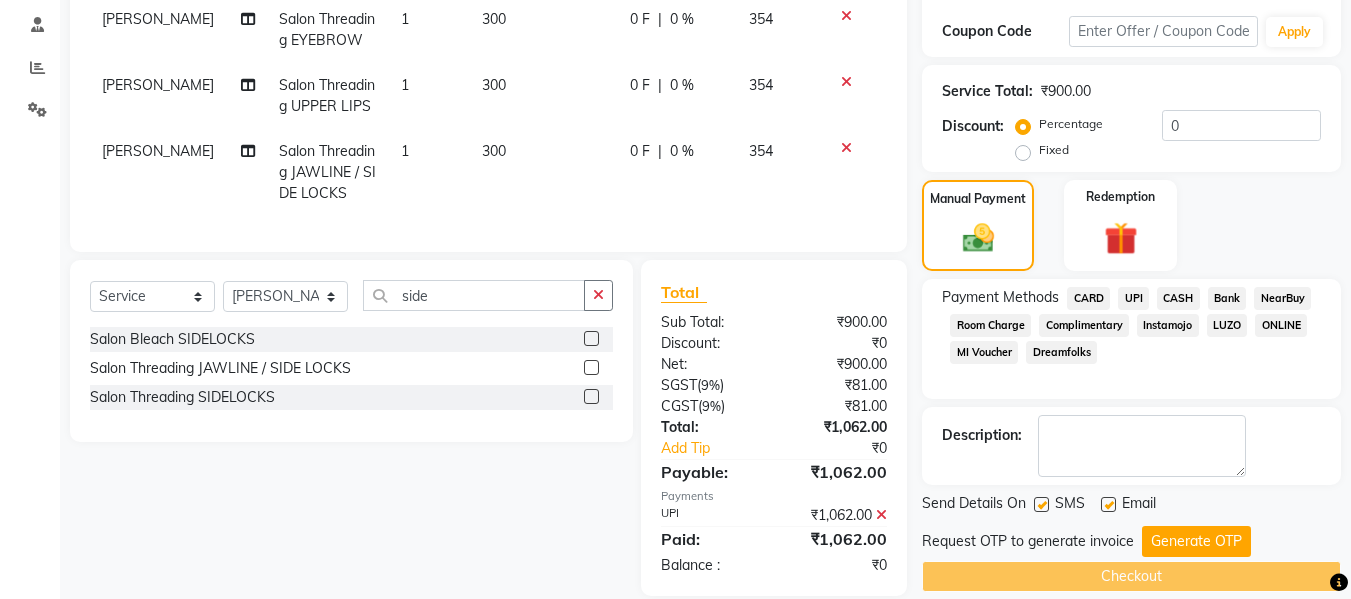 scroll, scrollTop: 375, scrollLeft: 0, axis: vertical 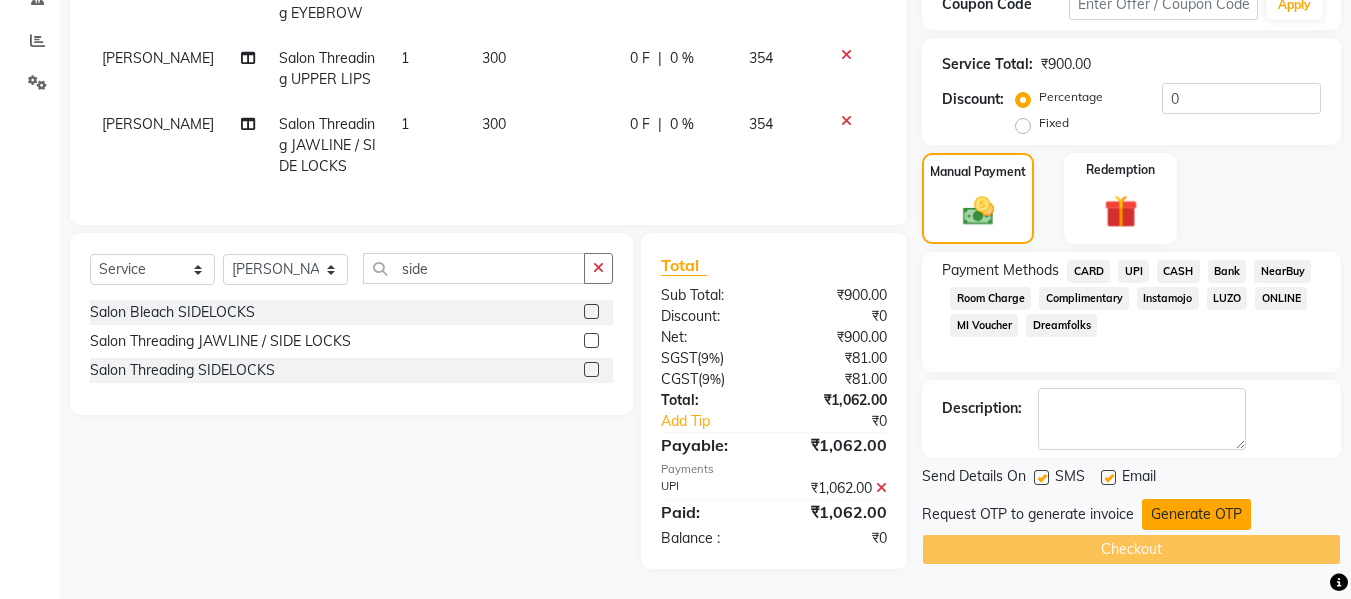 click on "Generate OTP" 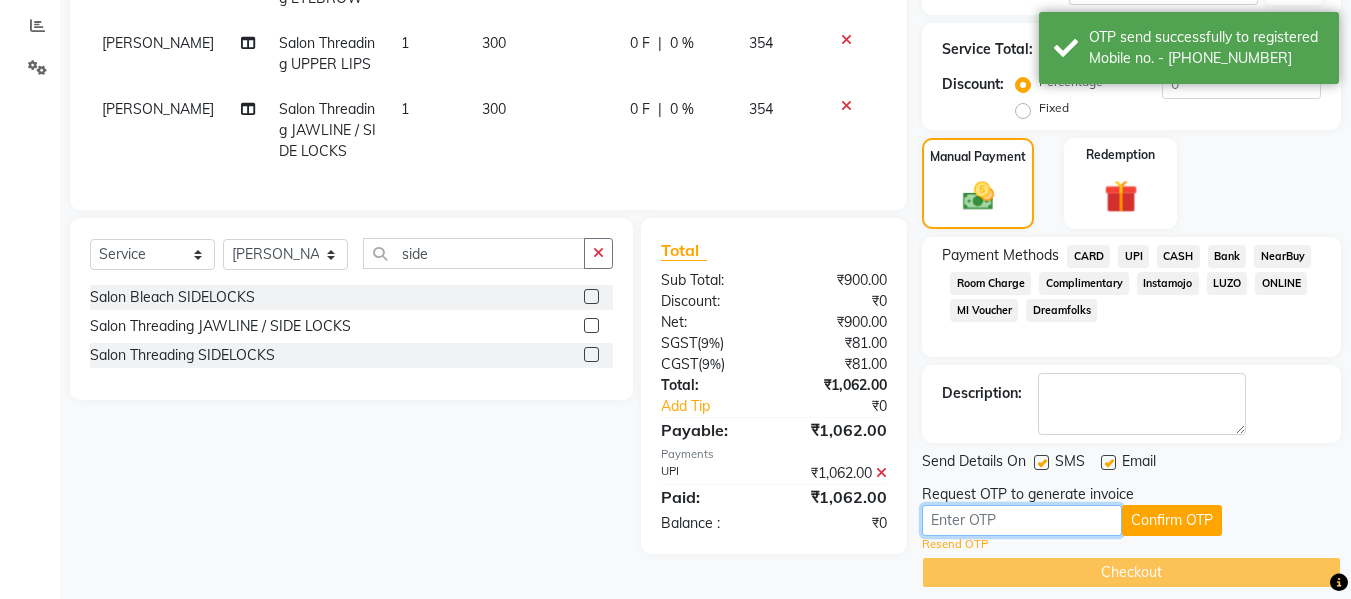 click at bounding box center [1022, 520] 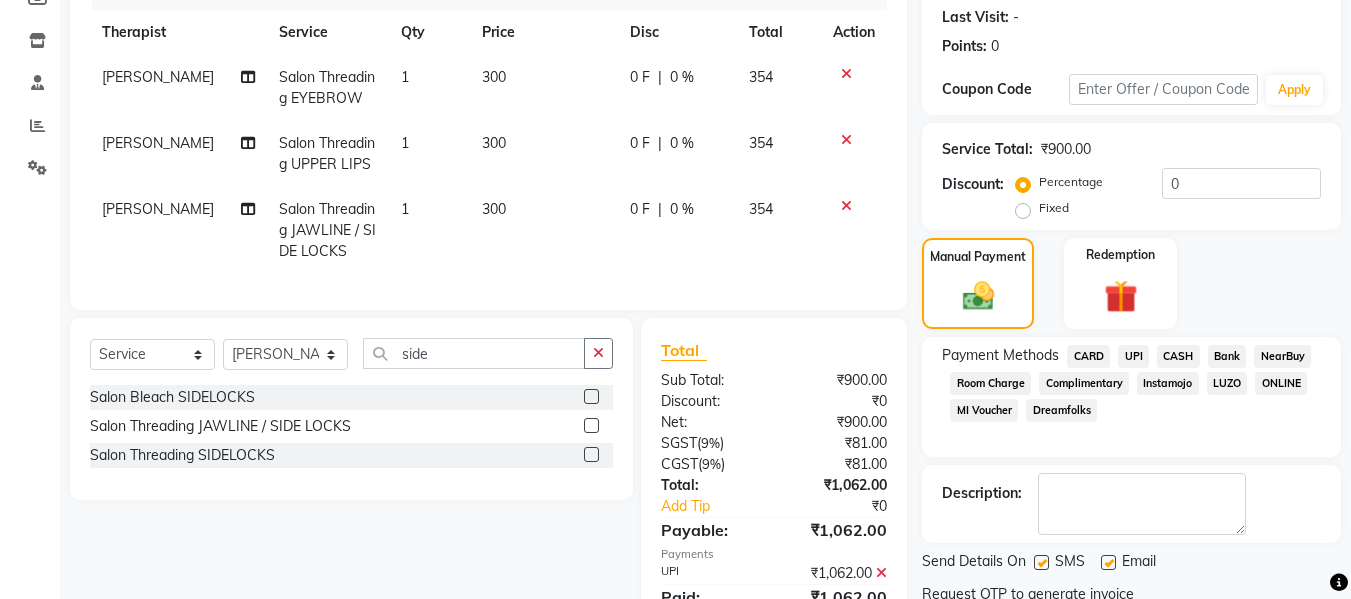 scroll, scrollTop: 394, scrollLeft: 0, axis: vertical 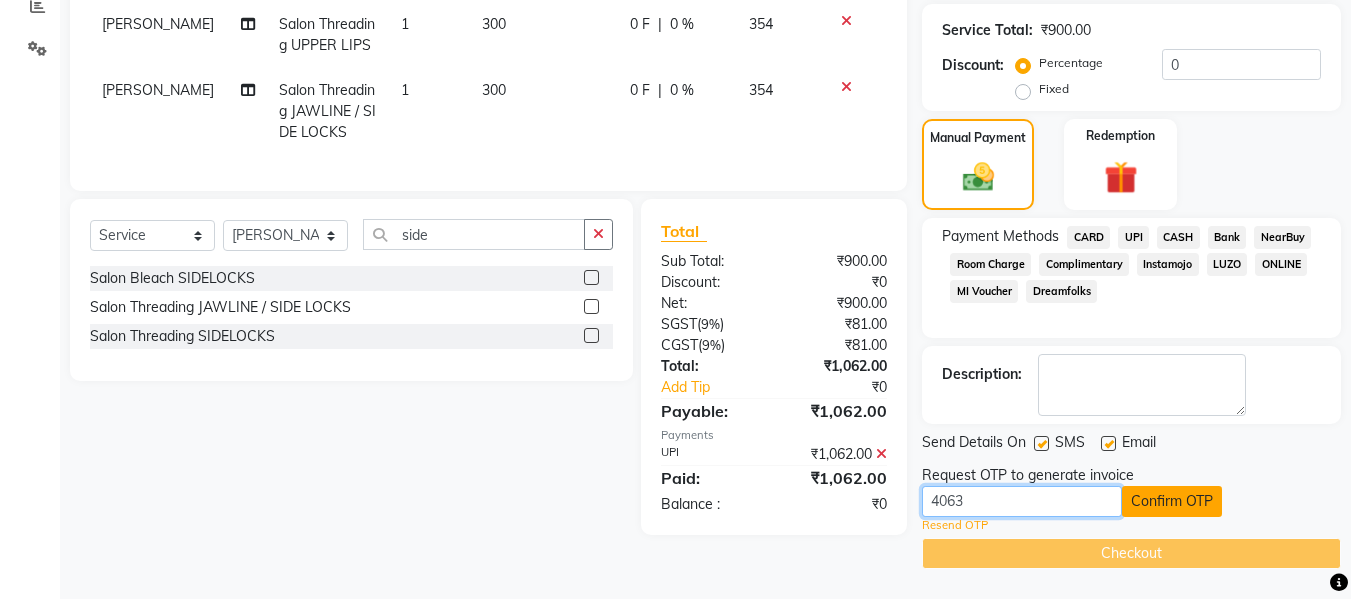 type on "4063" 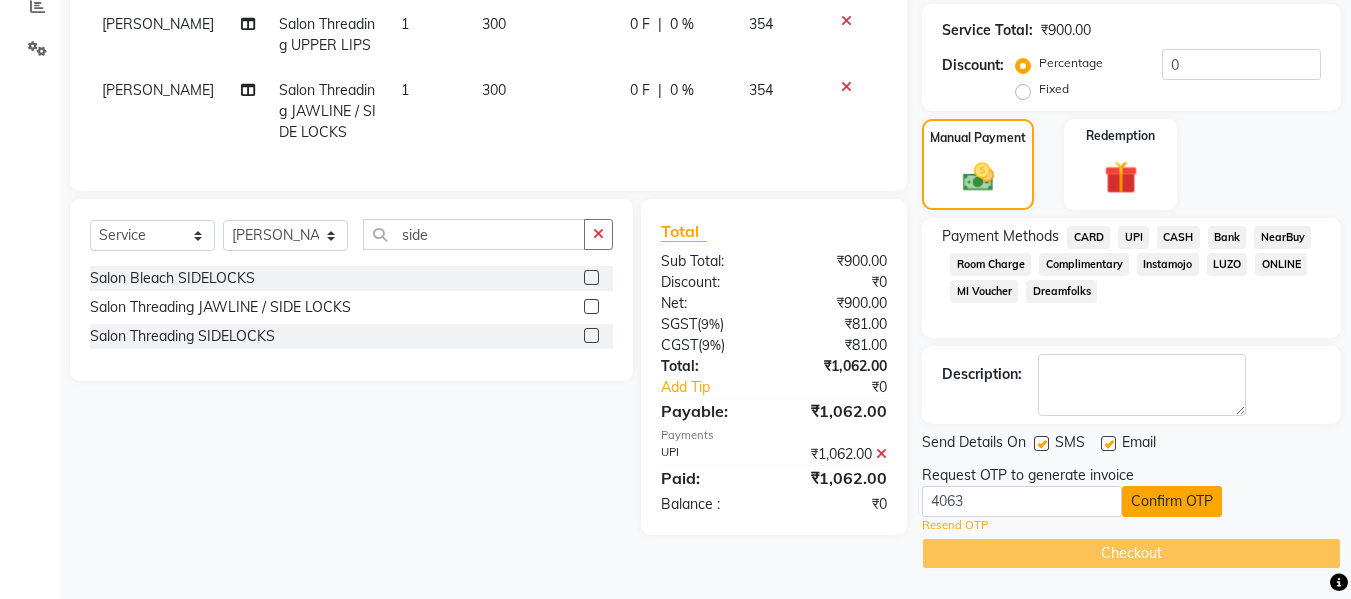 click on "Confirm OTP" 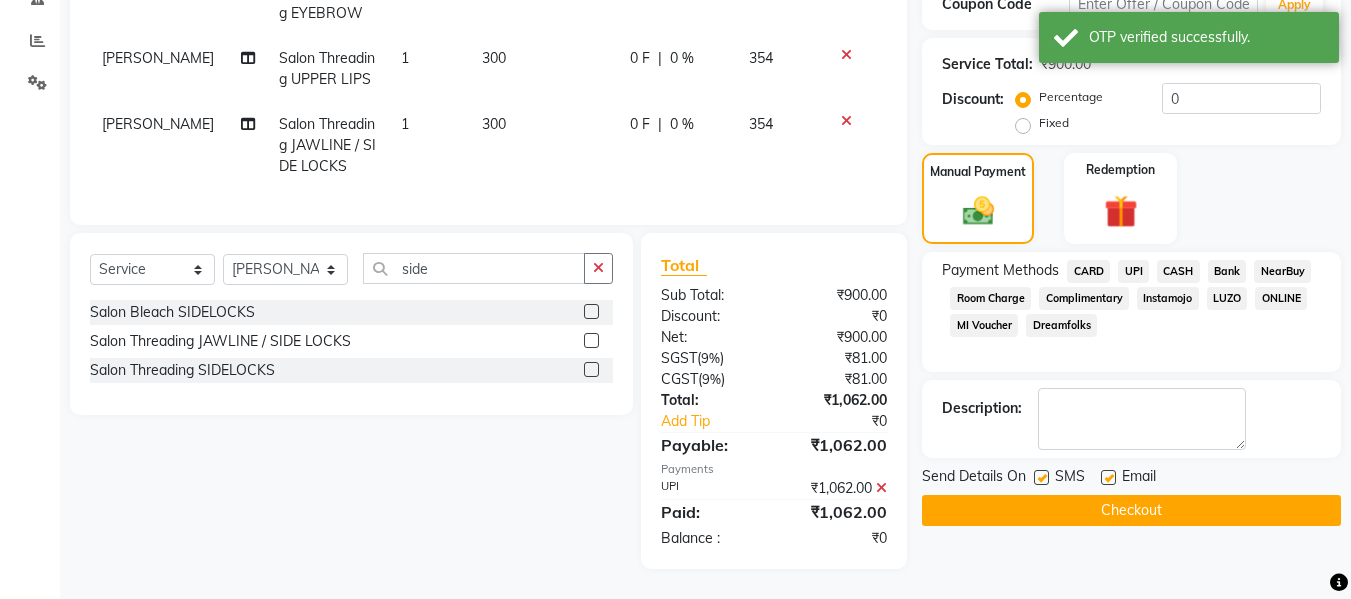 scroll, scrollTop: 375, scrollLeft: 0, axis: vertical 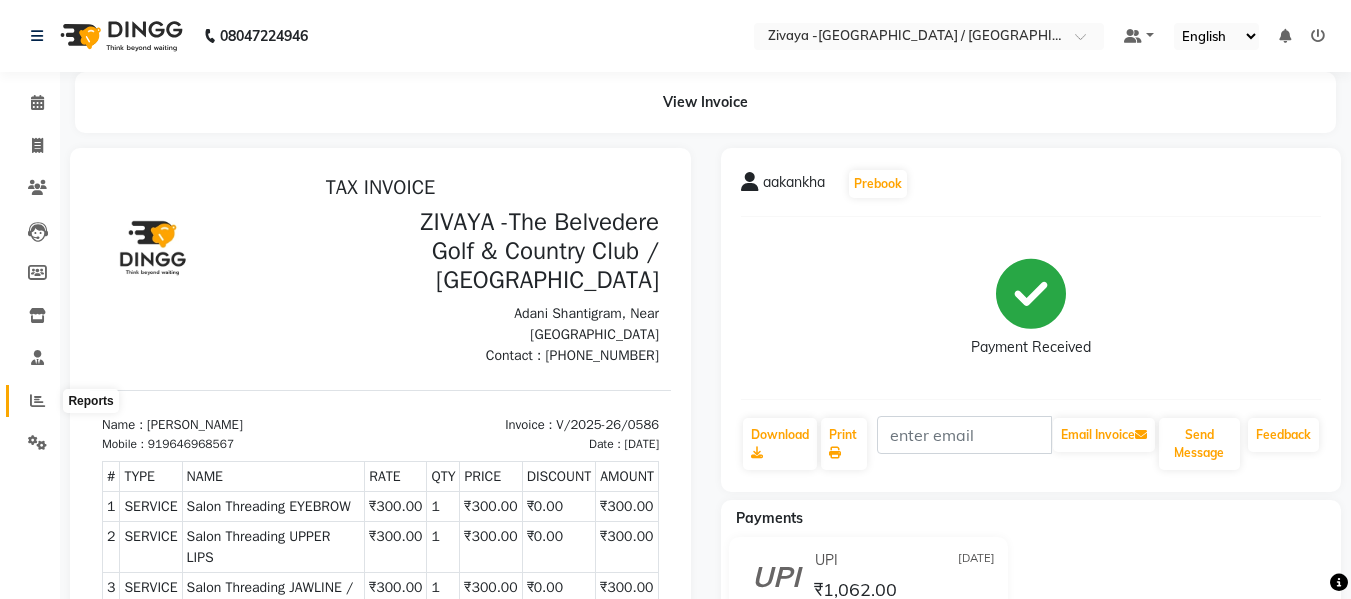 click 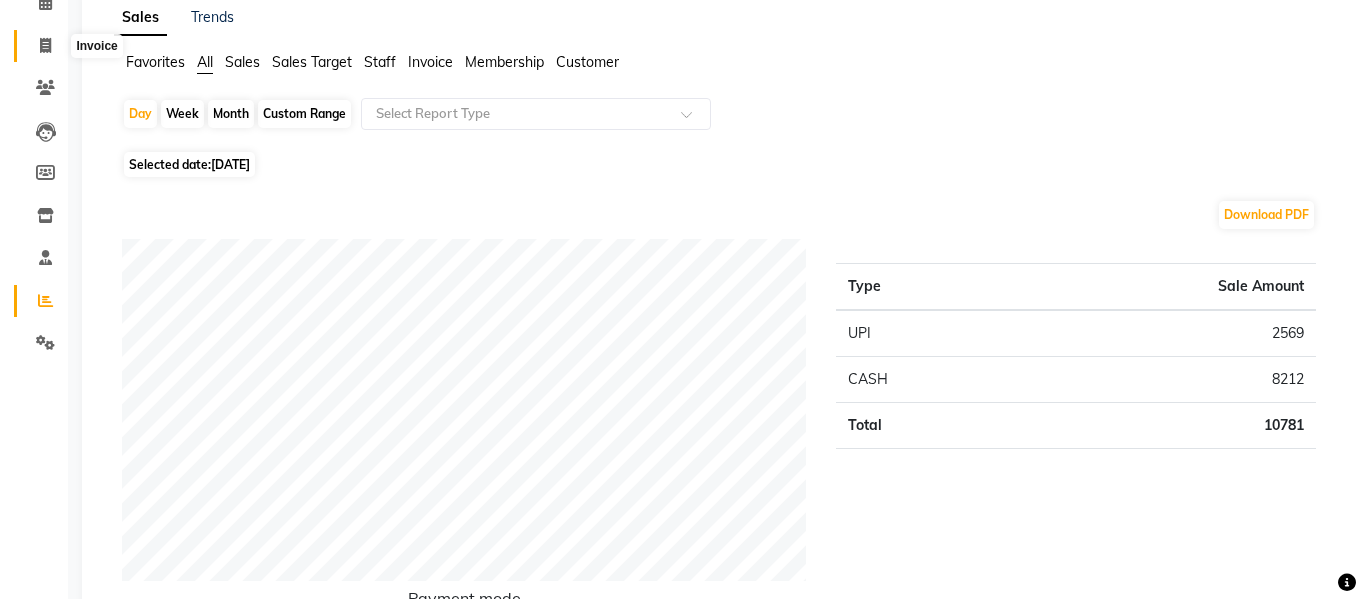 scroll, scrollTop: 0, scrollLeft: 0, axis: both 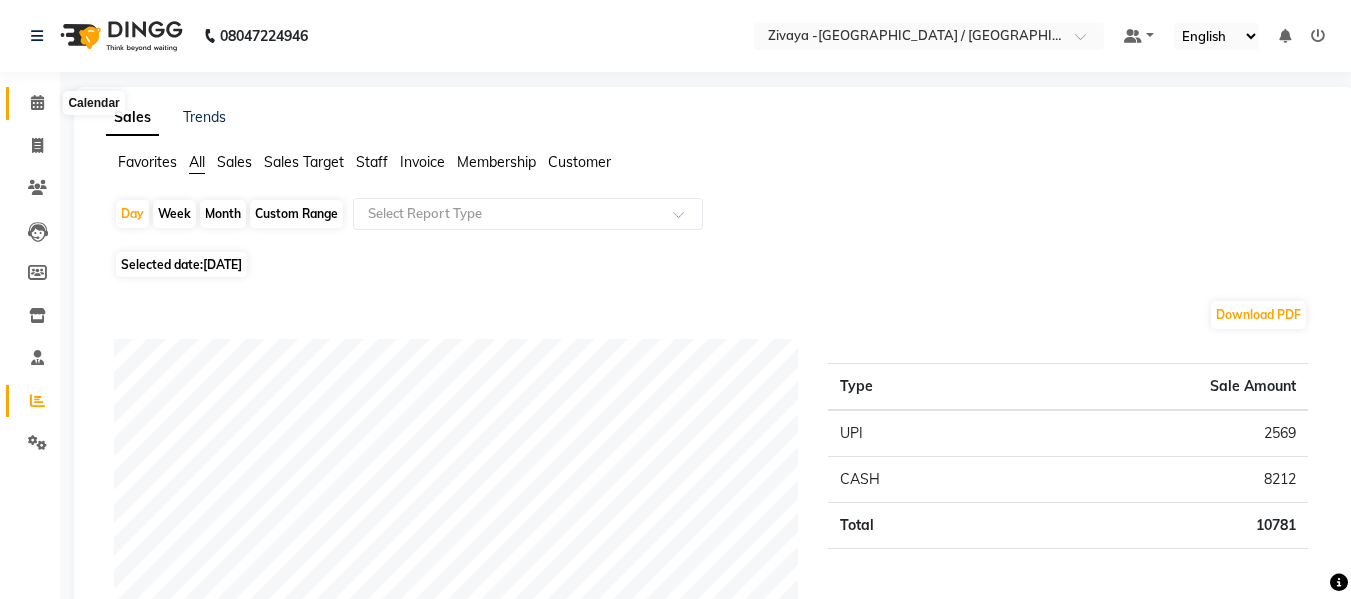 click 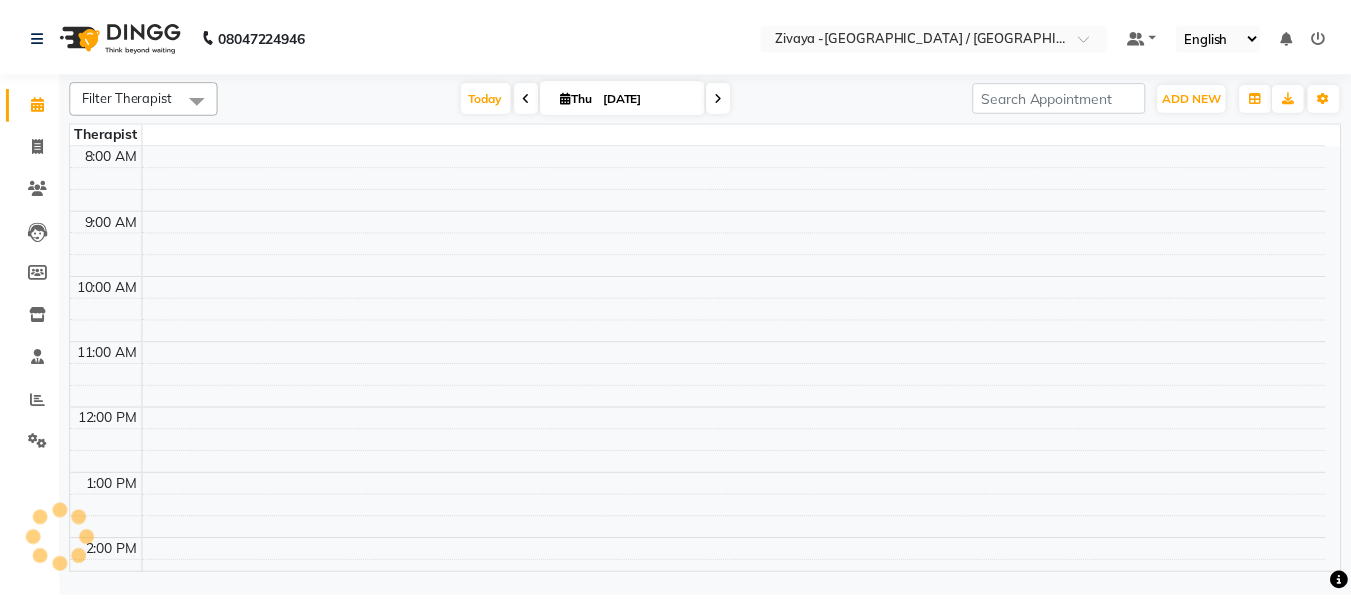 scroll, scrollTop: 630, scrollLeft: 0, axis: vertical 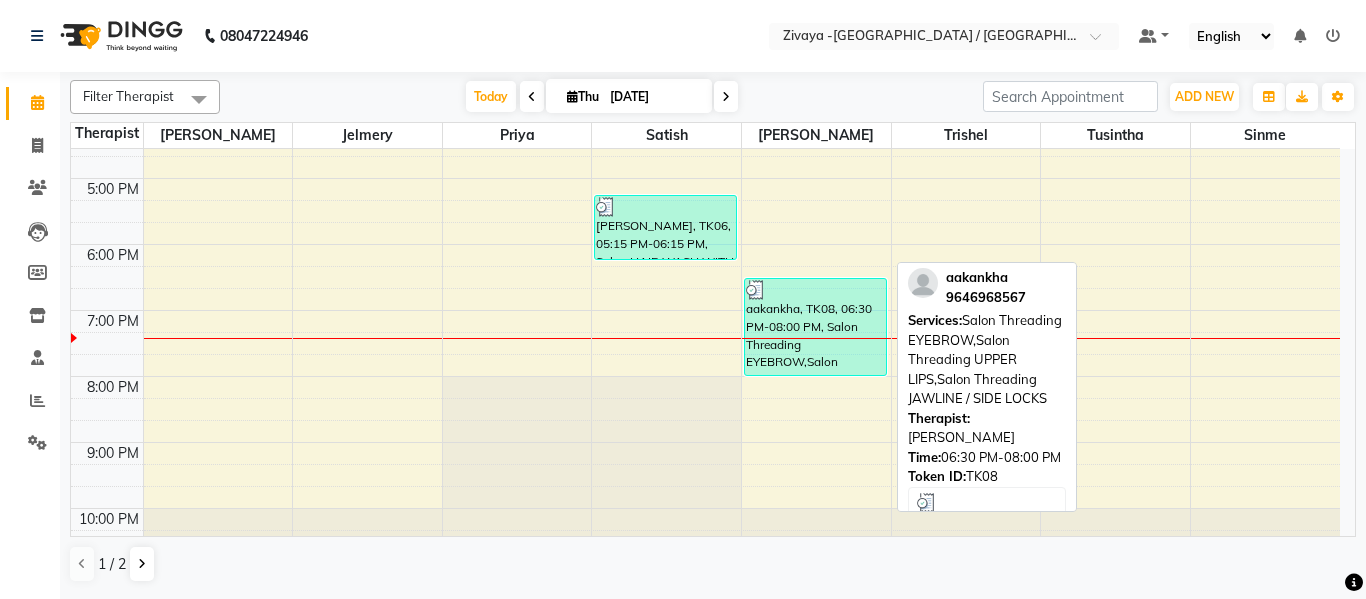 click on "aakankha, TK08, 06:30 PM-08:00 PM, Salon Threading EYEBROW,Salon Threading UPPER LIPS,Salon Threading JAWLINE / SIDE LOCKS" at bounding box center [815, 327] 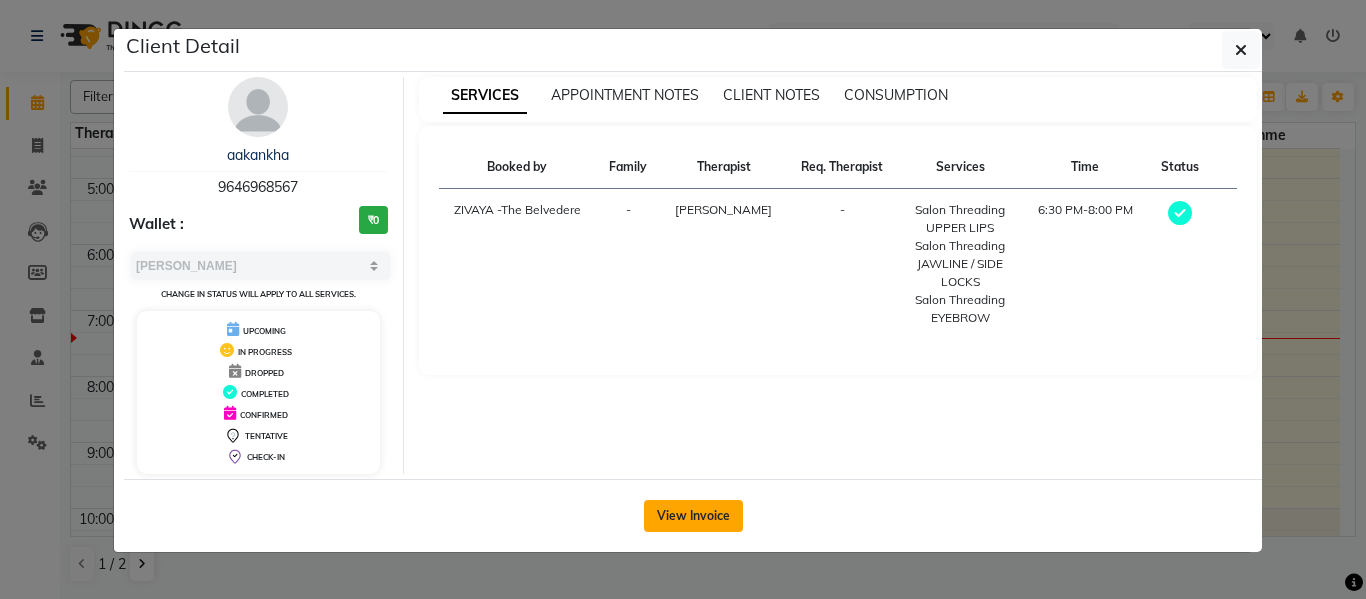 click on "View Invoice" 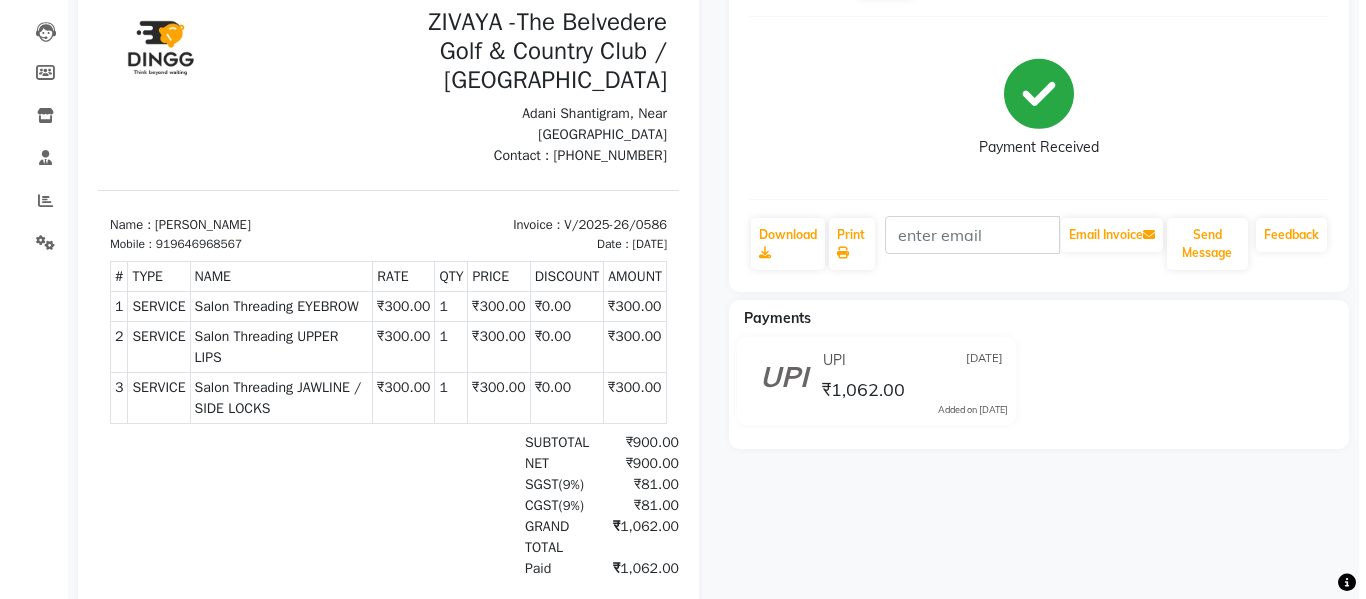 scroll, scrollTop: 0, scrollLeft: 0, axis: both 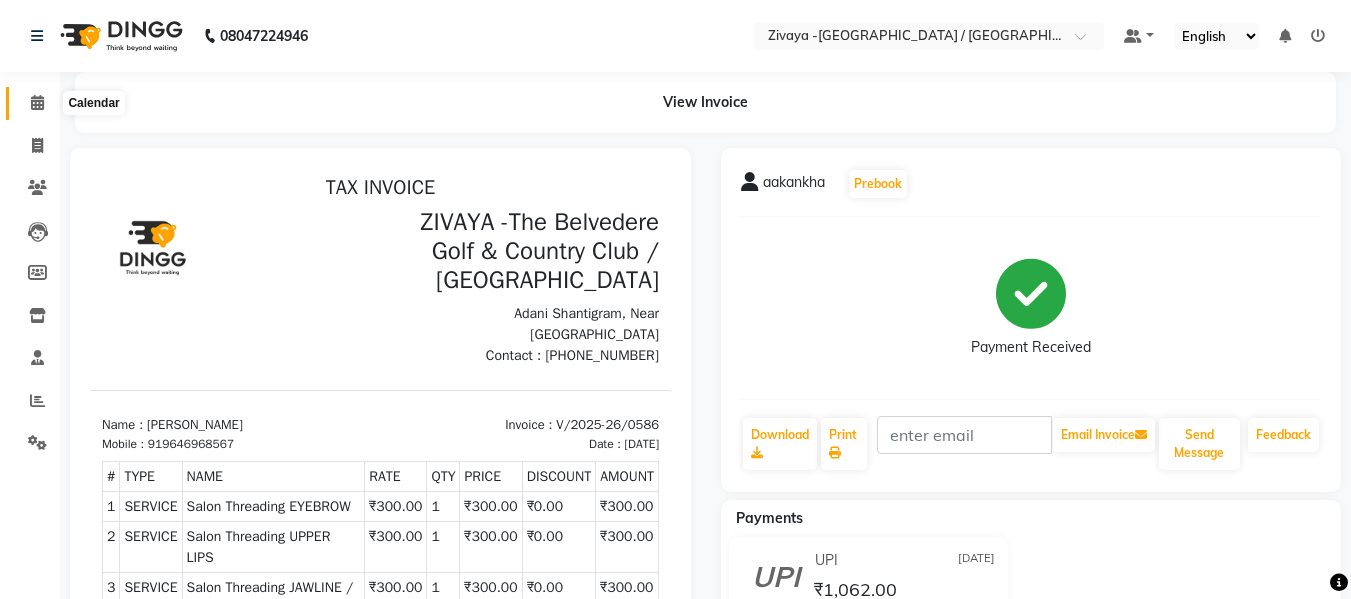 click 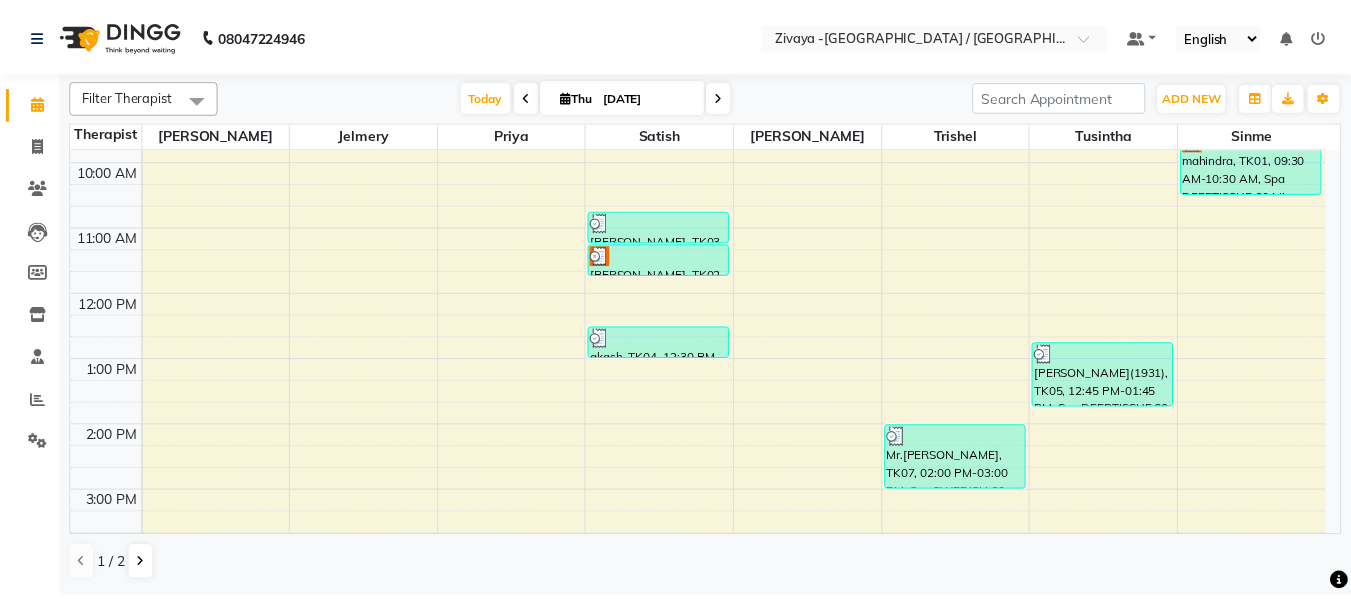 scroll, scrollTop: 200, scrollLeft: 0, axis: vertical 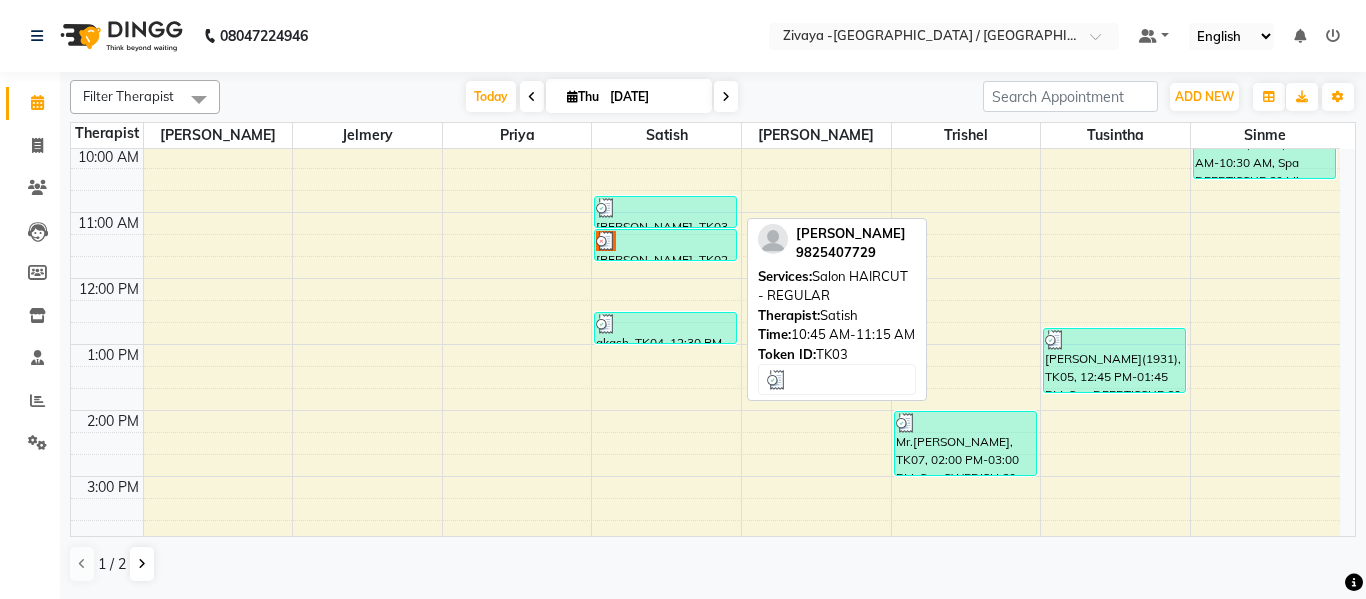 click at bounding box center [665, 208] 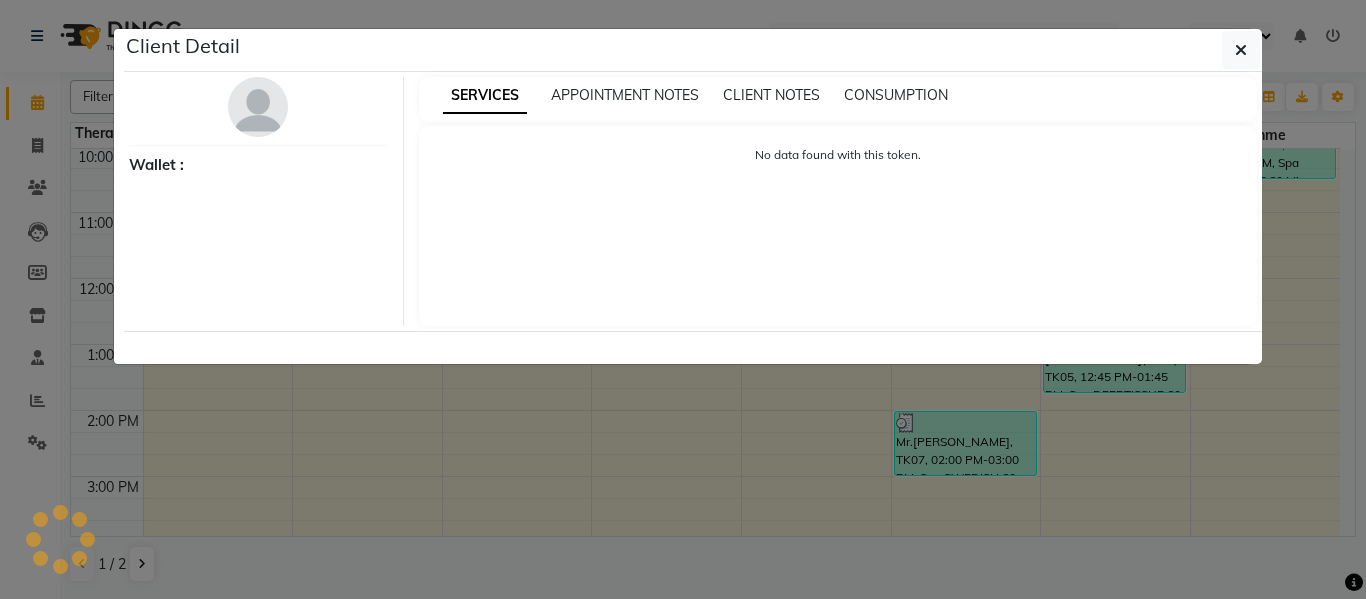 select on "3" 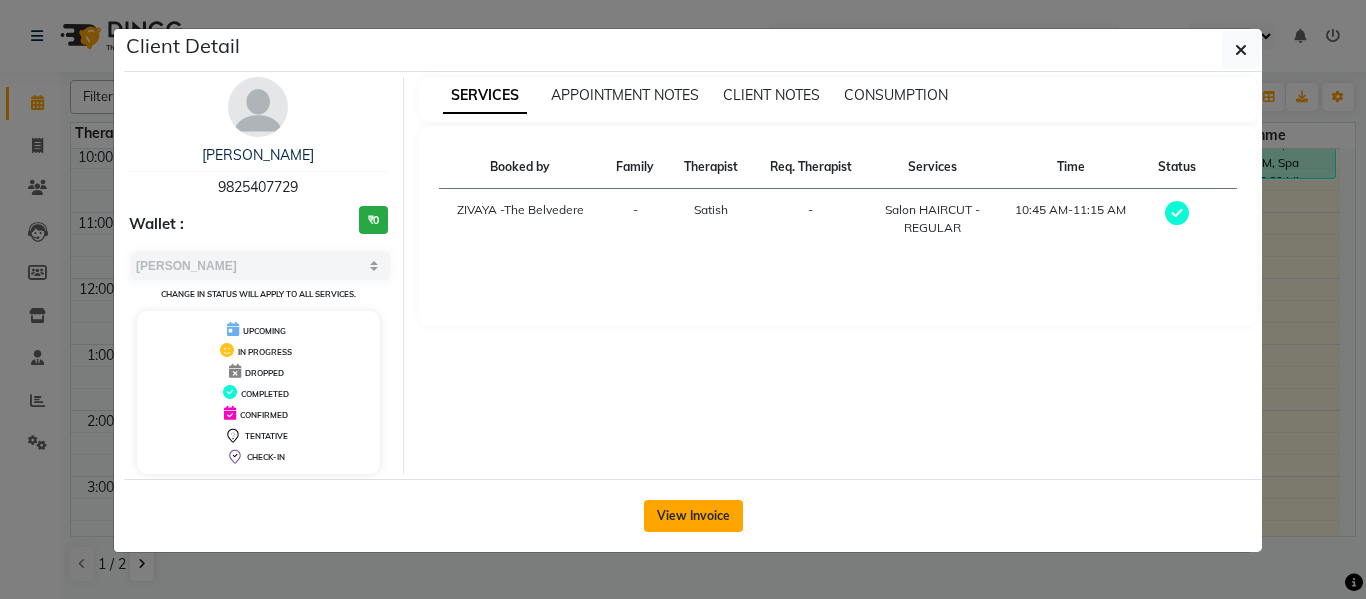 click on "View Invoice" 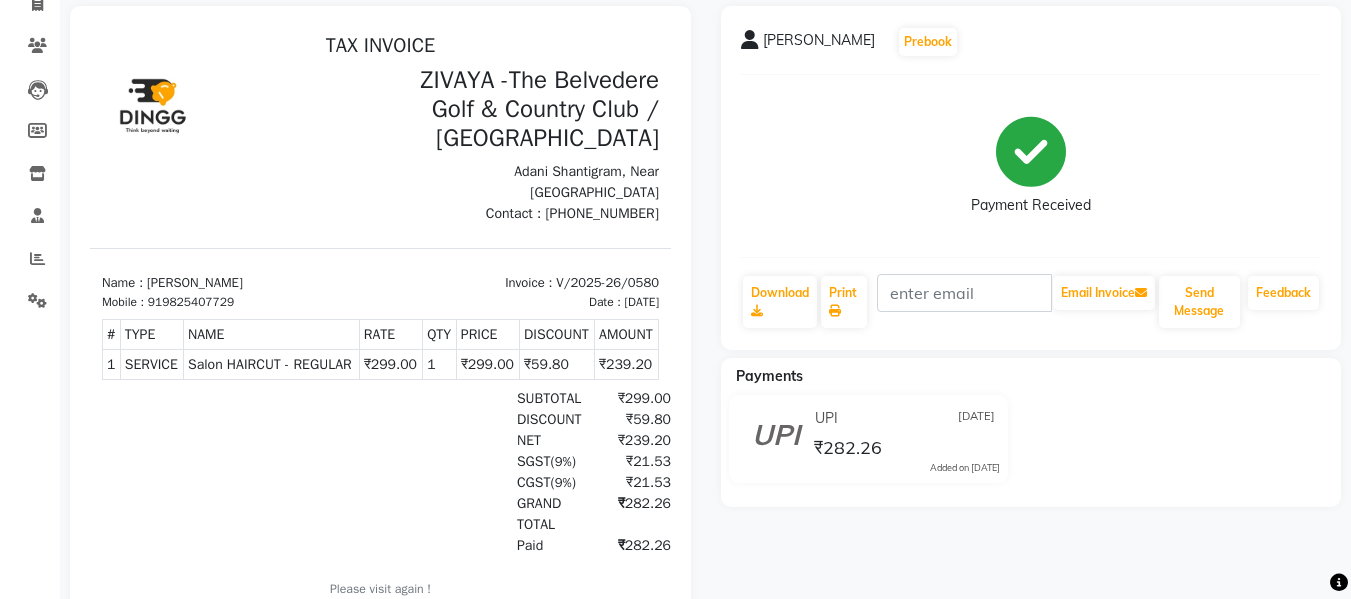 scroll, scrollTop: 0, scrollLeft: 0, axis: both 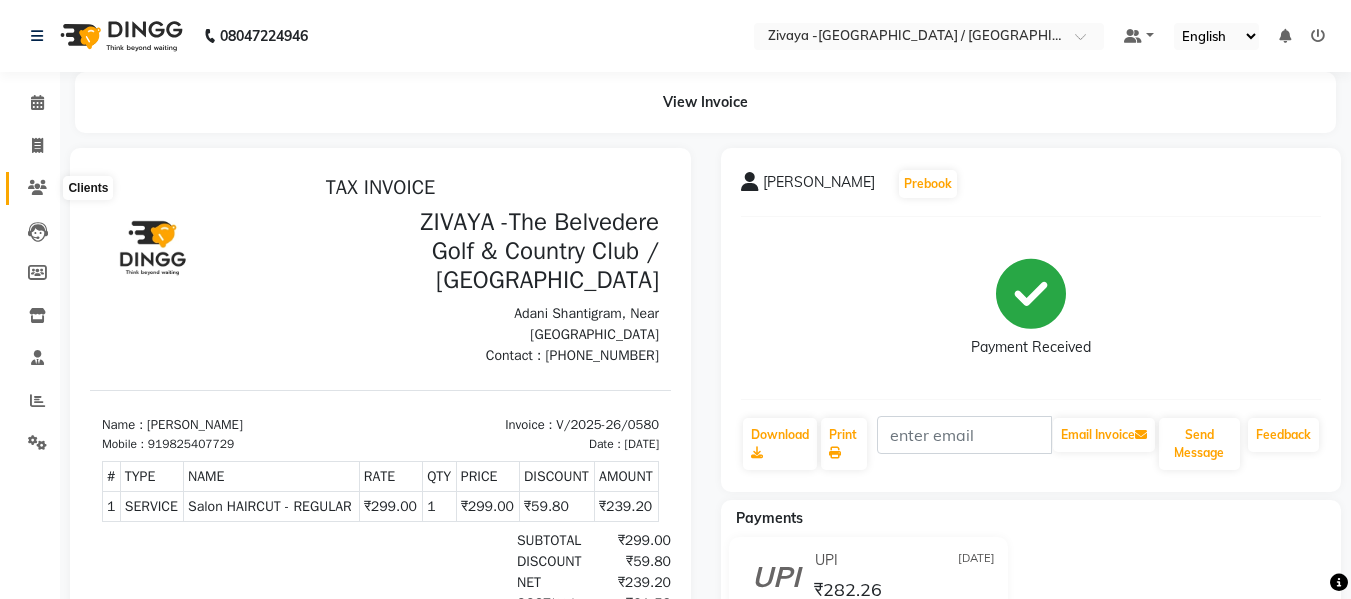 click 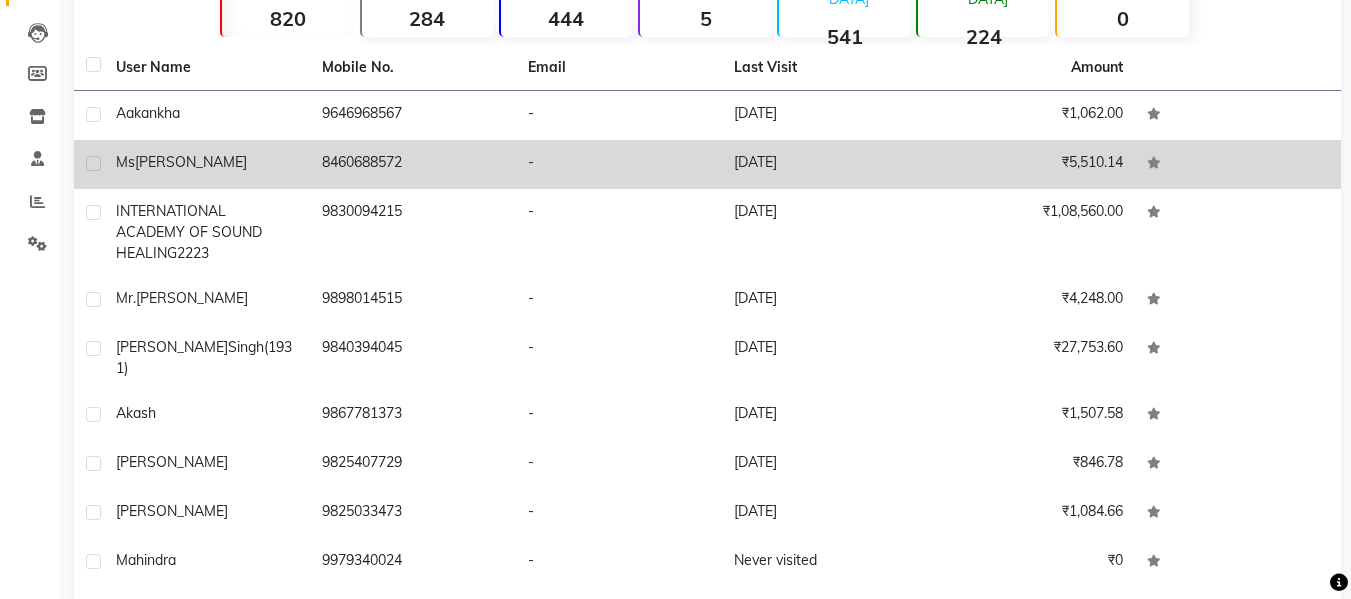scroll, scrollTop: 200, scrollLeft: 0, axis: vertical 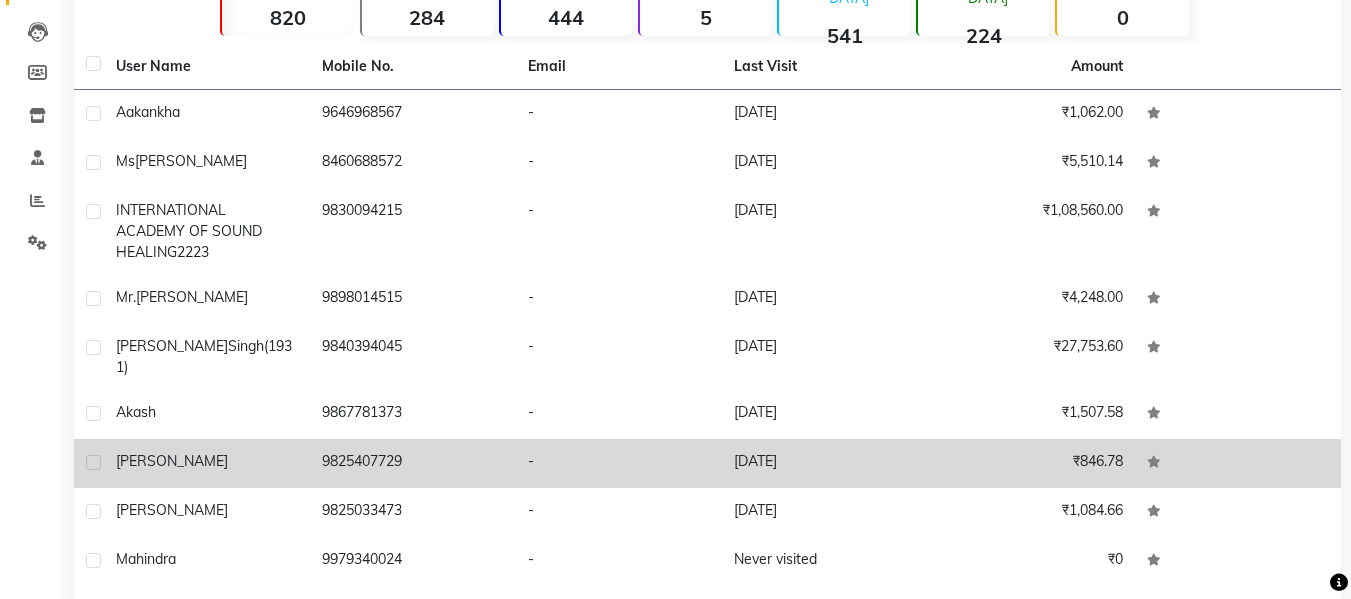 click on "kamlesh" 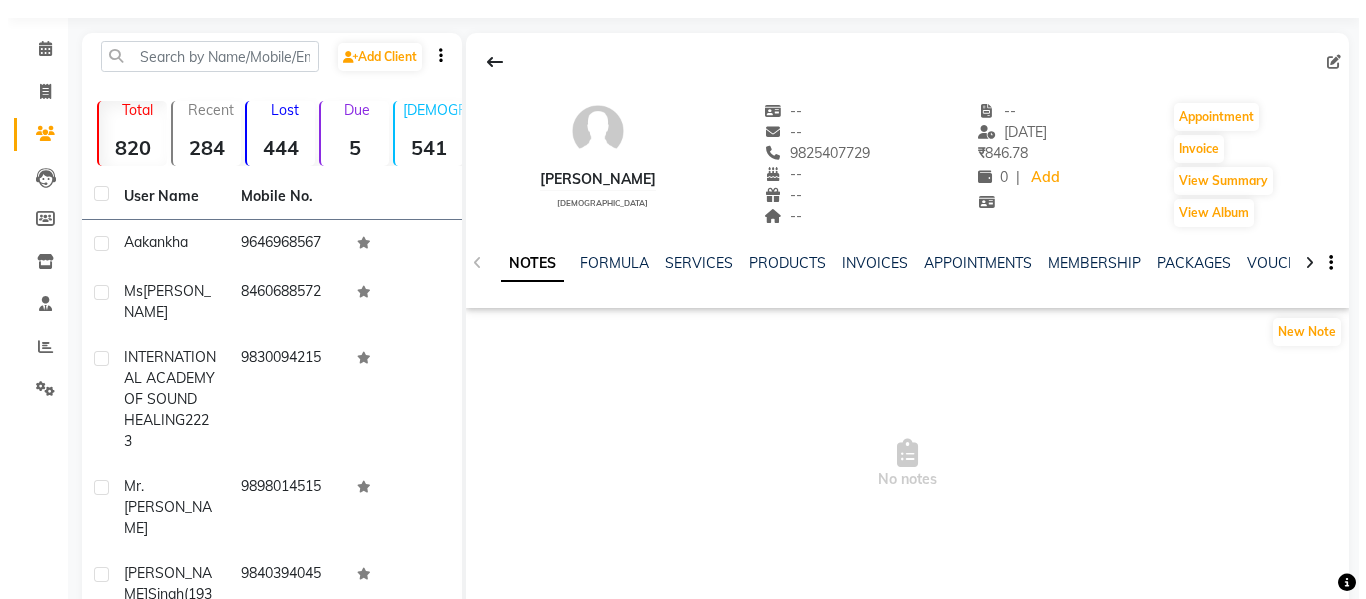 scroll, scrollTop: 0, scrollLeft: 0, axis: both 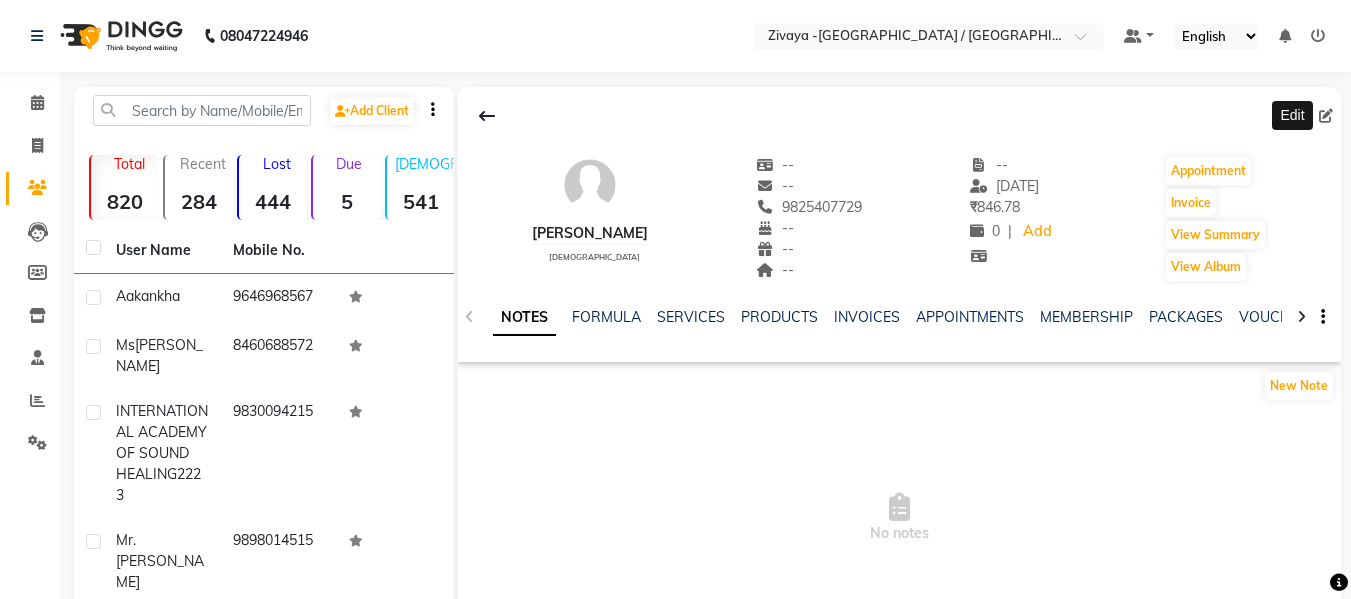 click 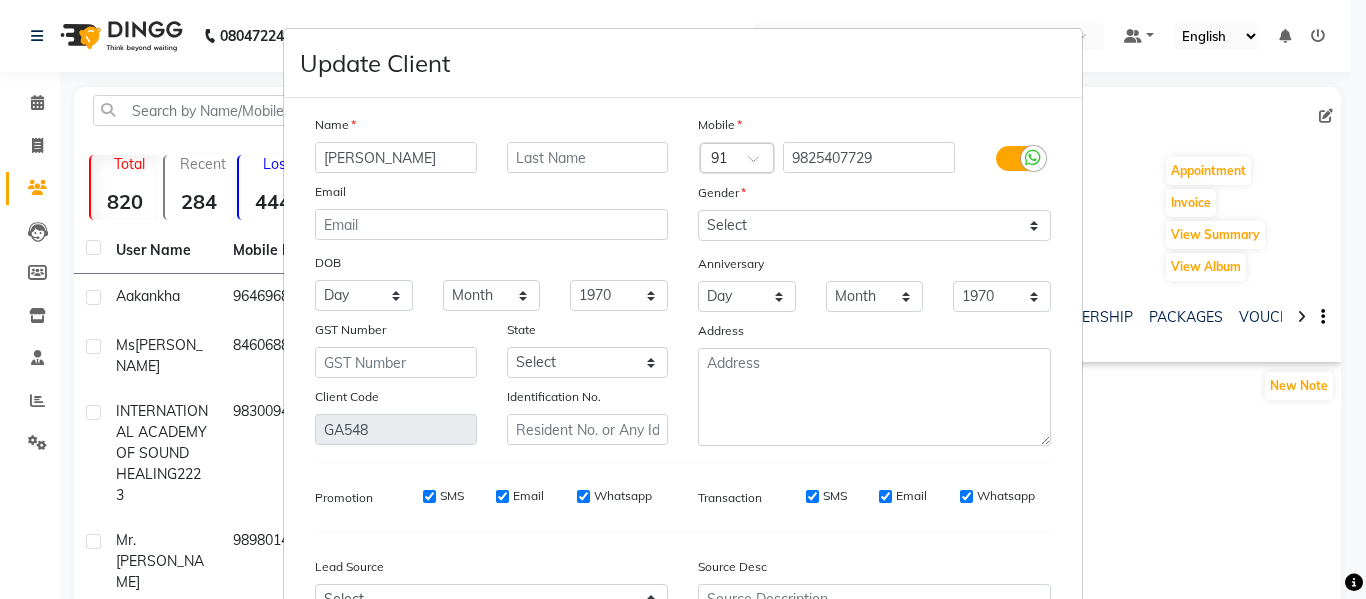 type on "kalpesh" 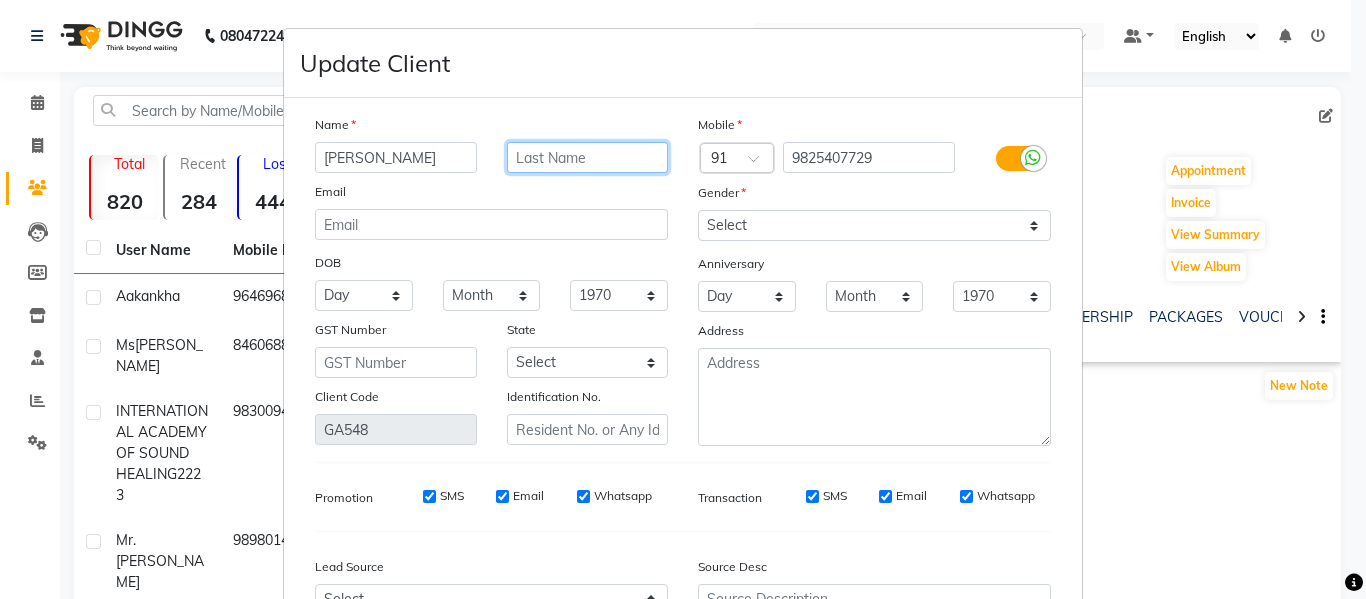click at bounding box center (588, 157) 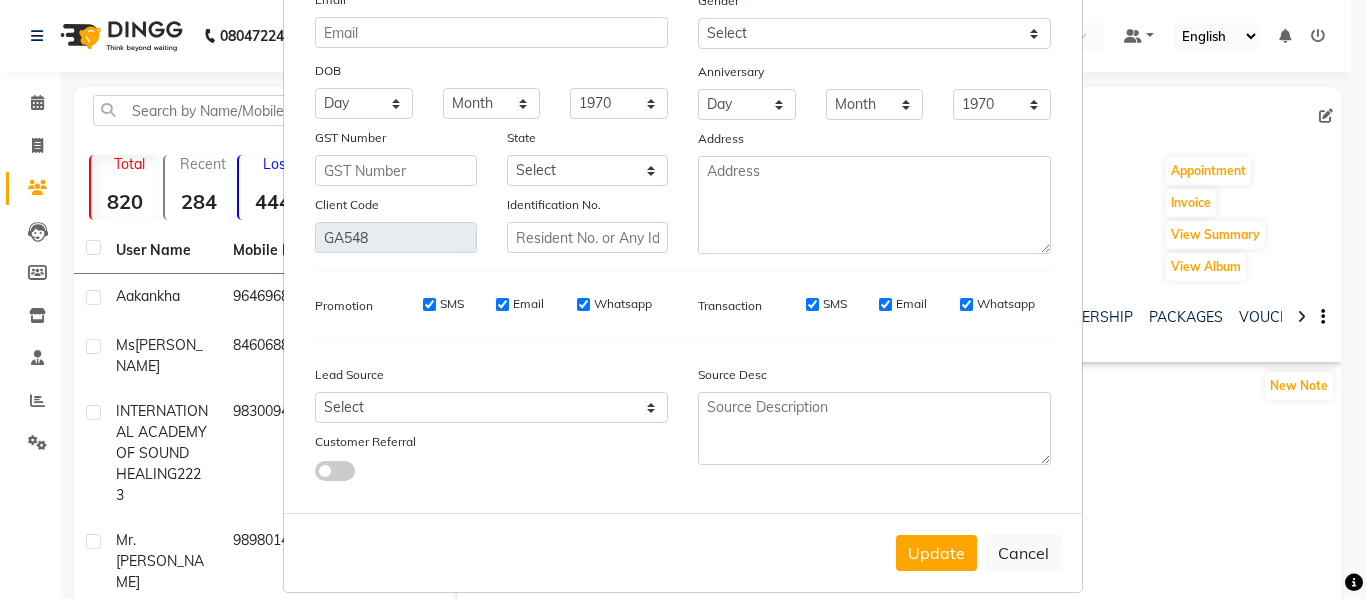 scroll, scrollTop: 200, scrollLeft: 0, axis: vertical 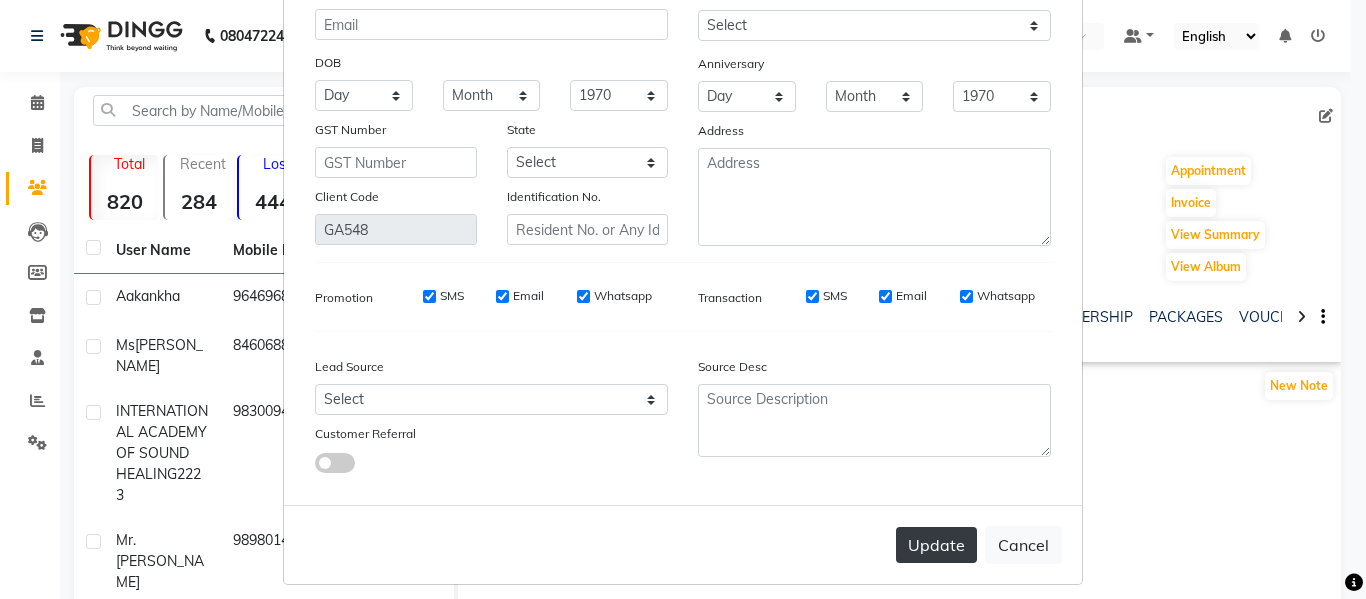 type on "624" 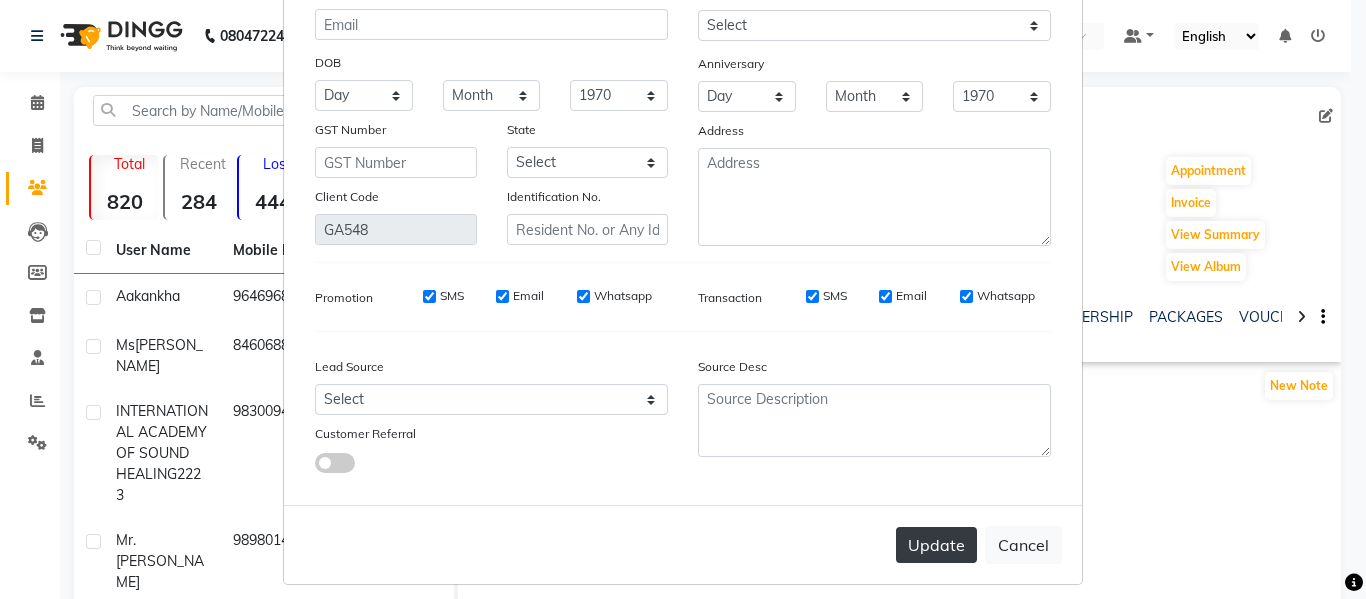 click on "Update" at bounding box center (936, 545) 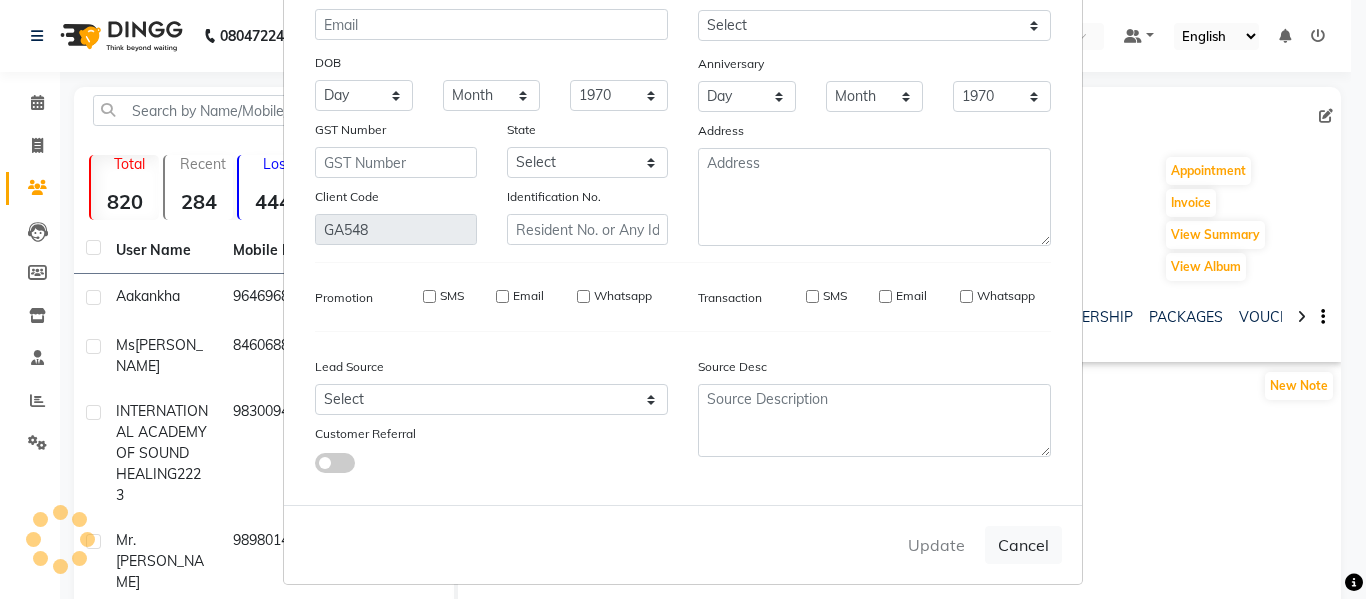 type 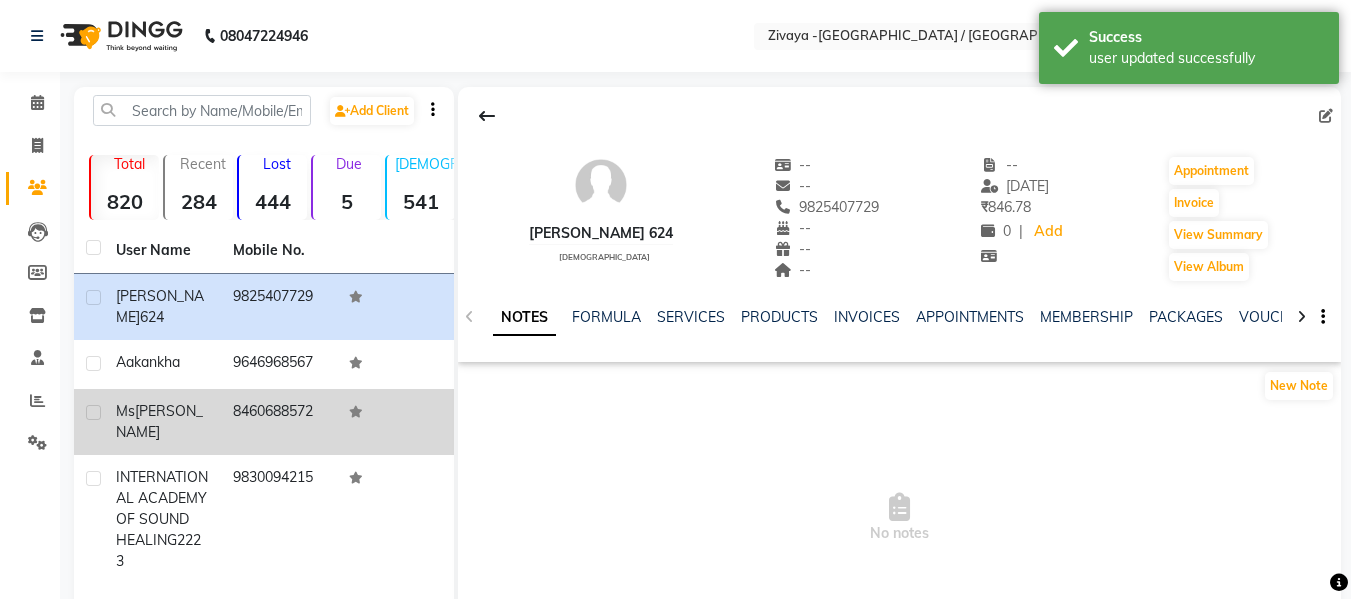 click on "8460688572" 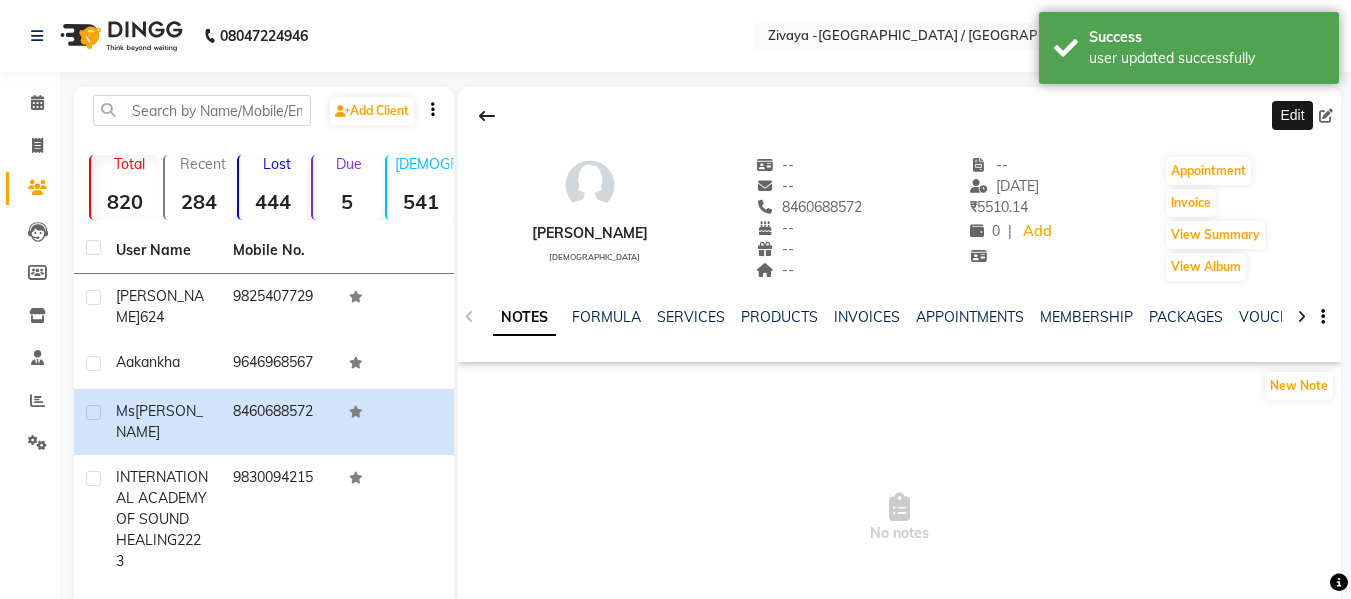 click 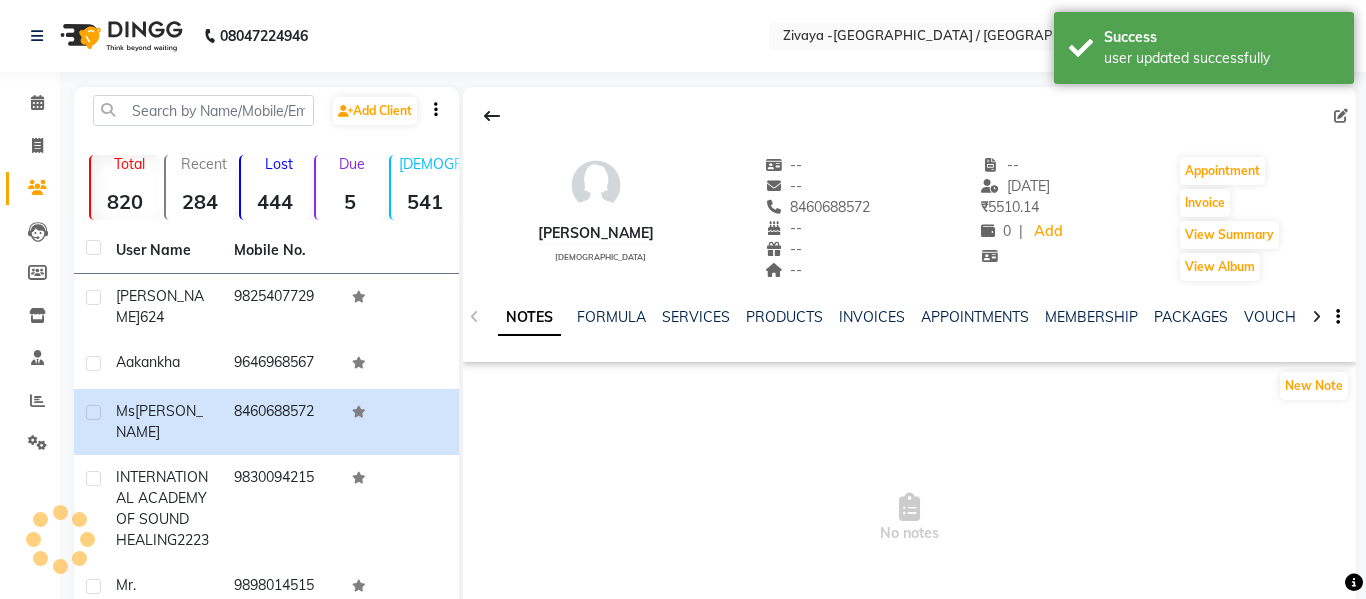 select on "female" 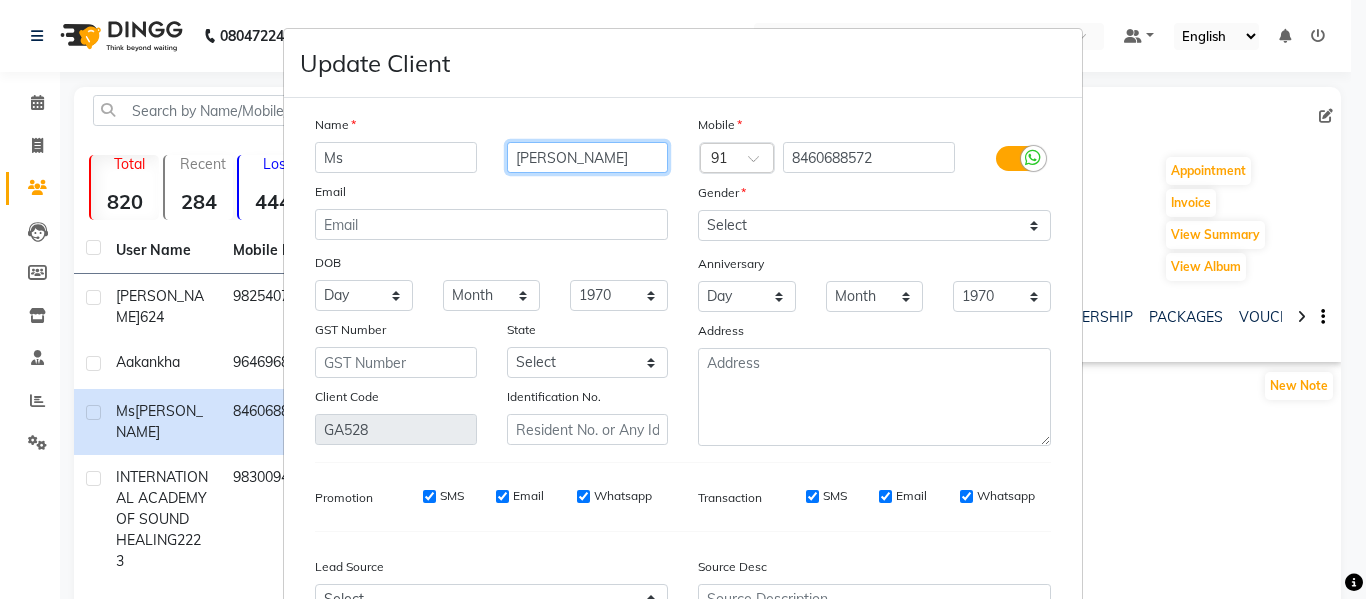 click on "Minaxi" at bounding box center [588, 157] 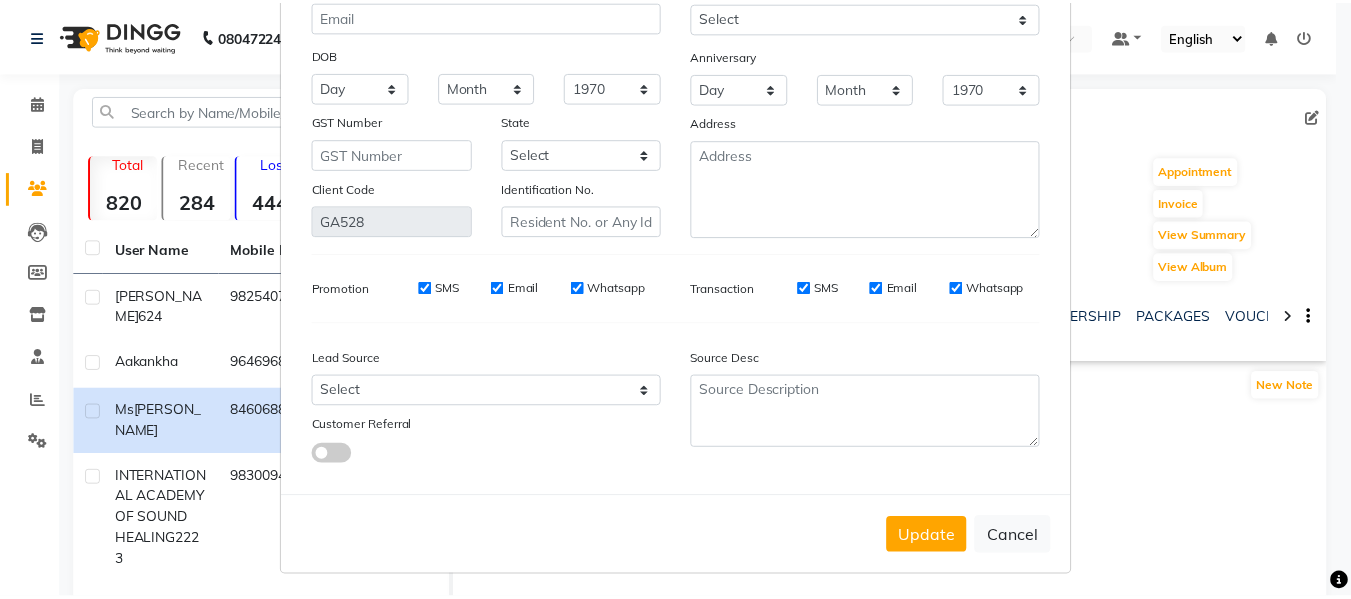 scroll, scrollTop: 214, scrollLeft: 0, axis: vertical 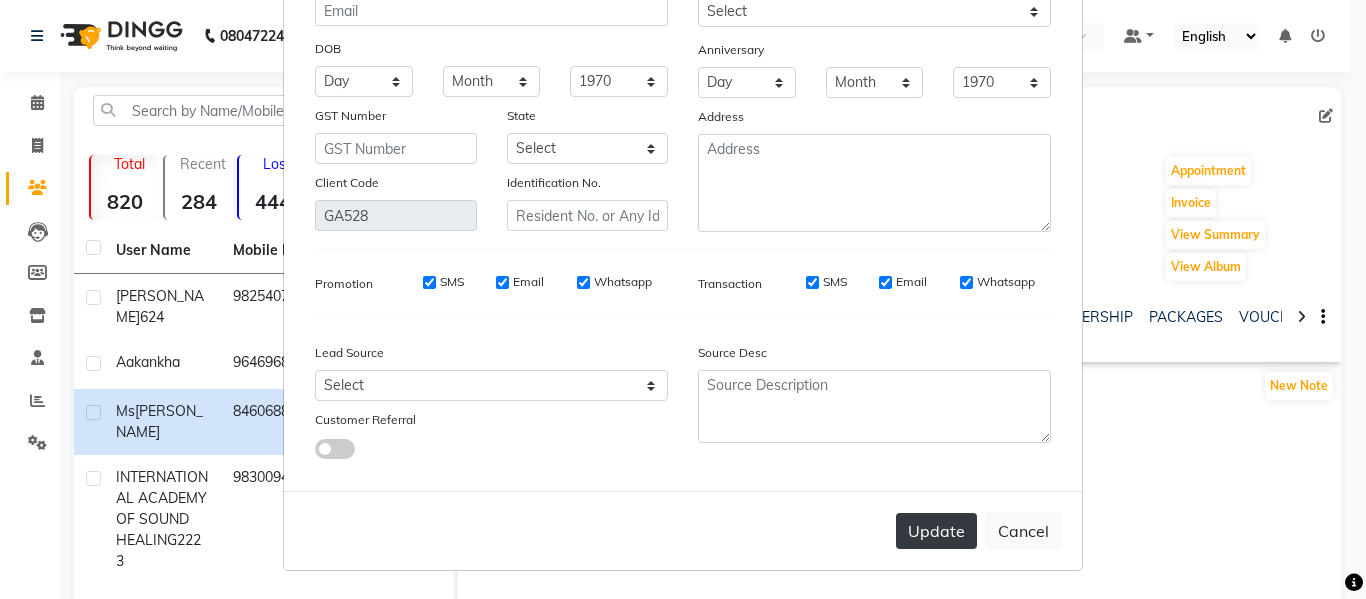 type on "Minaxi 1641" 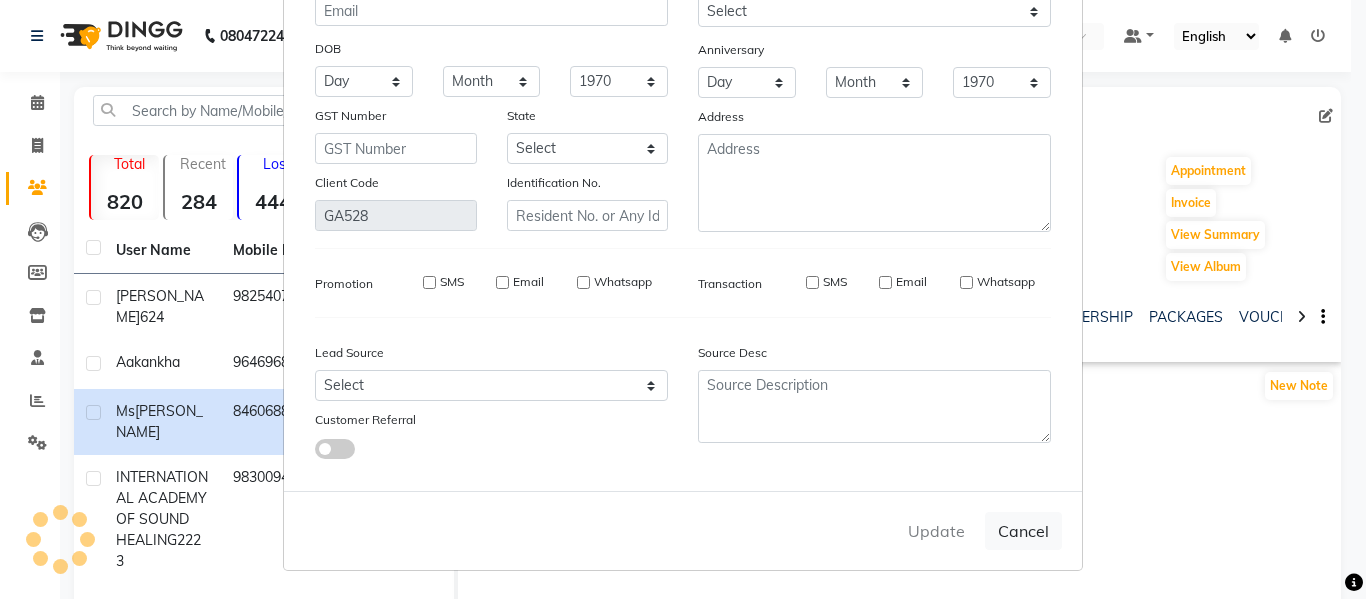 type 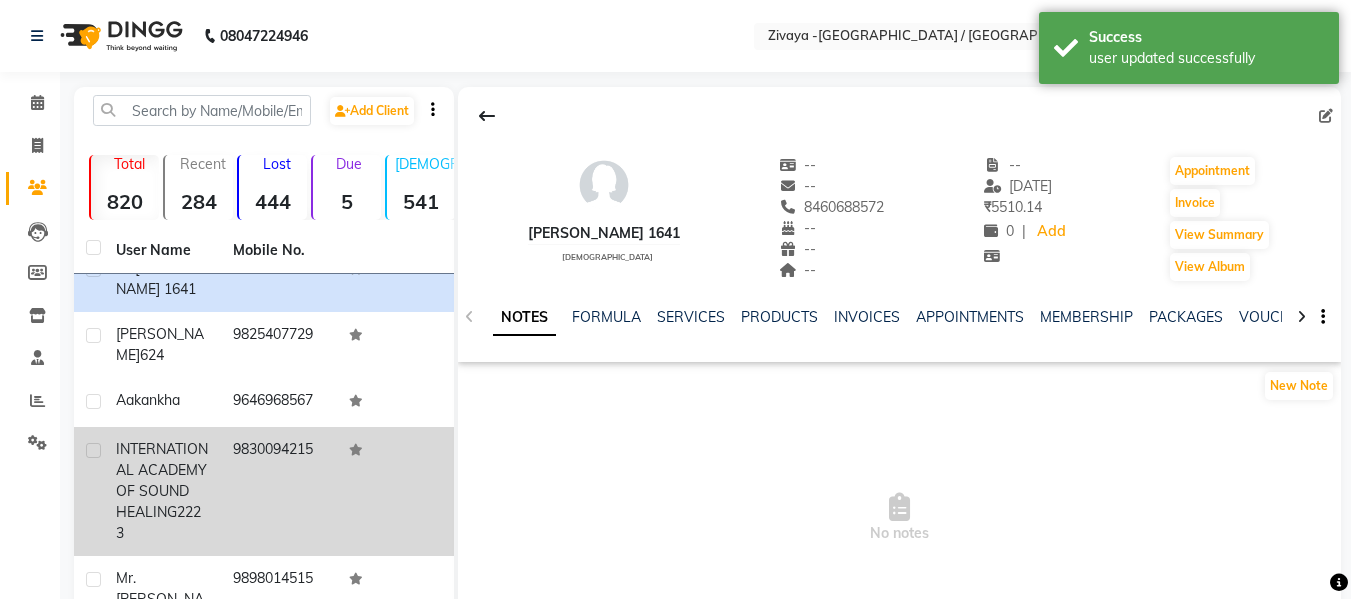scroll, scrollTop: 43, scrollLeft: 0, axis: vertical 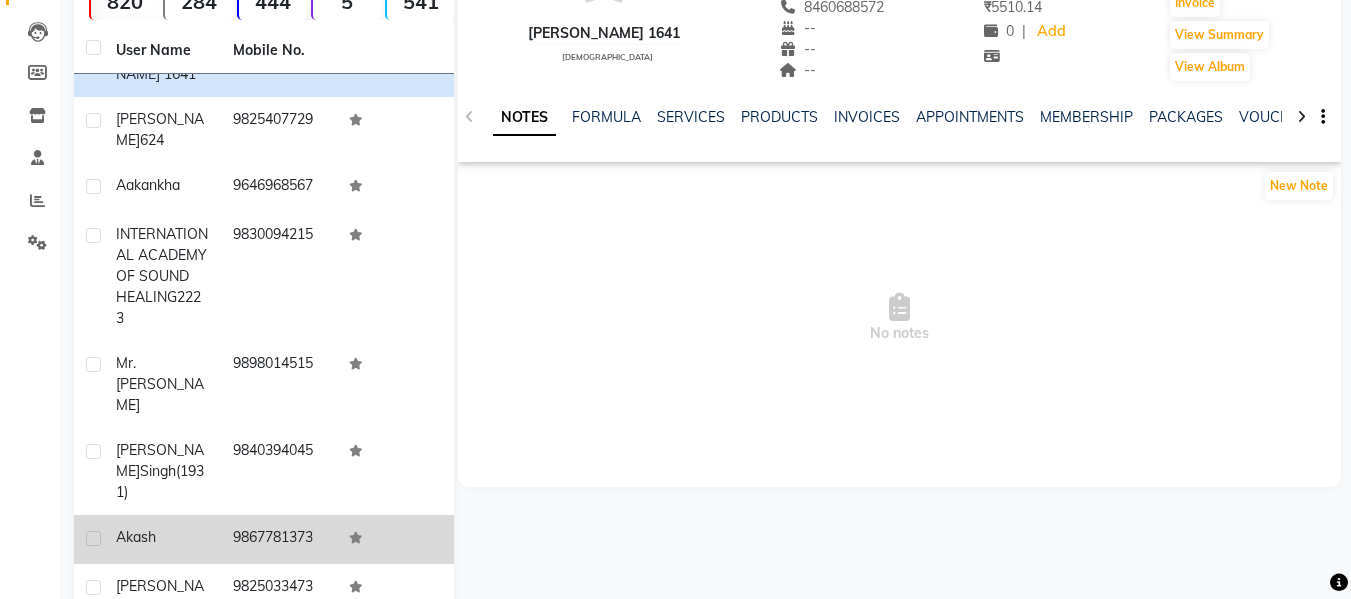 click on "akash" 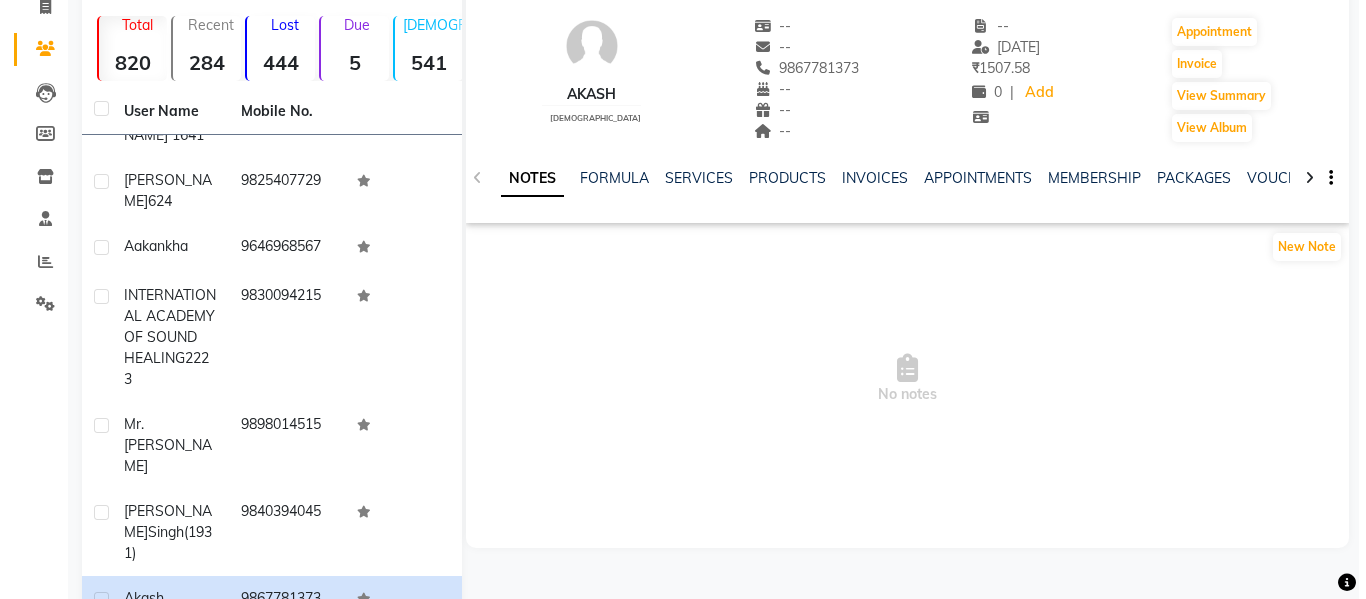 scroll, scrollTop: 0, scrollLeft: 0, axis: both 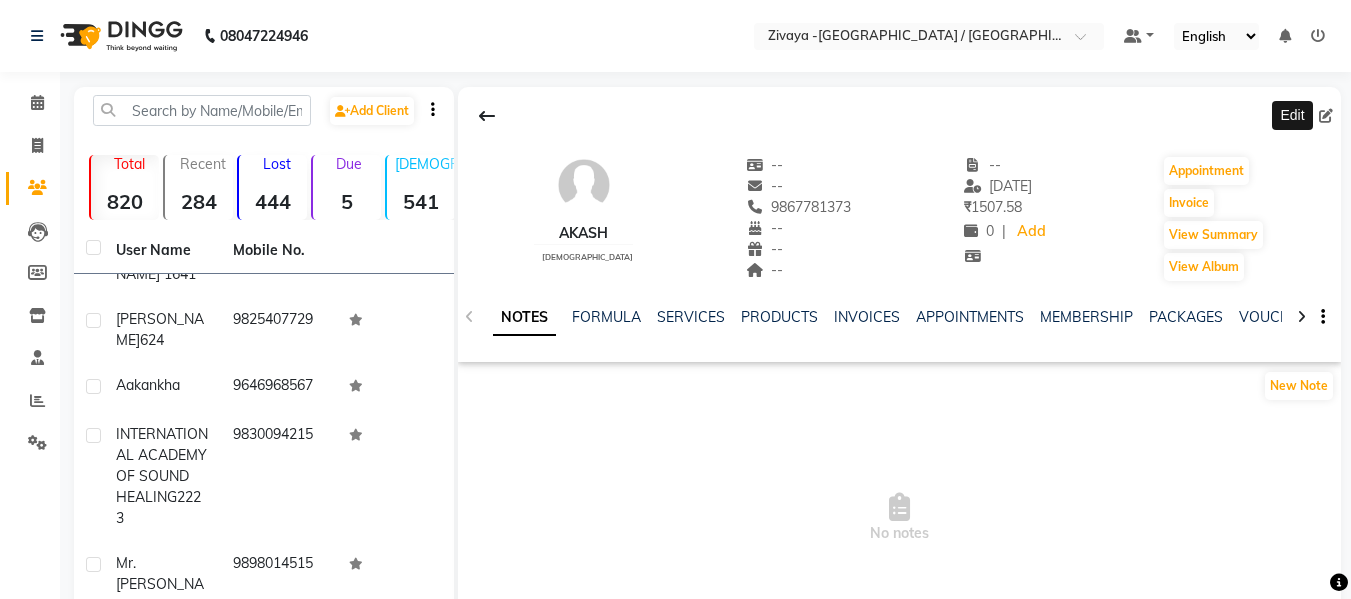 click 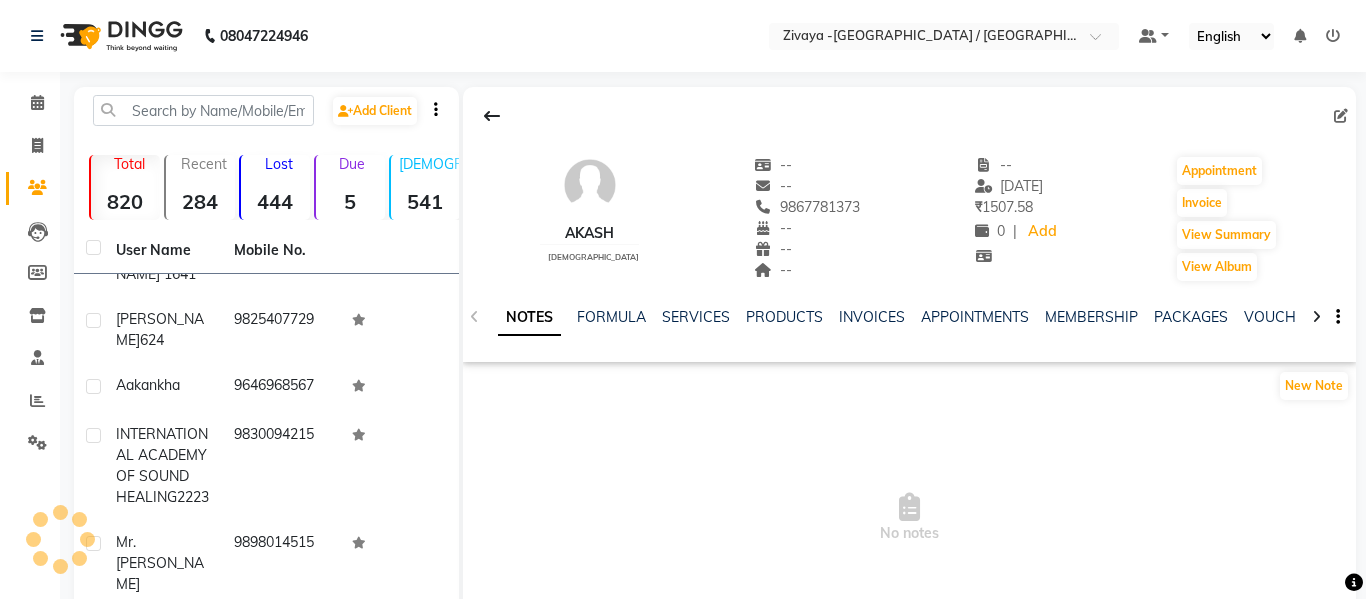 select on "male" 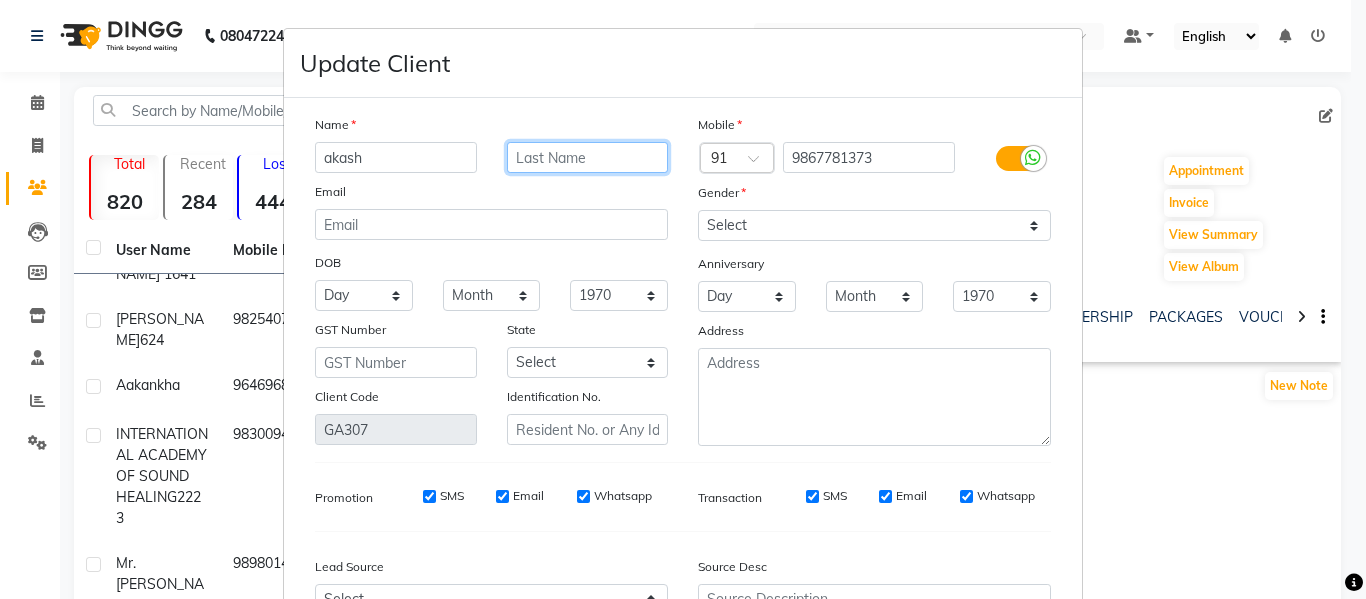 click at bounding box center [588, 157] 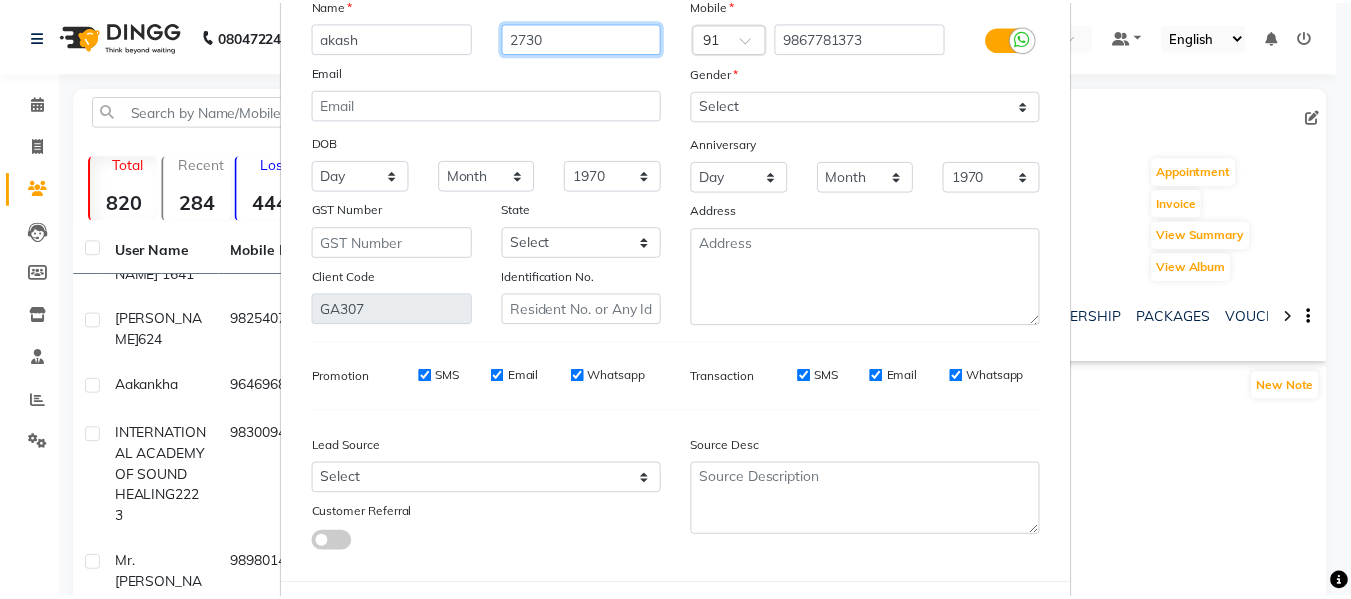scroll, scrollTop: 214, scrollLeft: 0, axis: vertical 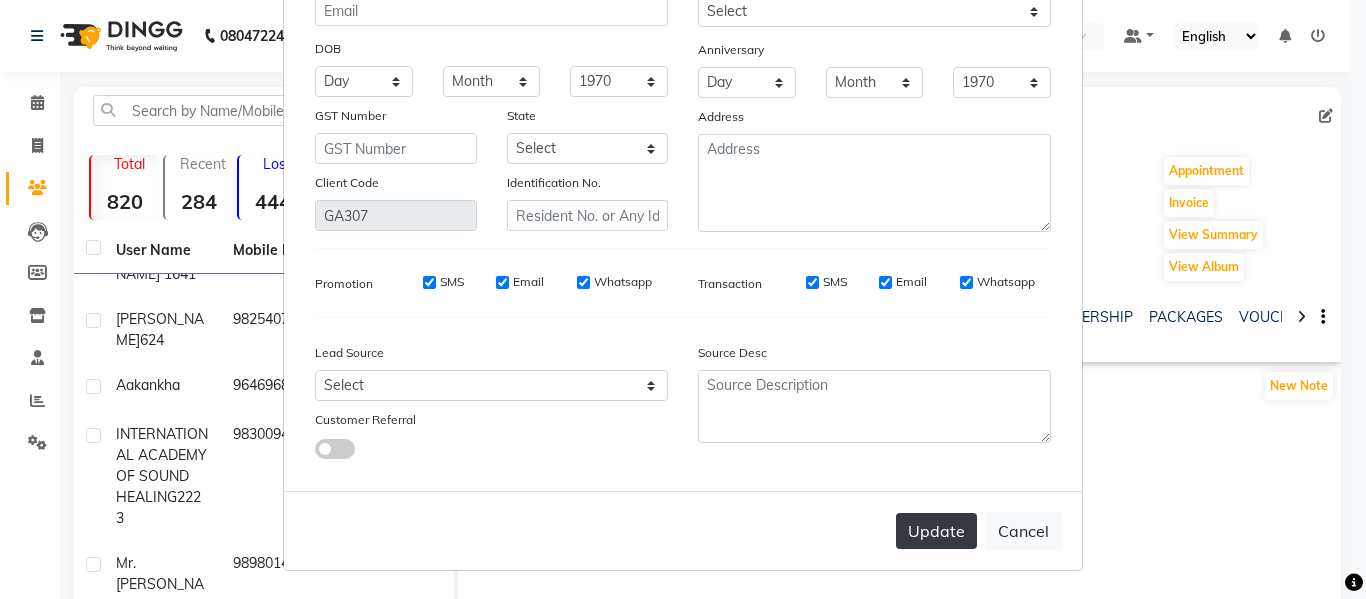 type on "2730" 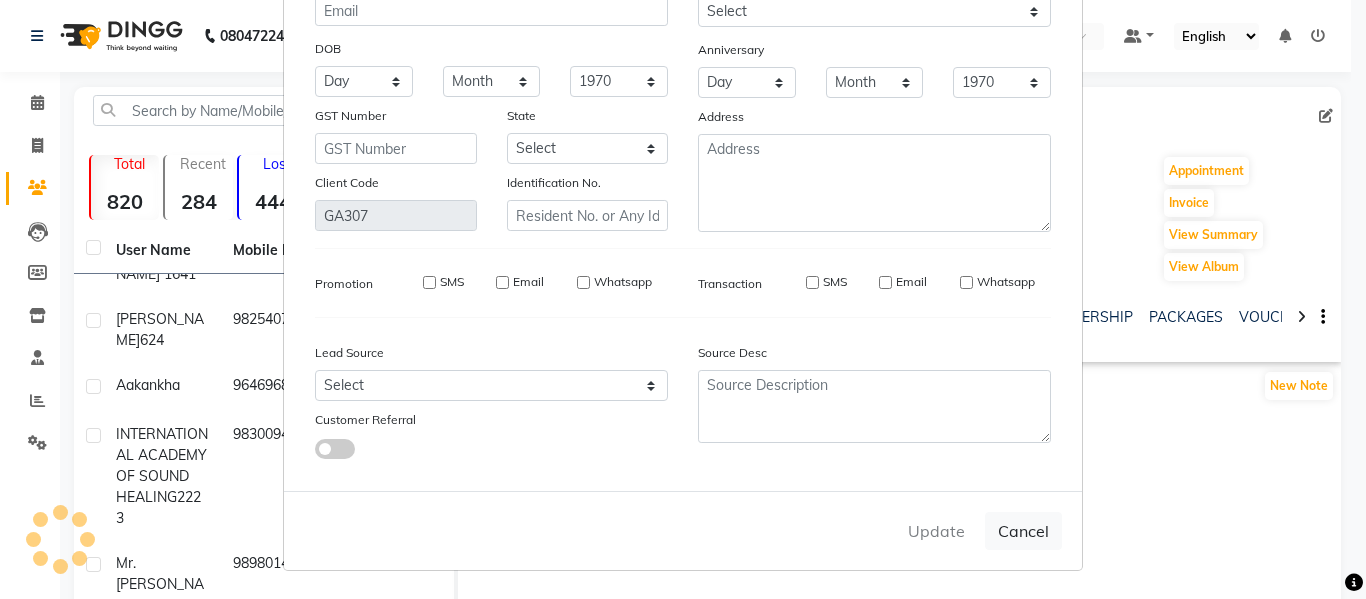 type 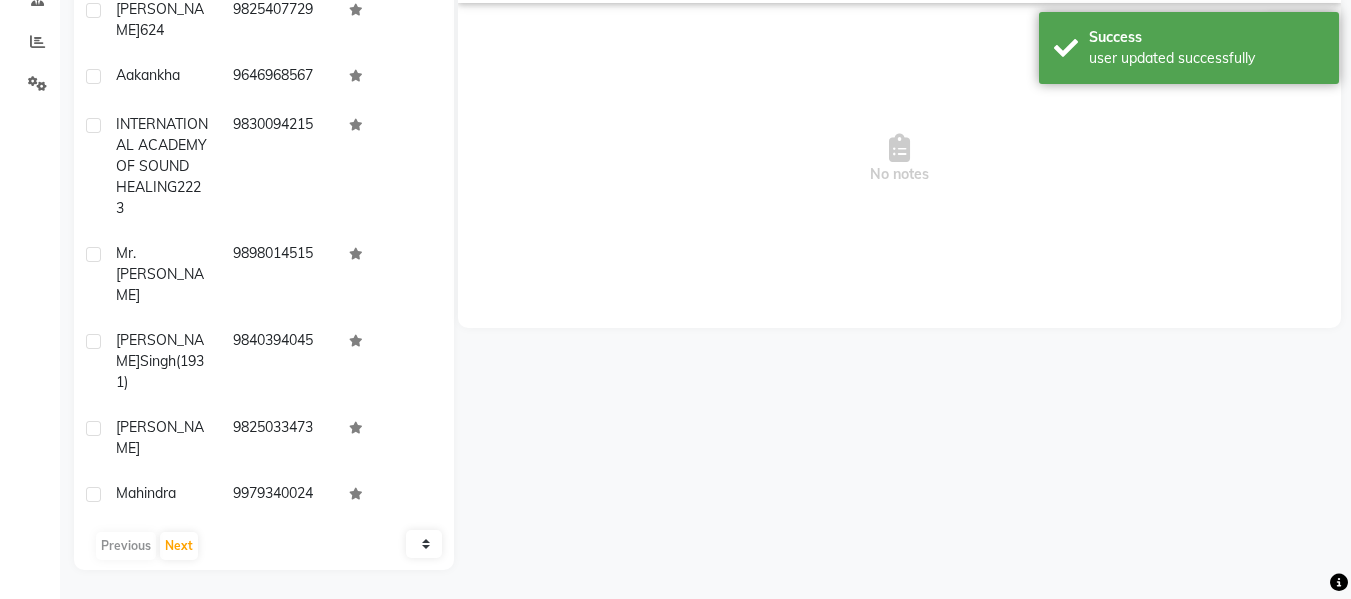 scroll, scrollTop: 360, scrollLeft: 0, axis: vertical 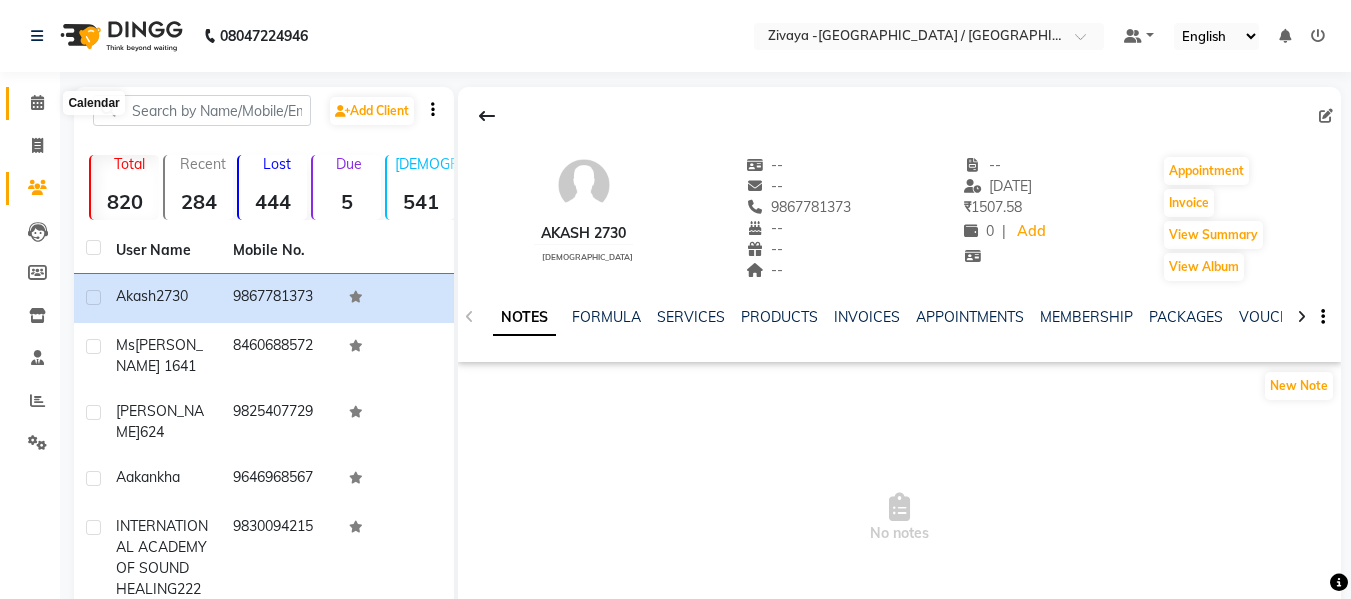 click 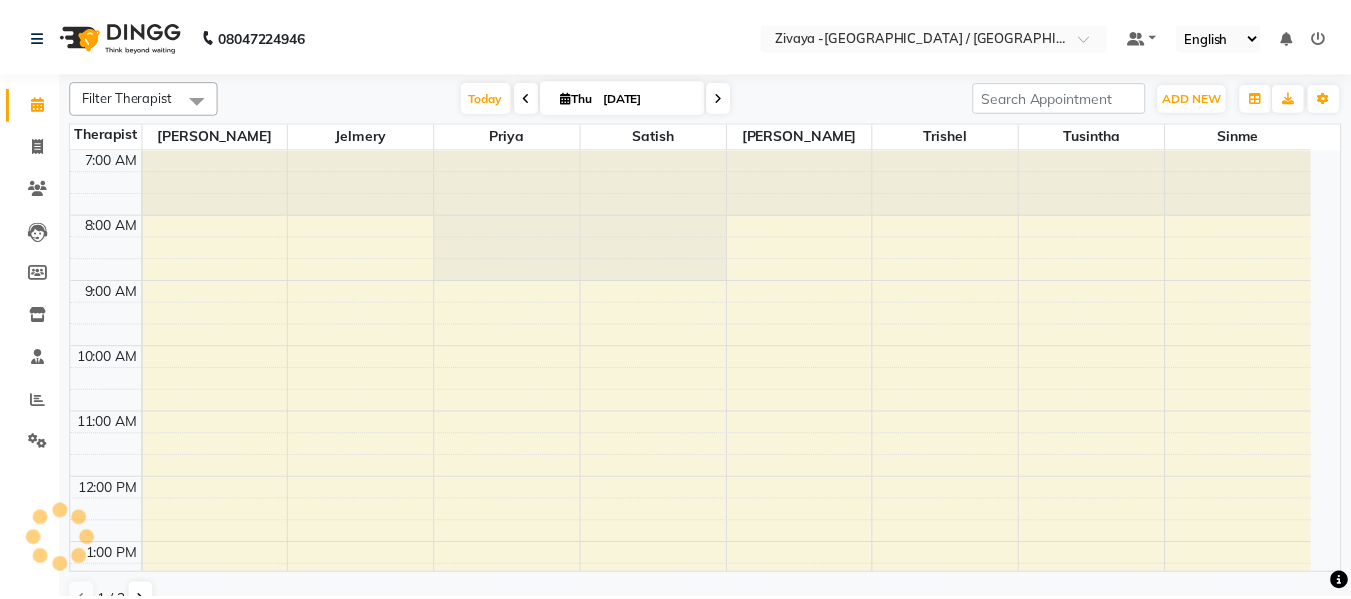 scroll, scrollTop: 0, scrollLeft: 0, axis: both 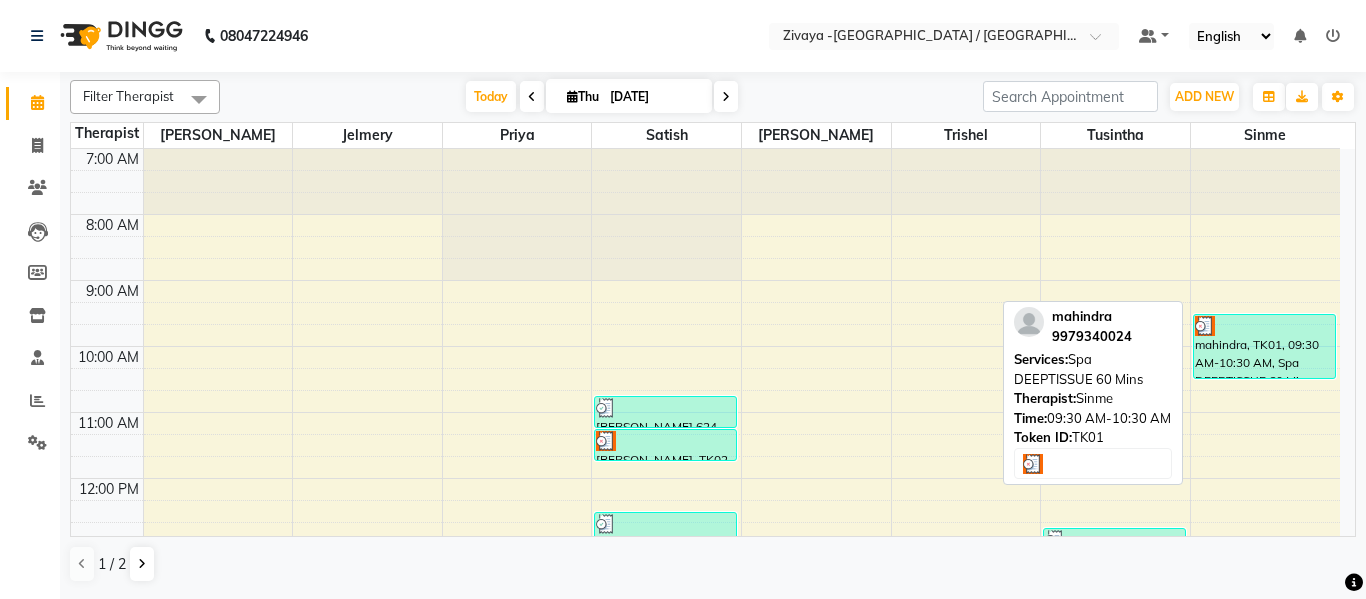 click on "mahindra, TK01, 09:30 AM-10:30 AM, Spa DEEPTISSUE 60 Mins" at bounding box center [1264, 346] 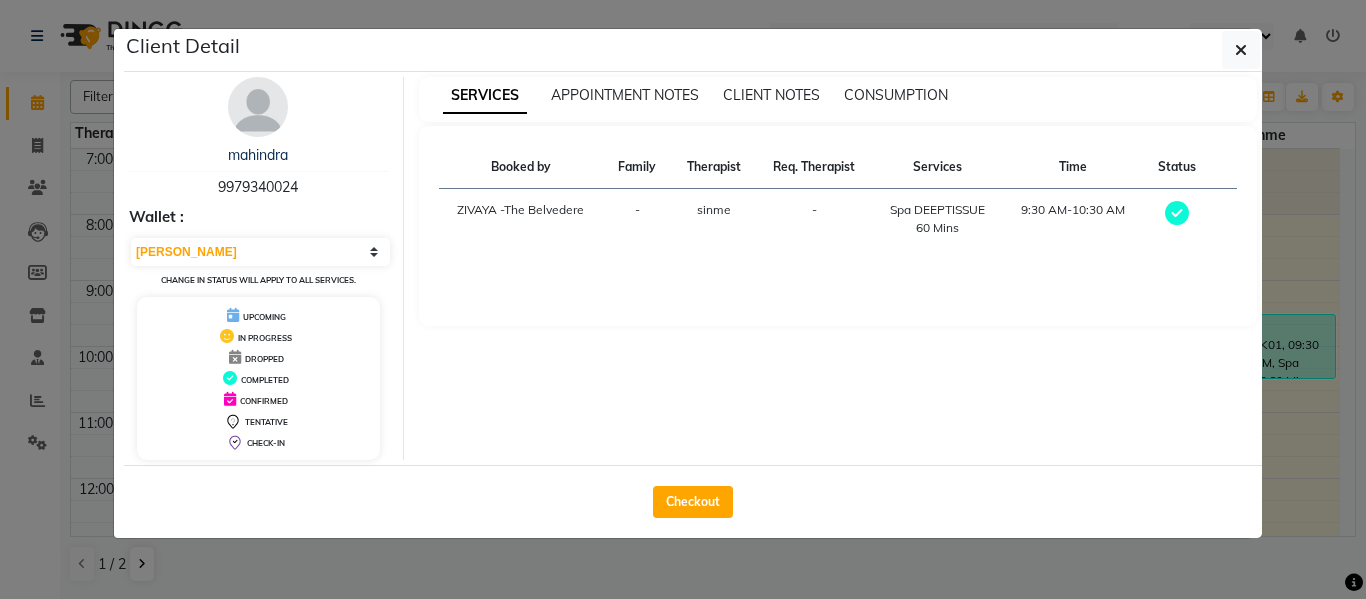 click on "Checkout" 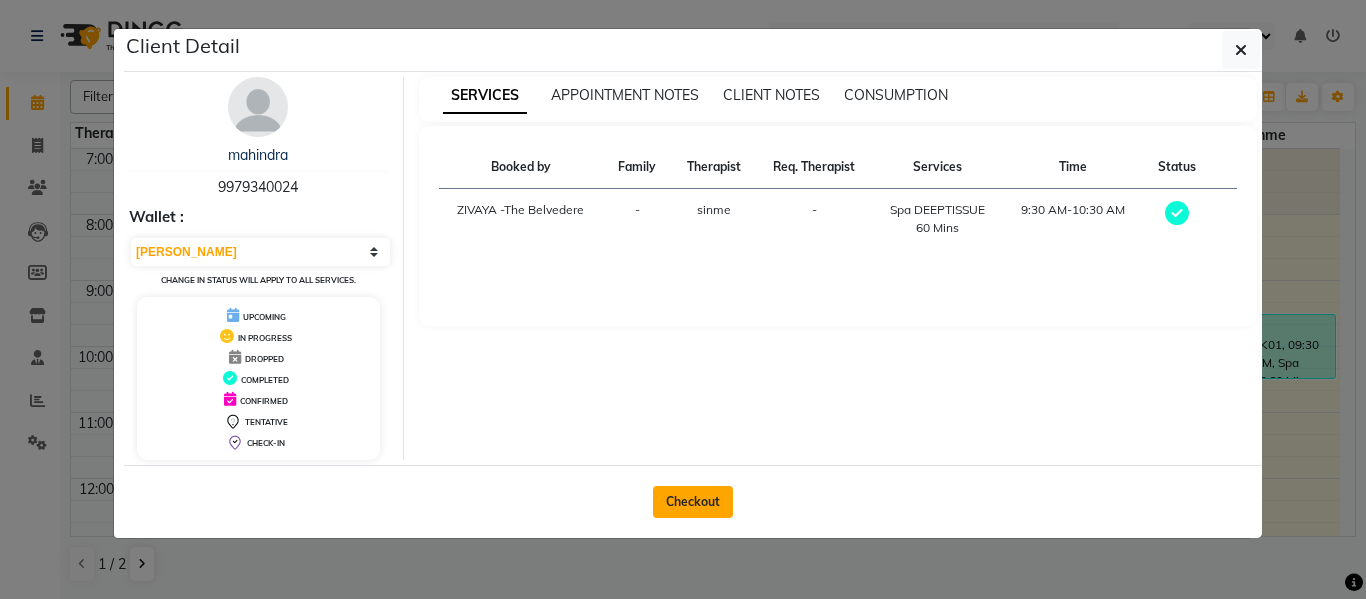 click on "Checkout" 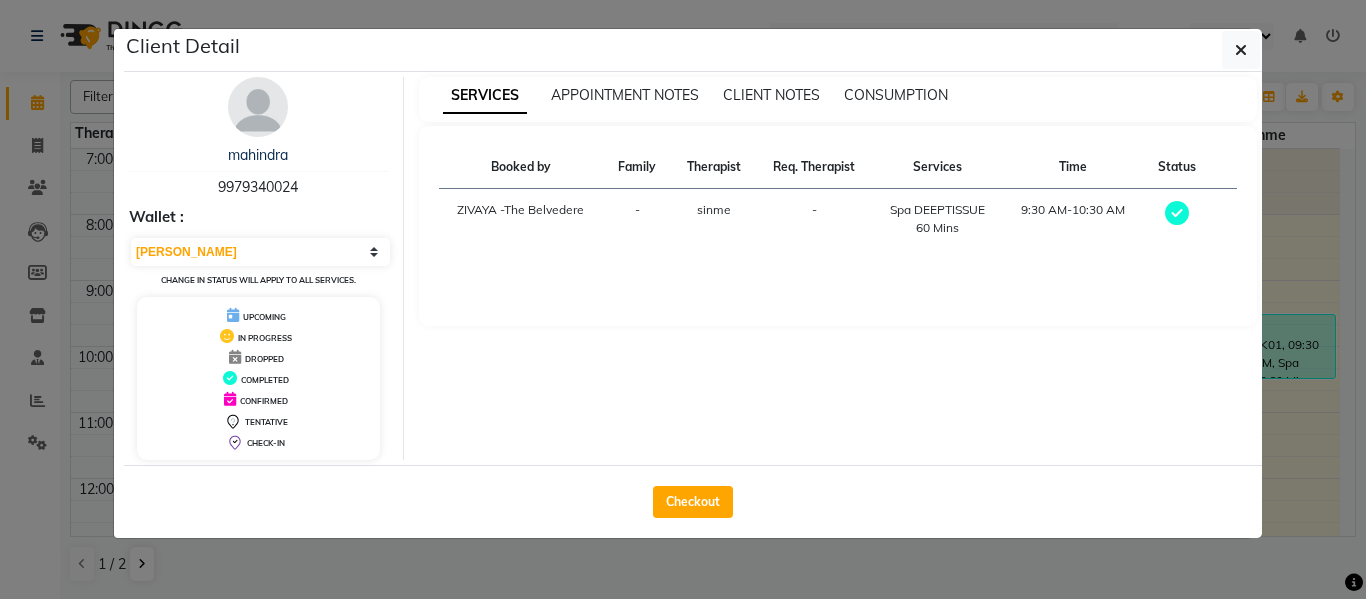 select on "service" 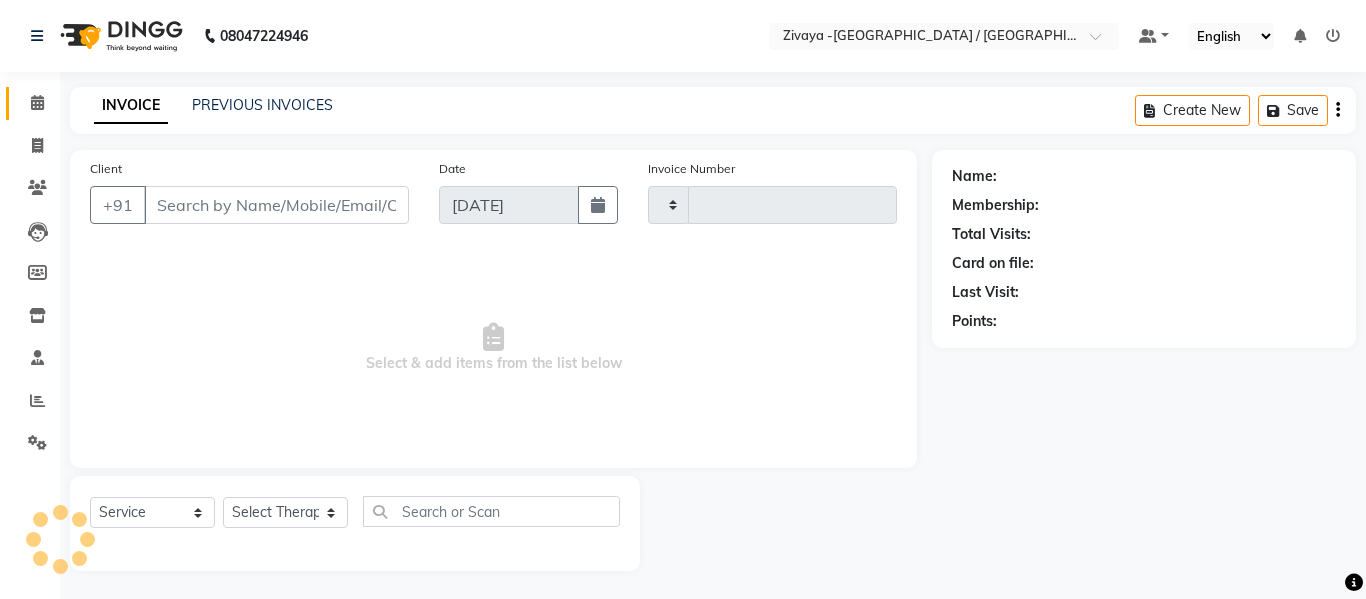 type on "0587" 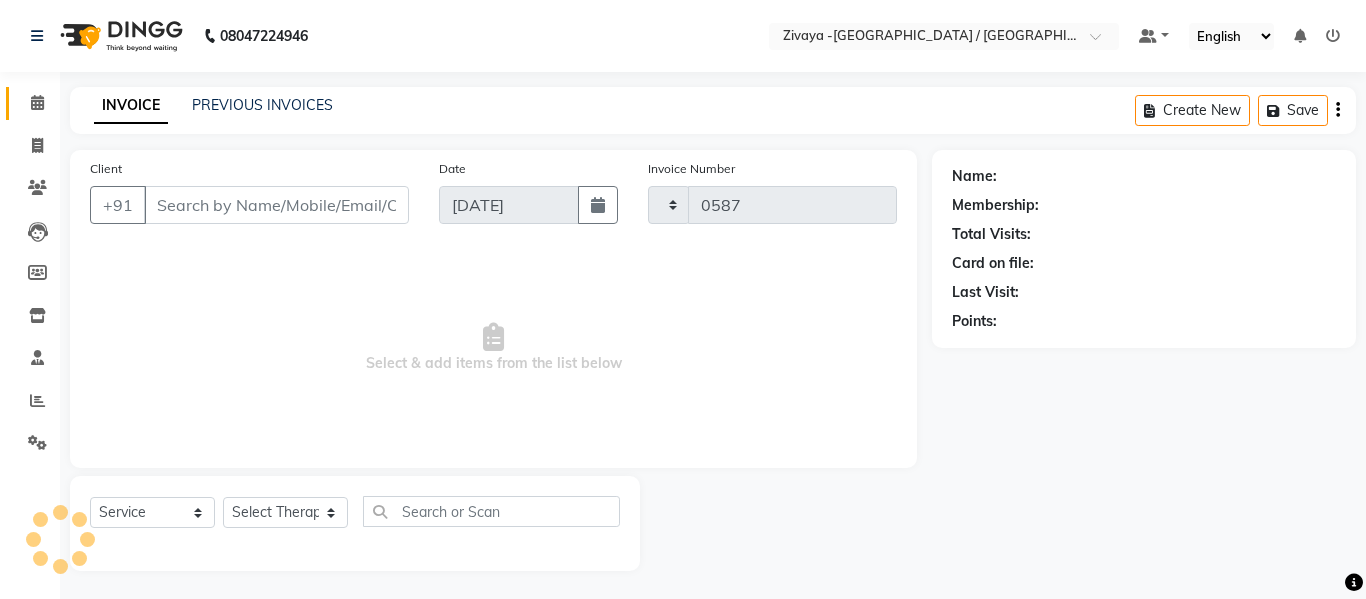 select on "7074" 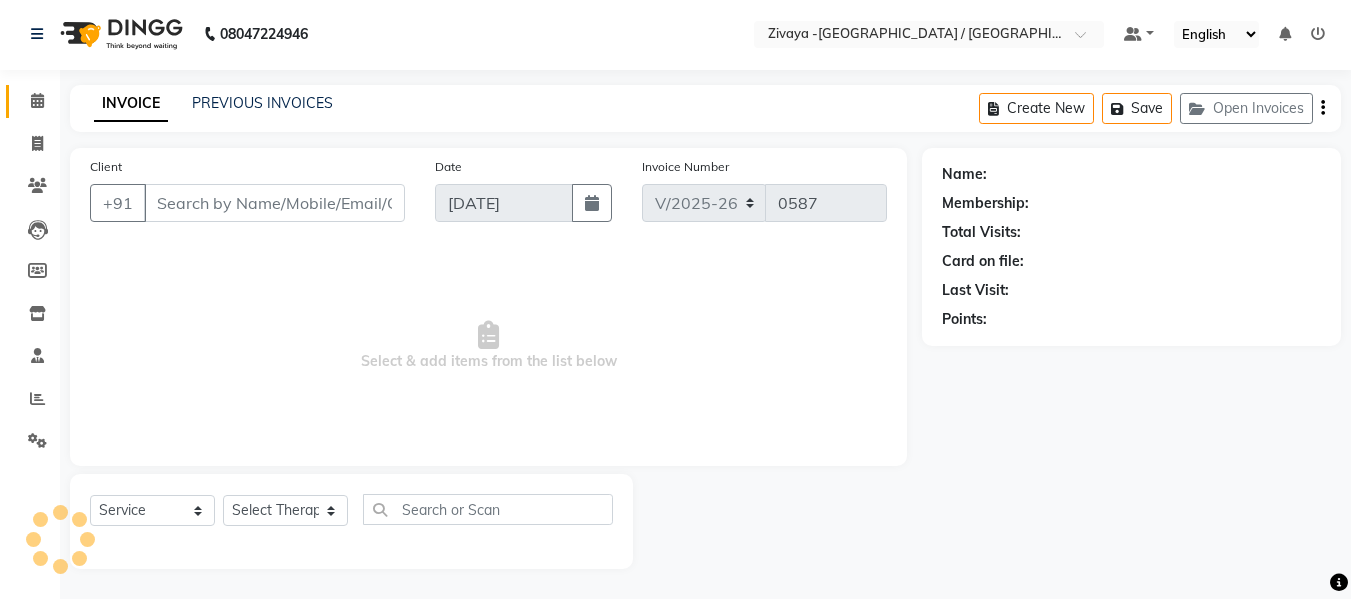 type on "9979340024" 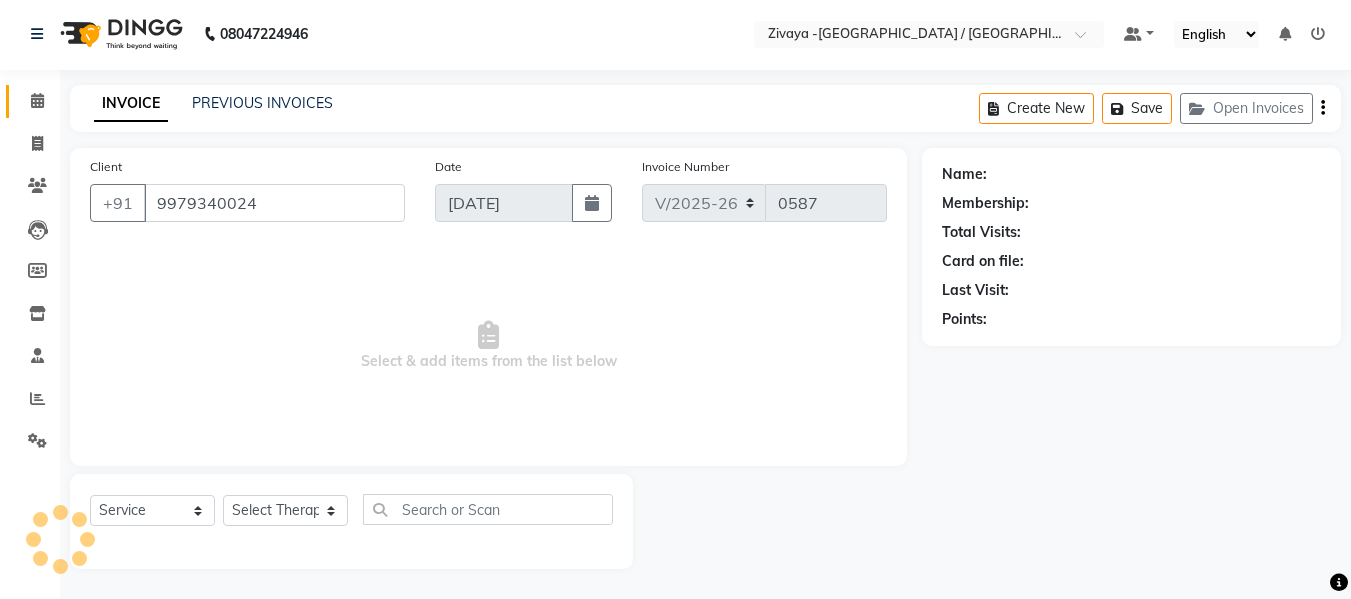 select on "84352" 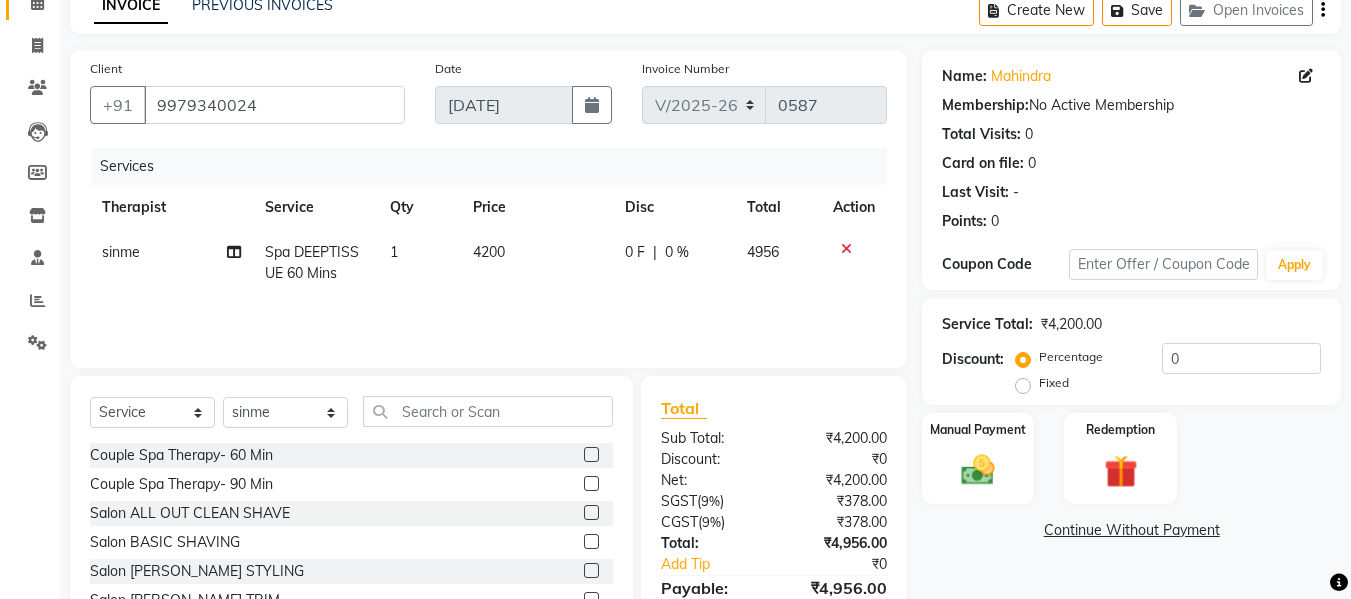 scroll, scrollTop: 0, scrollLeft: 0, axis: both 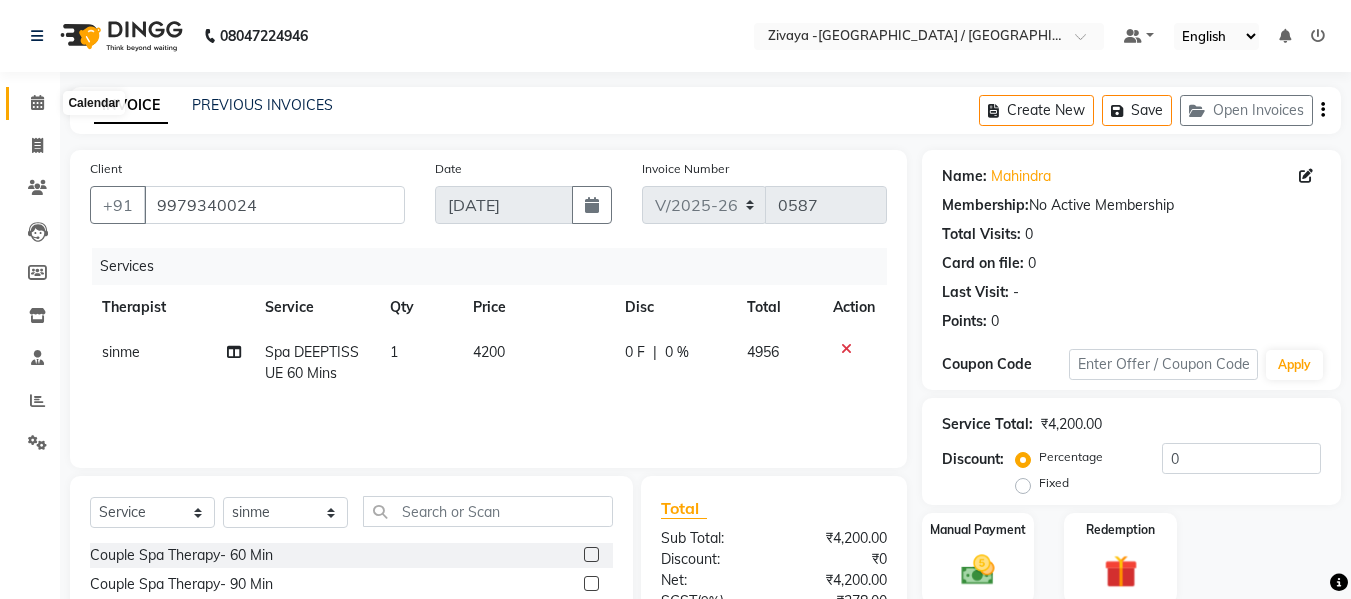 click 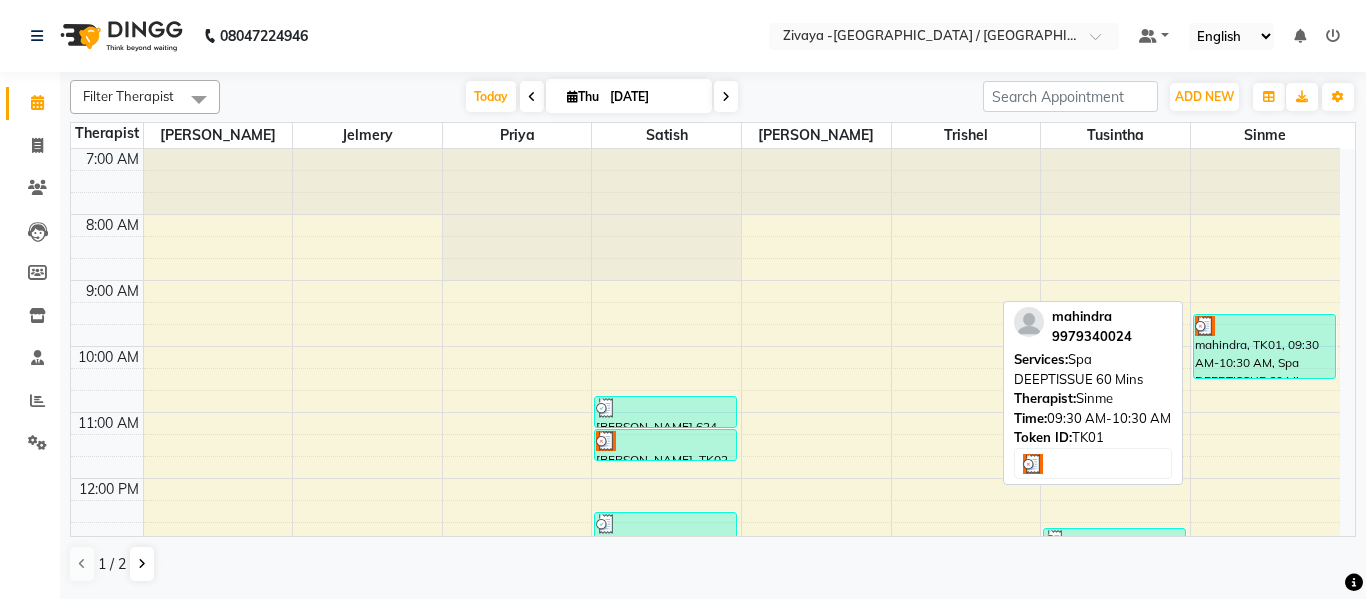 click on "mahindra, TK01, 09:30 AM-10:30 AM, Spa DEEPTISSUE 60 Mins" at bounding box center [1264, 346] 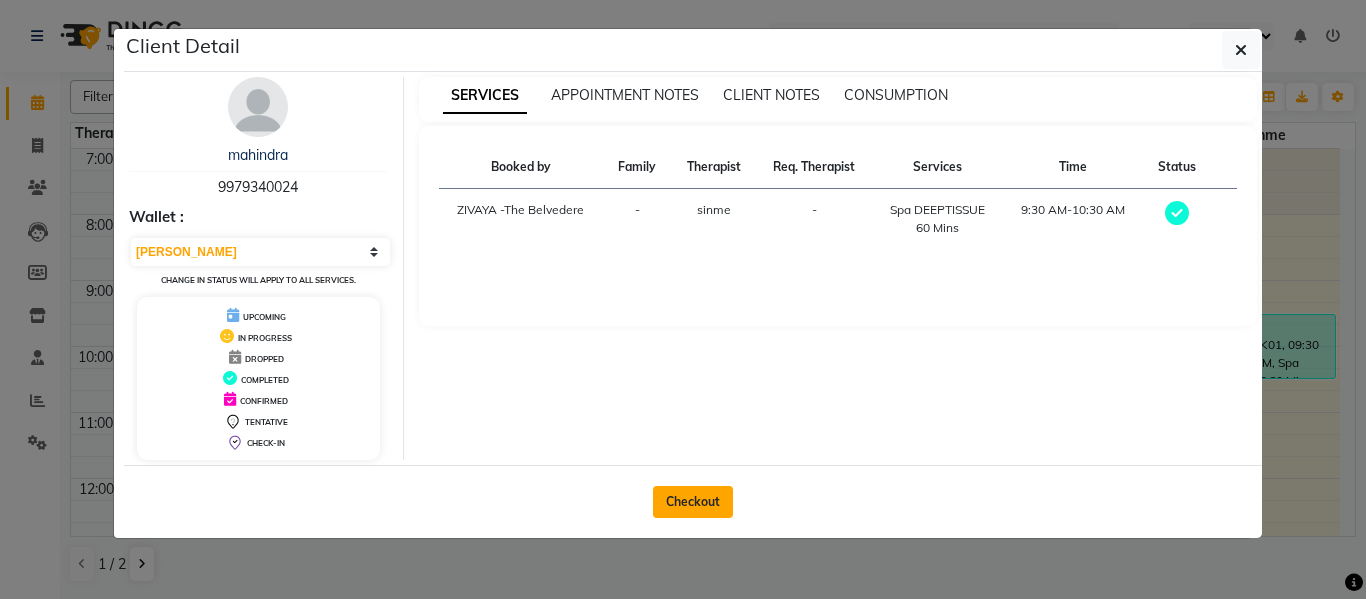 click on "Checkout" 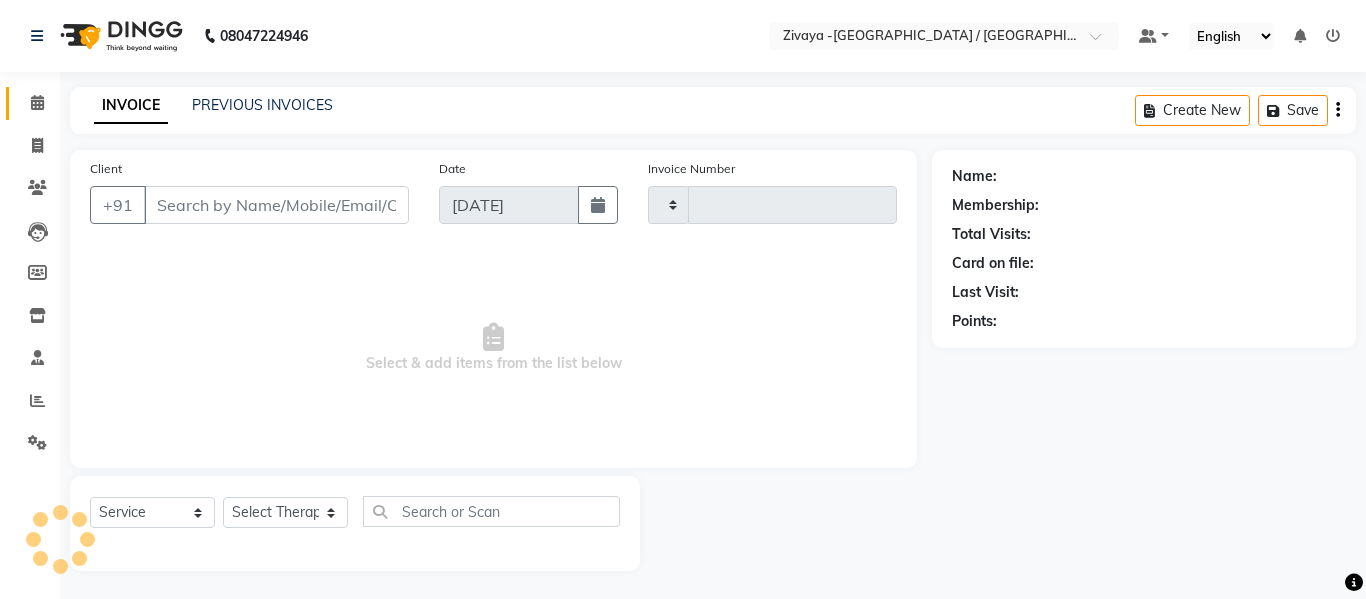 type on "0587" 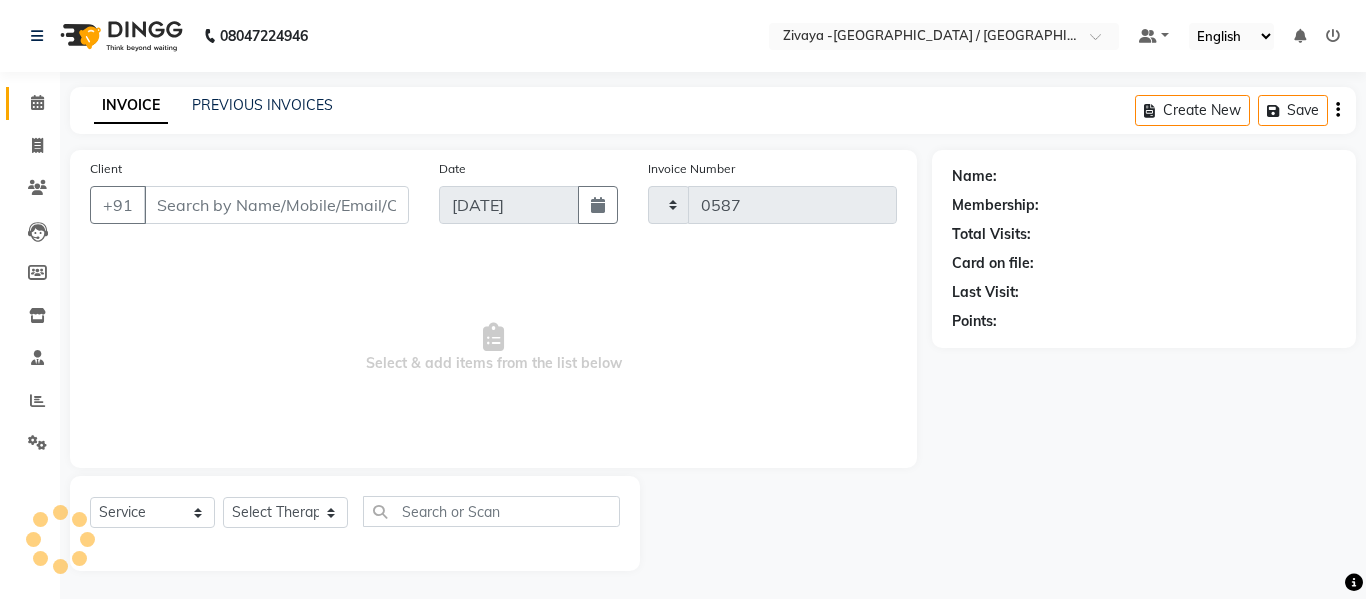 select on "7074" 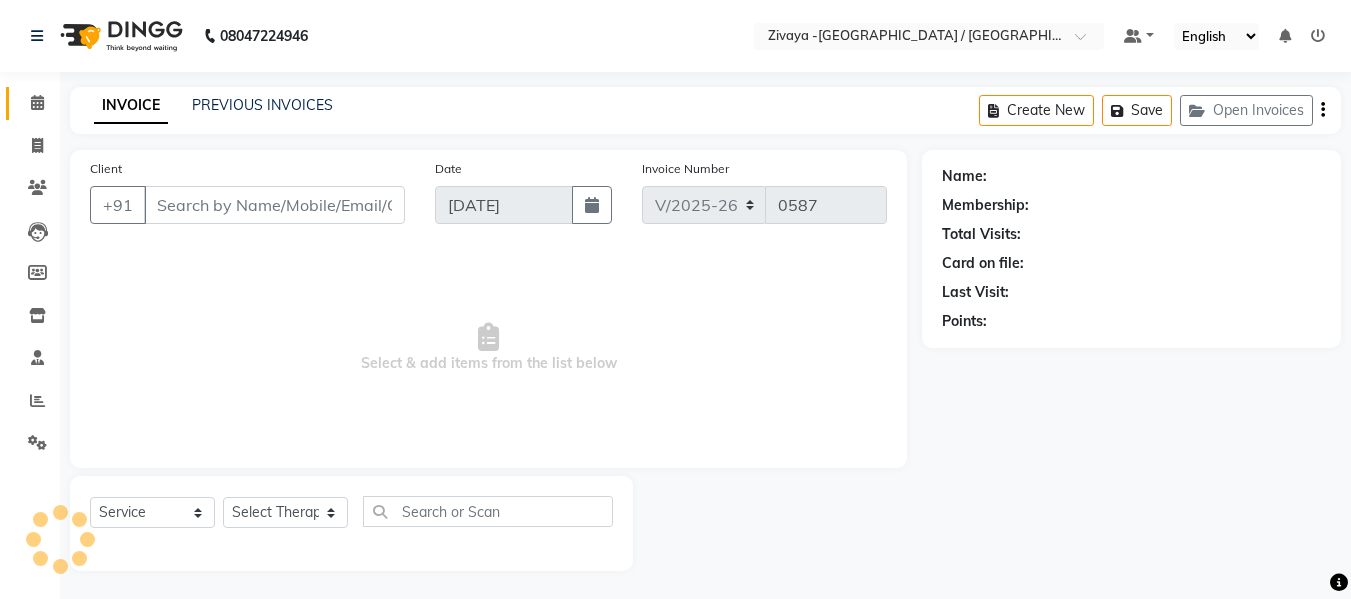 type on "9979340024" 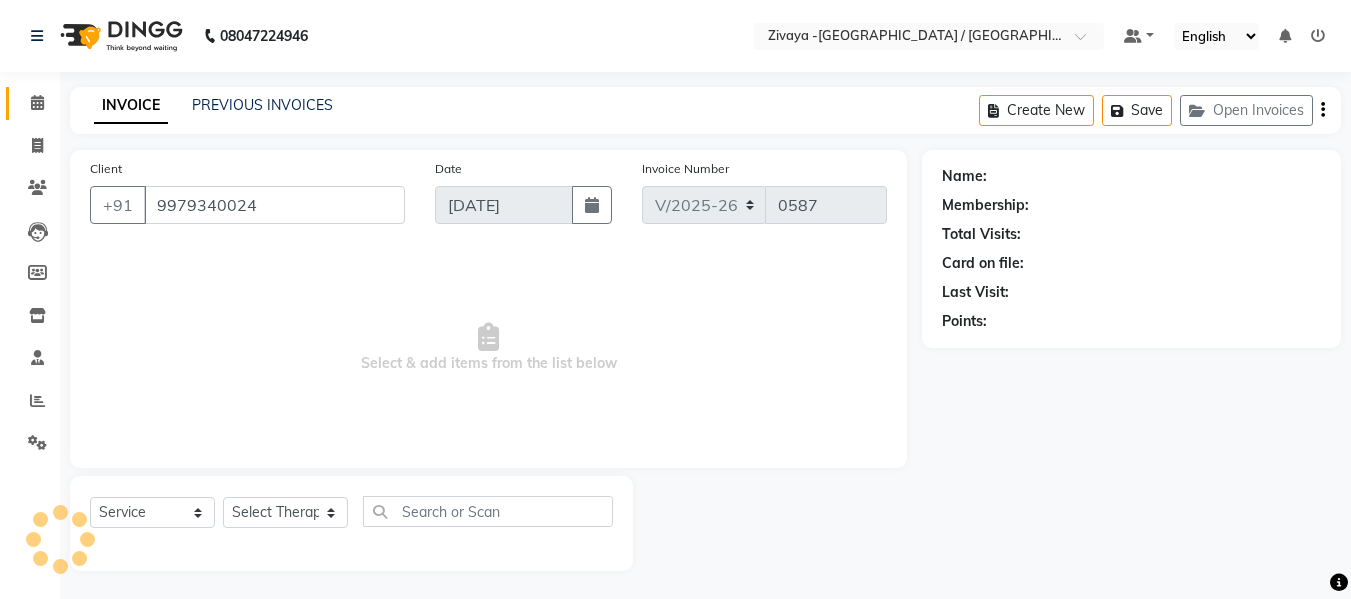 select on "84352" 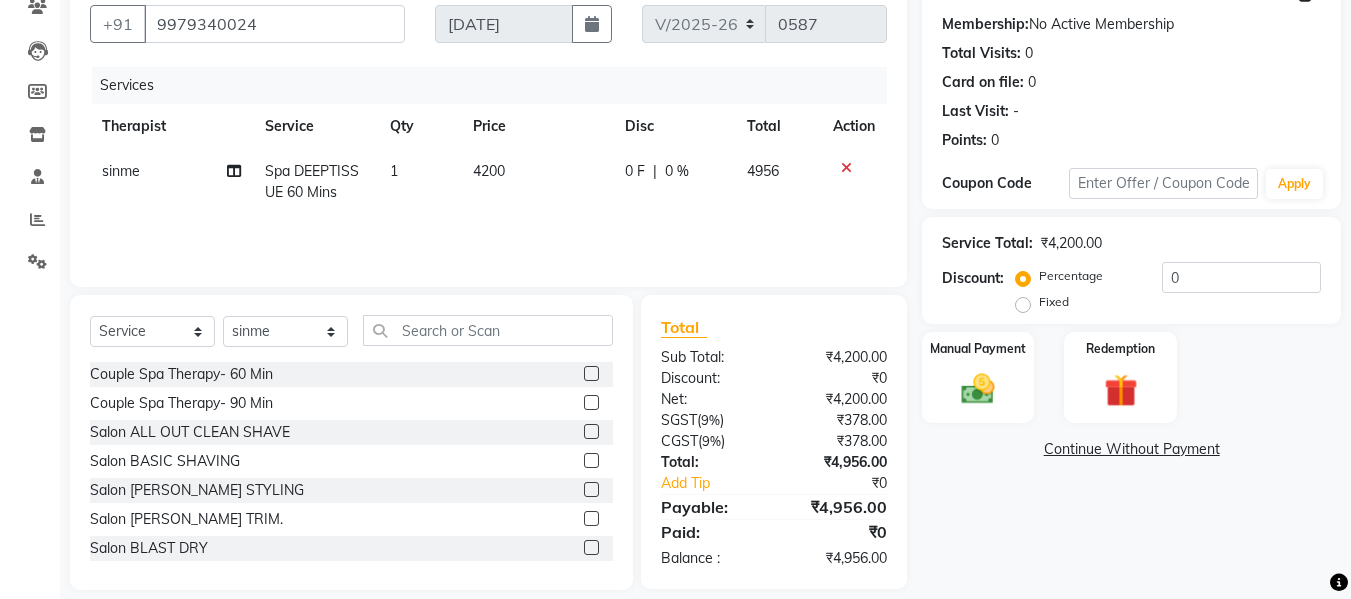 scroll, scrollTop: 200, scrollLeft: 0, axis: vertical 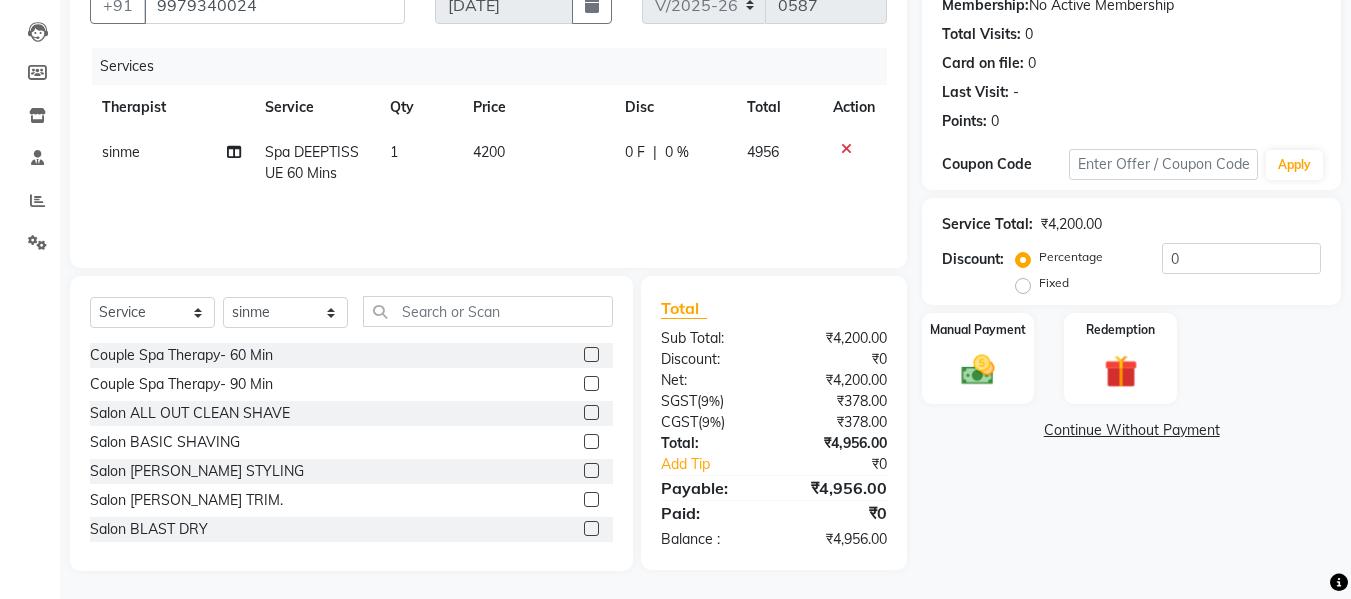 click on "Fixed" 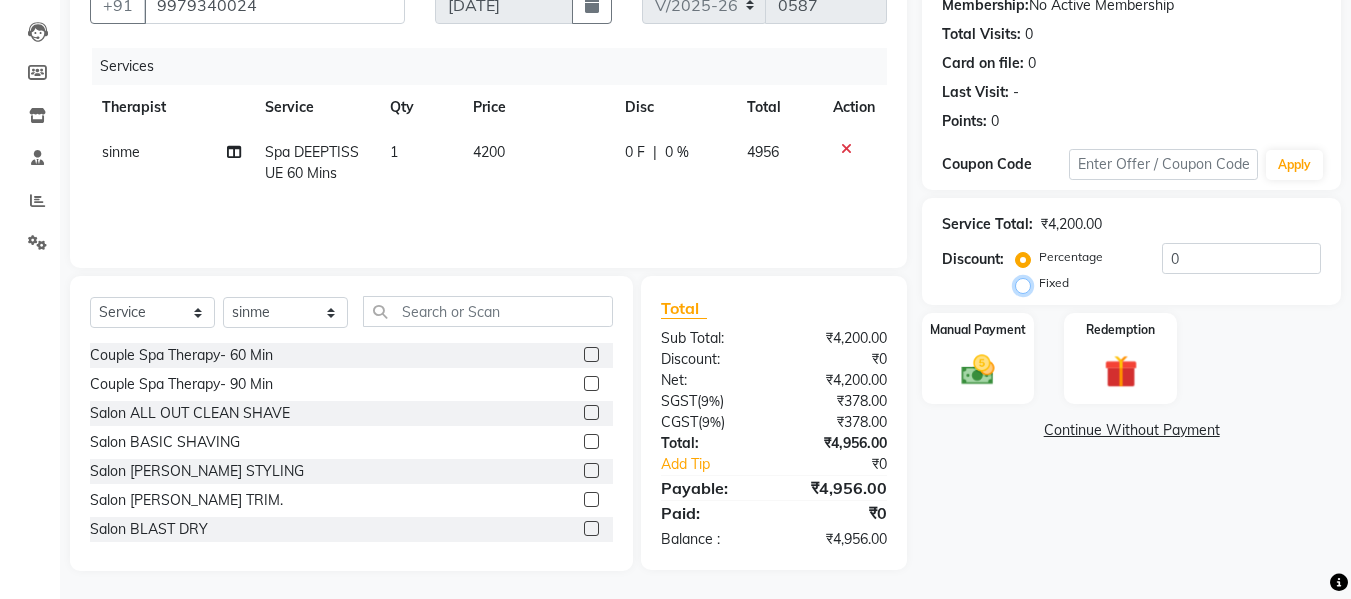 click on "Fixed" at bounding box center [1027, 283] 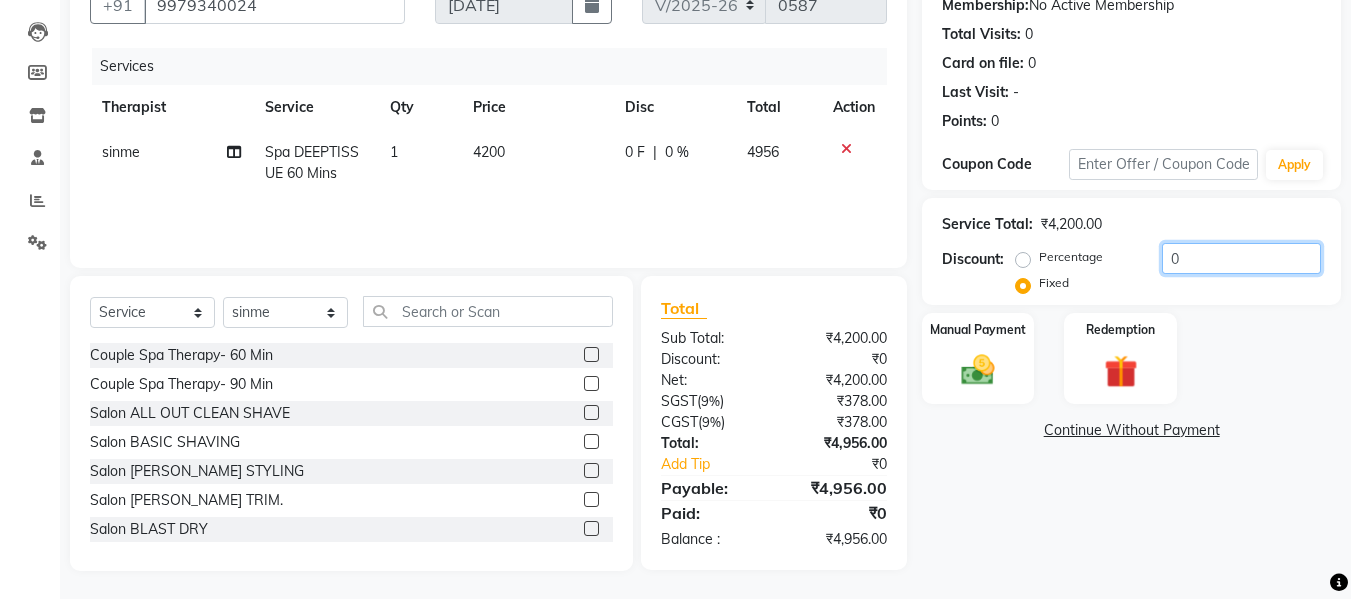 drag, startPoint x: 1224, startPoint y: 265, endPoint x: 1233, endPoint y: 276, distance: 14.21267 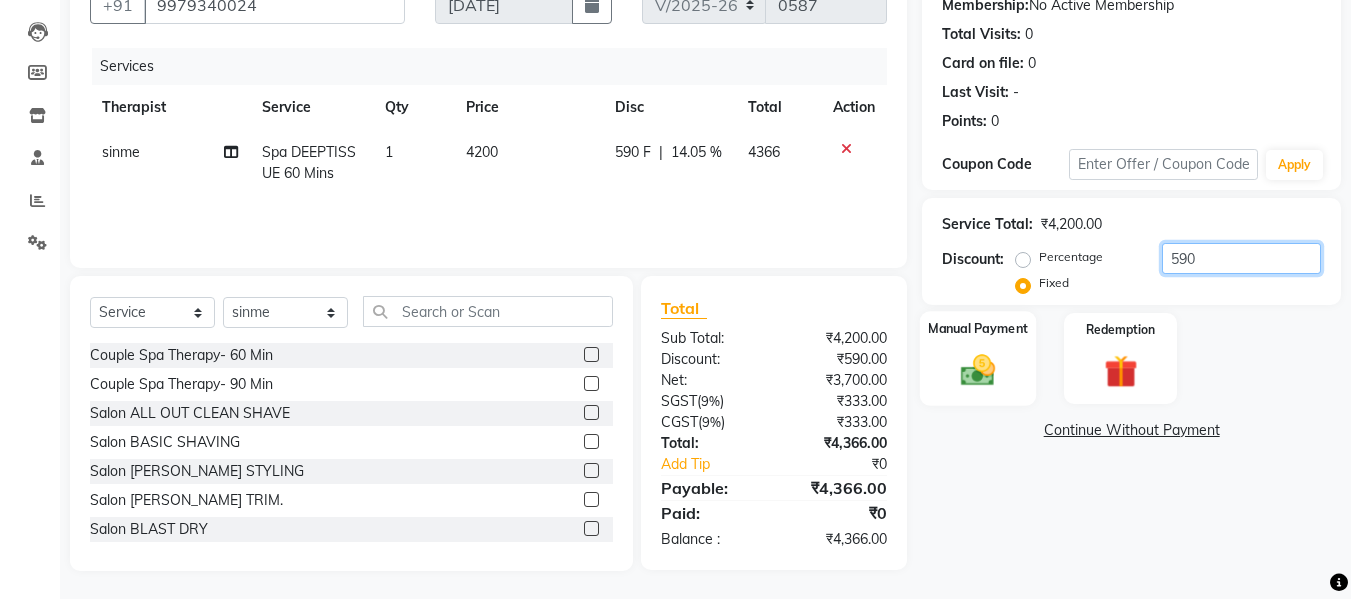 type on "590" 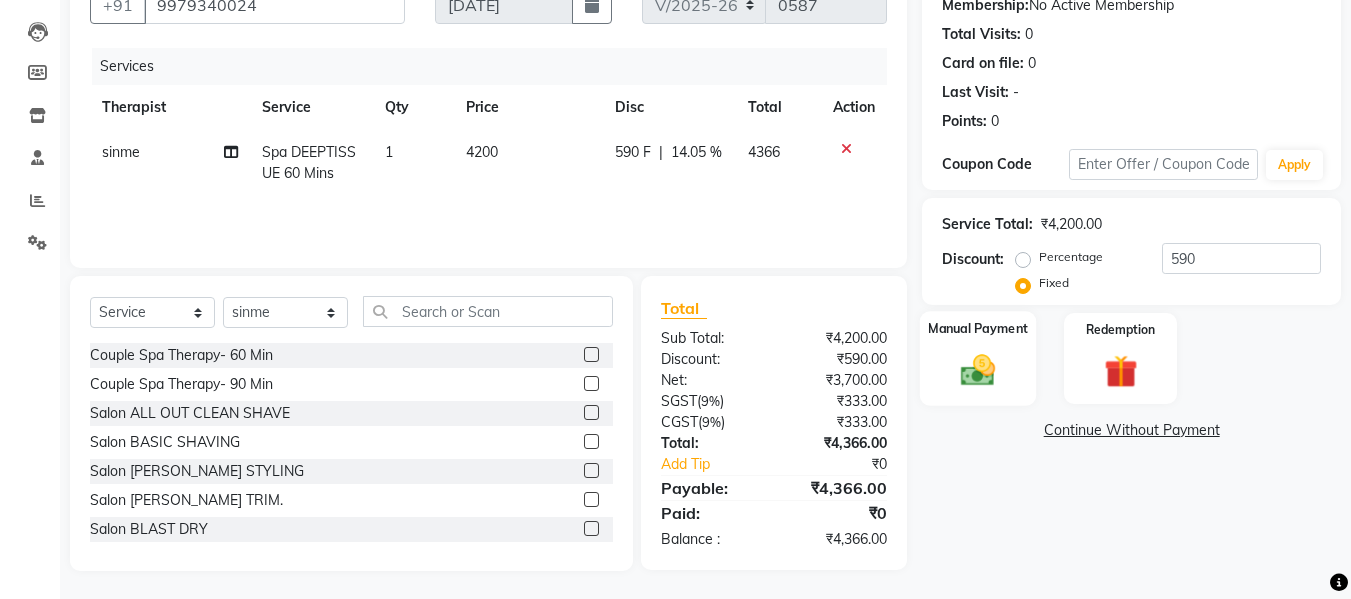 click 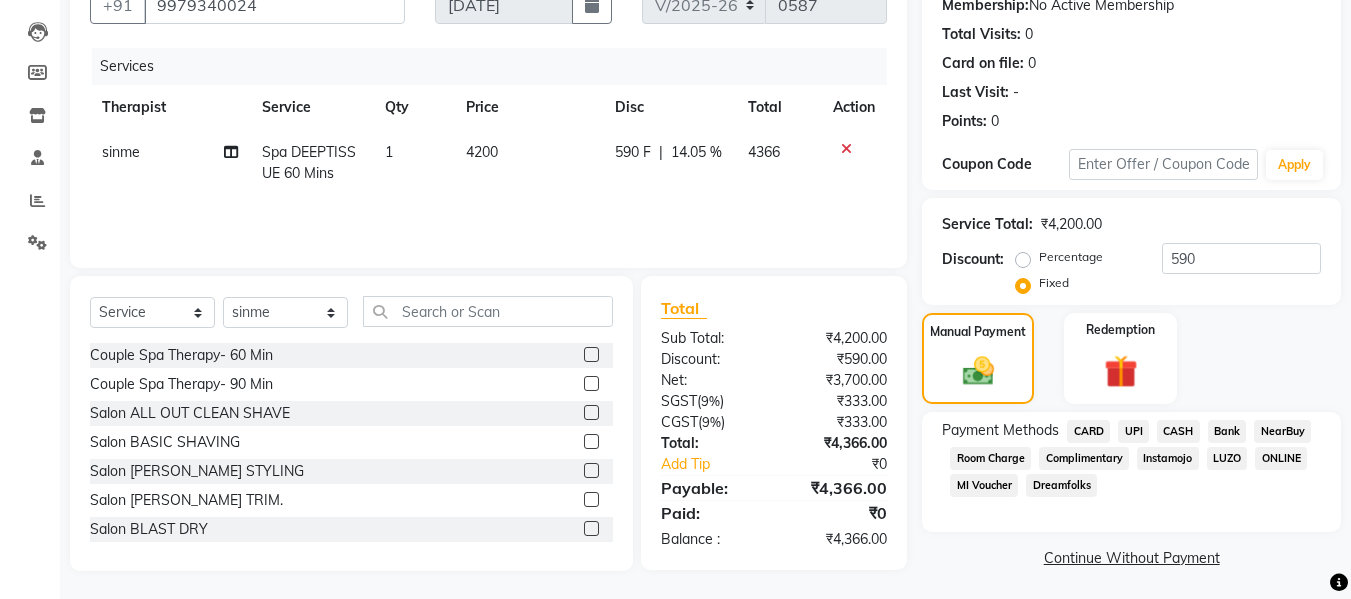 click on "UPI" 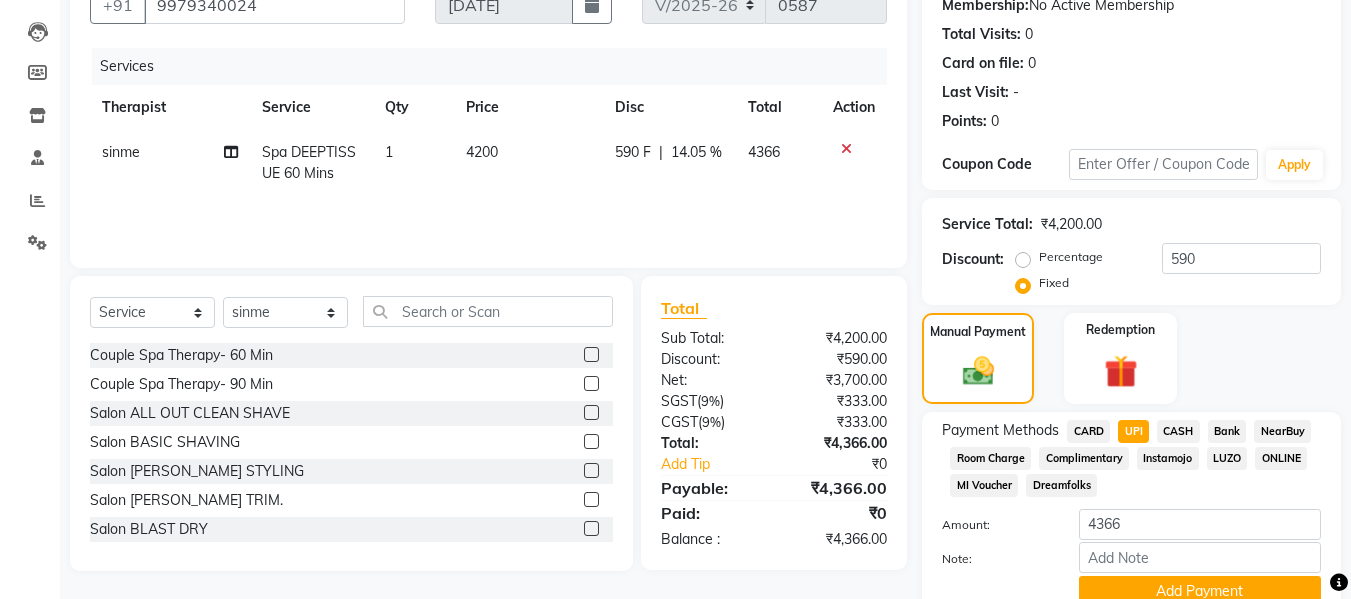 scroll, scrollTop: 287, scrollLeft: 0, axis: vertical 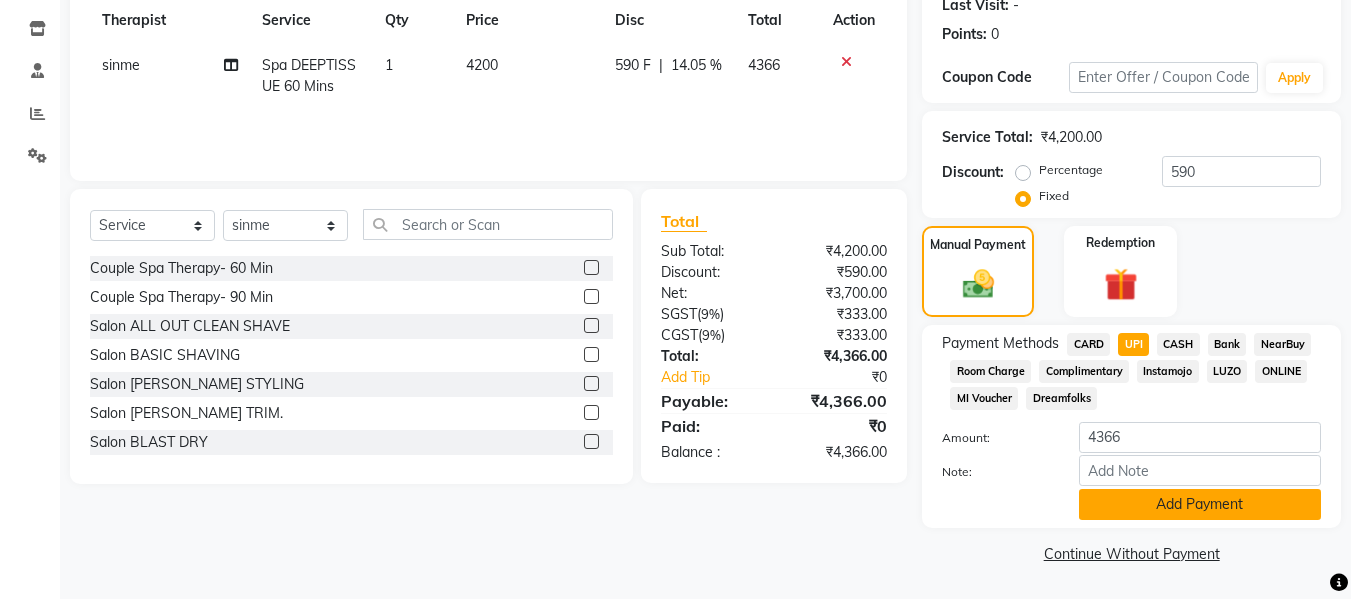 click on "Add Payment" 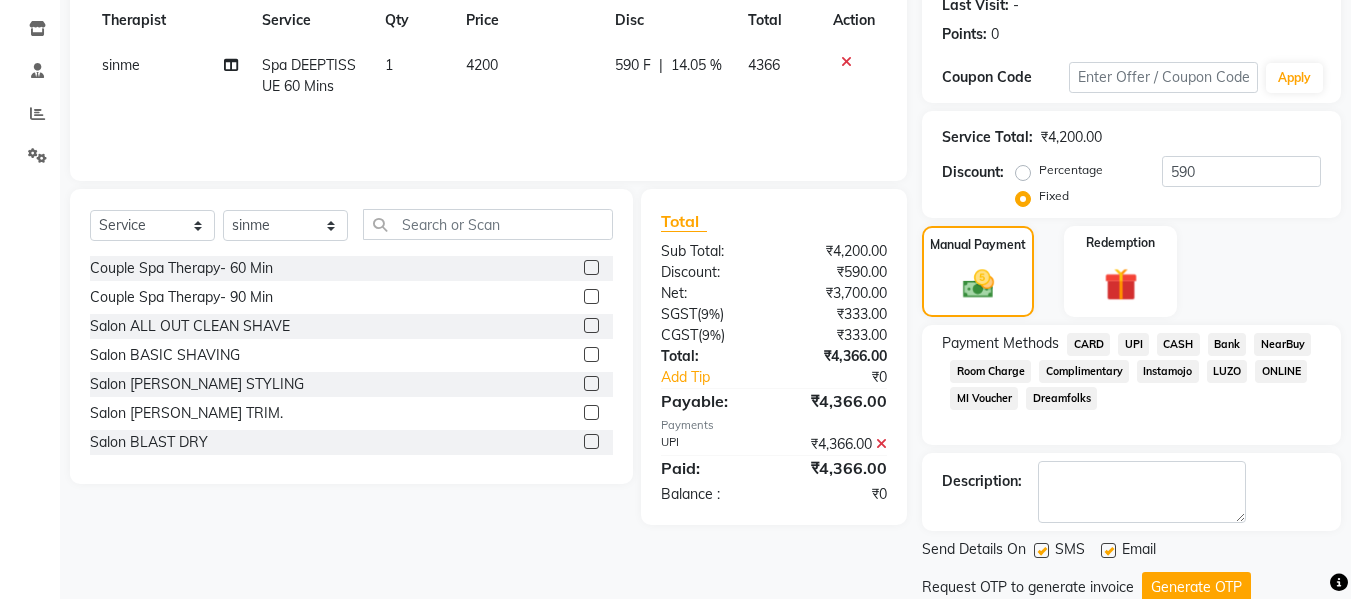 scroll, scrollTop: 356, scrollLeft: 0, axis: vertical 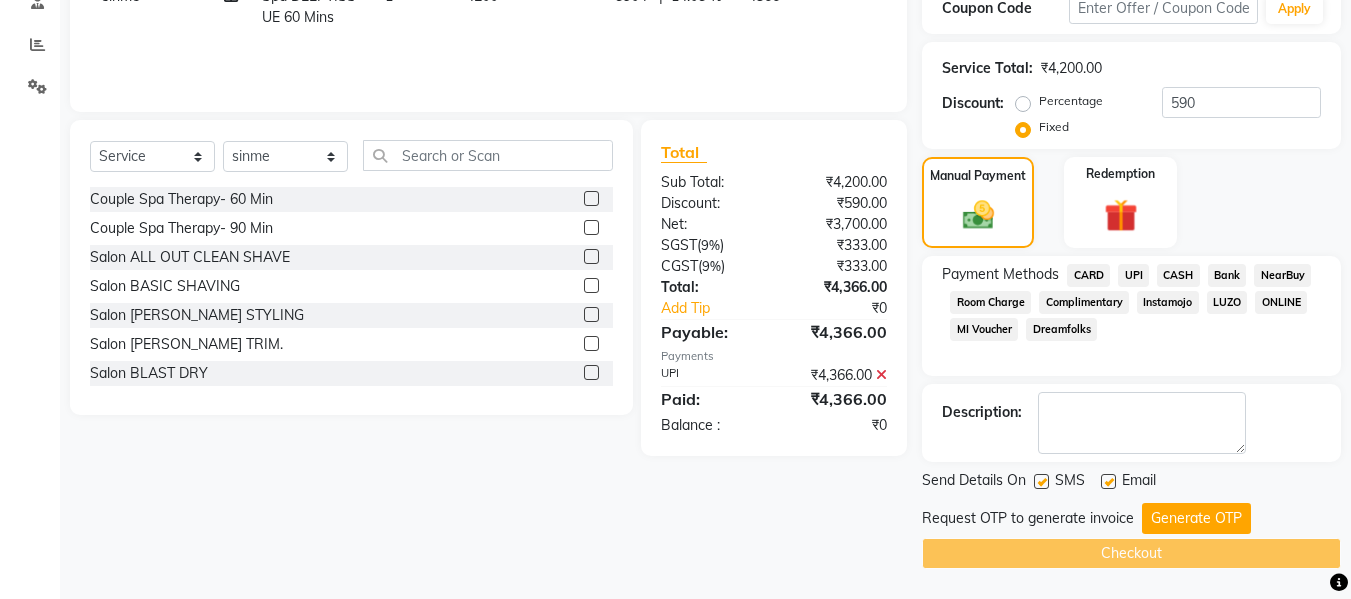 click 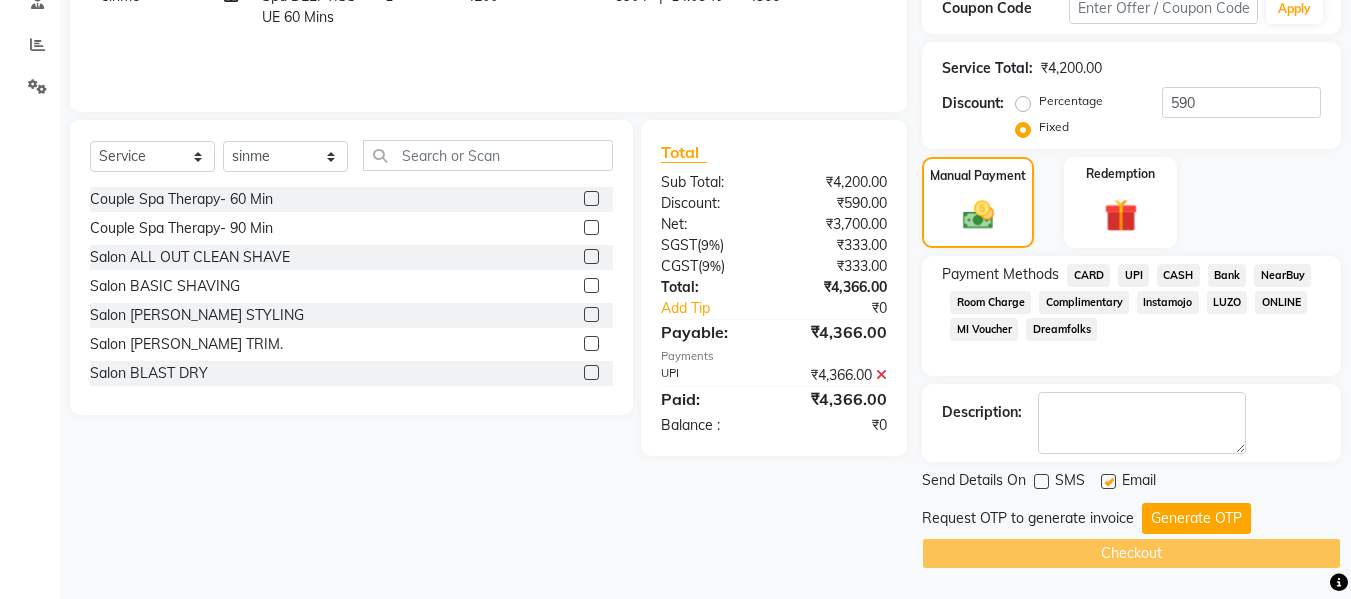 click 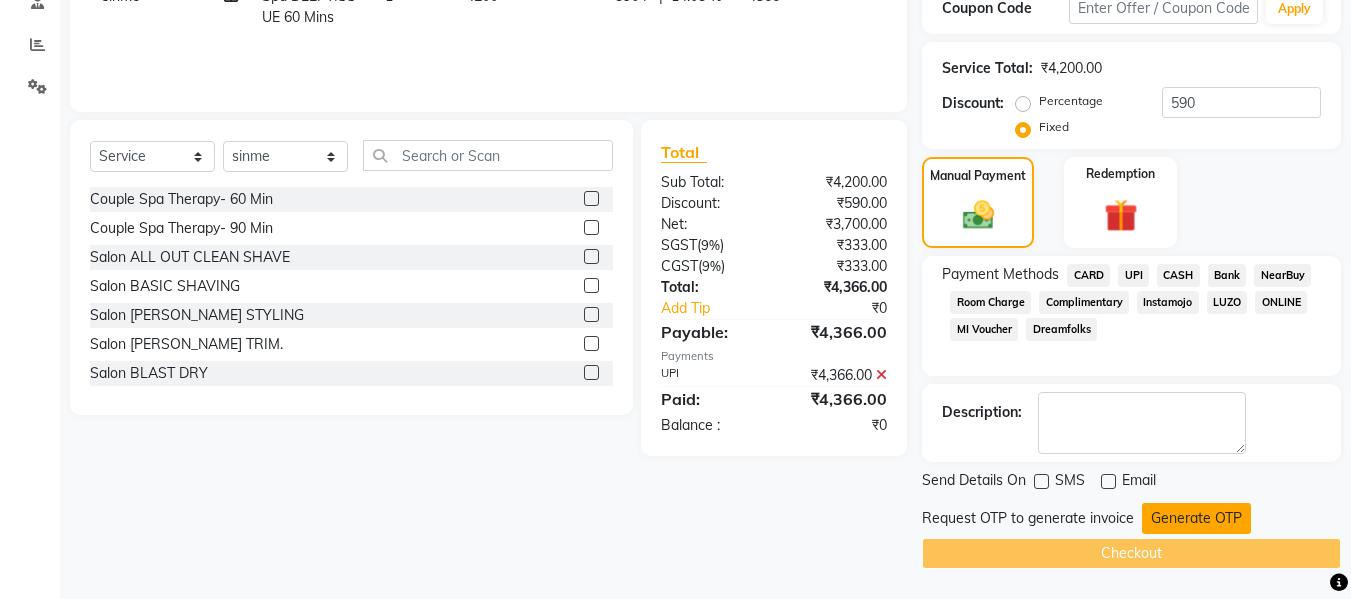 click on "Generate OTP" 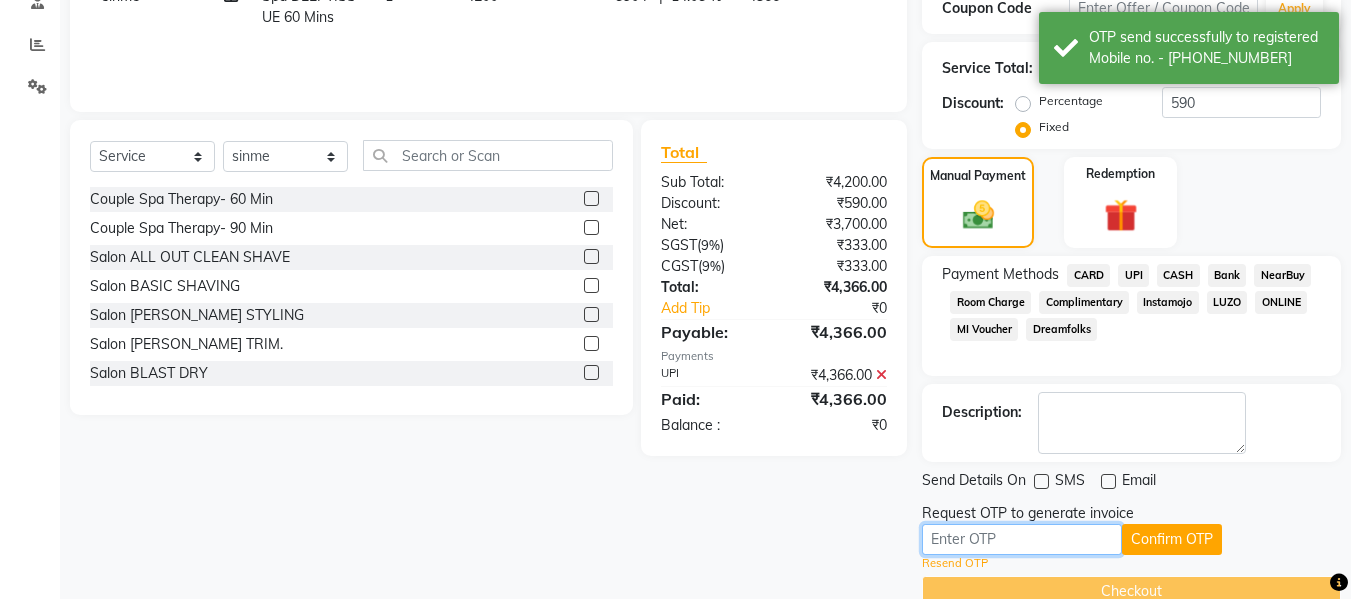 click at bounding box center (1022, 539) 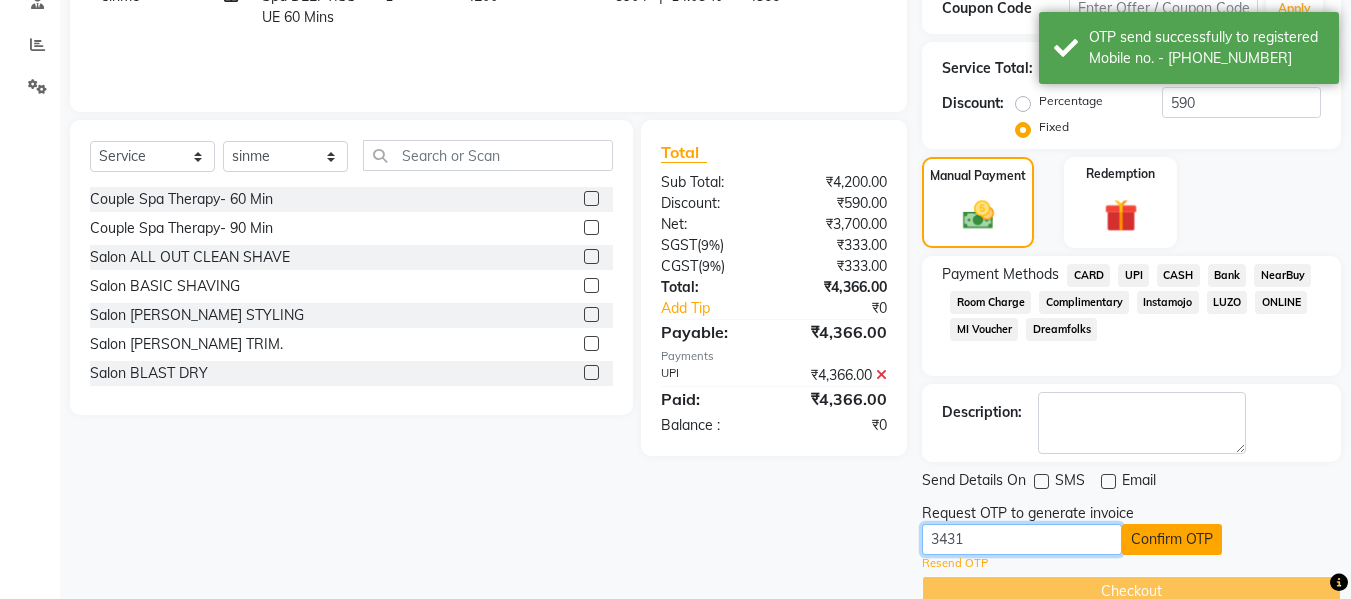 type on "3431" 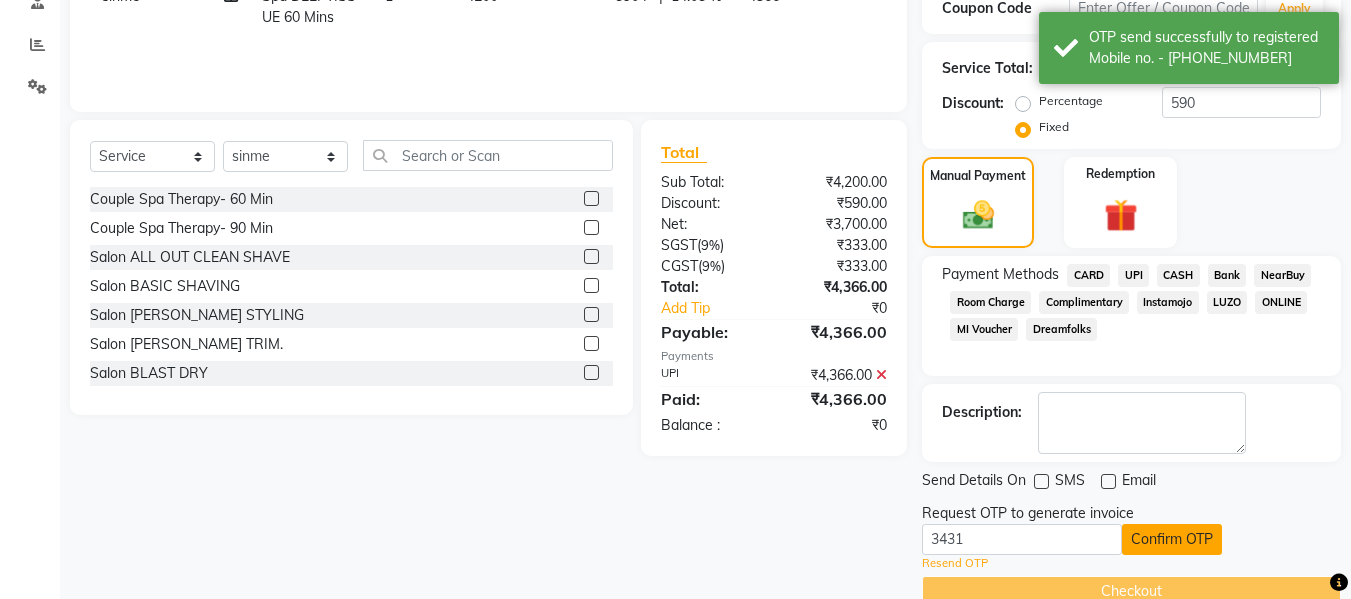 click on "Confirm OTP" 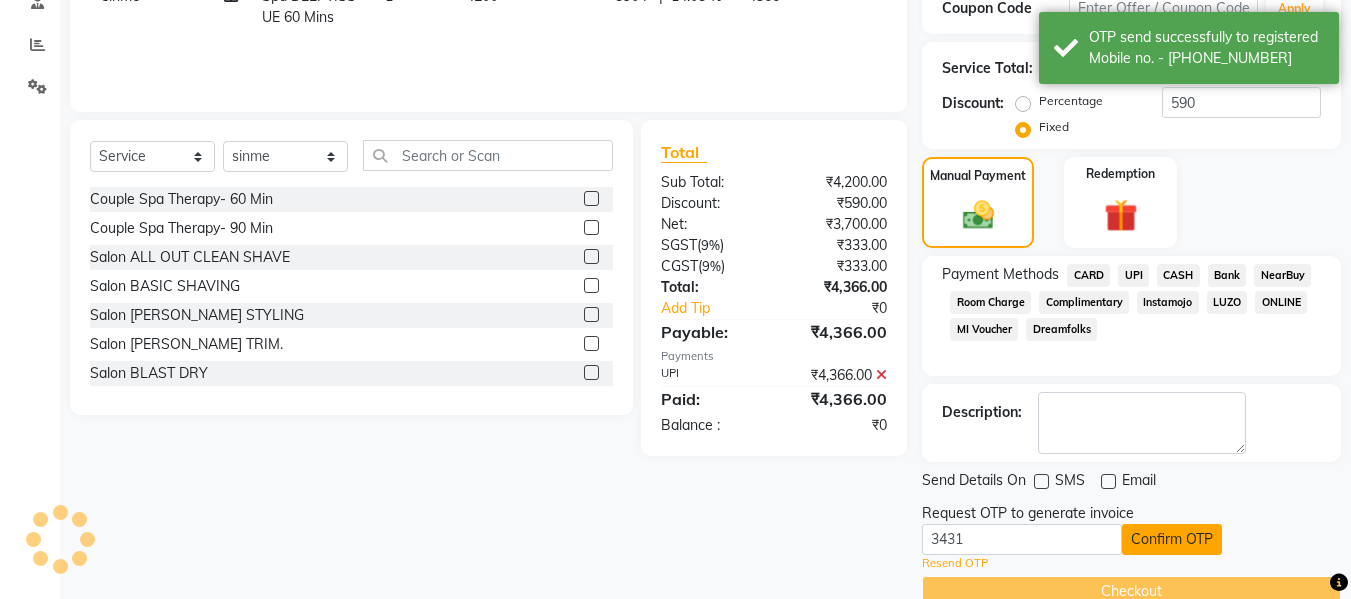 scroll, scrollTop: 317, scrollLeft: 0, axis: vertical 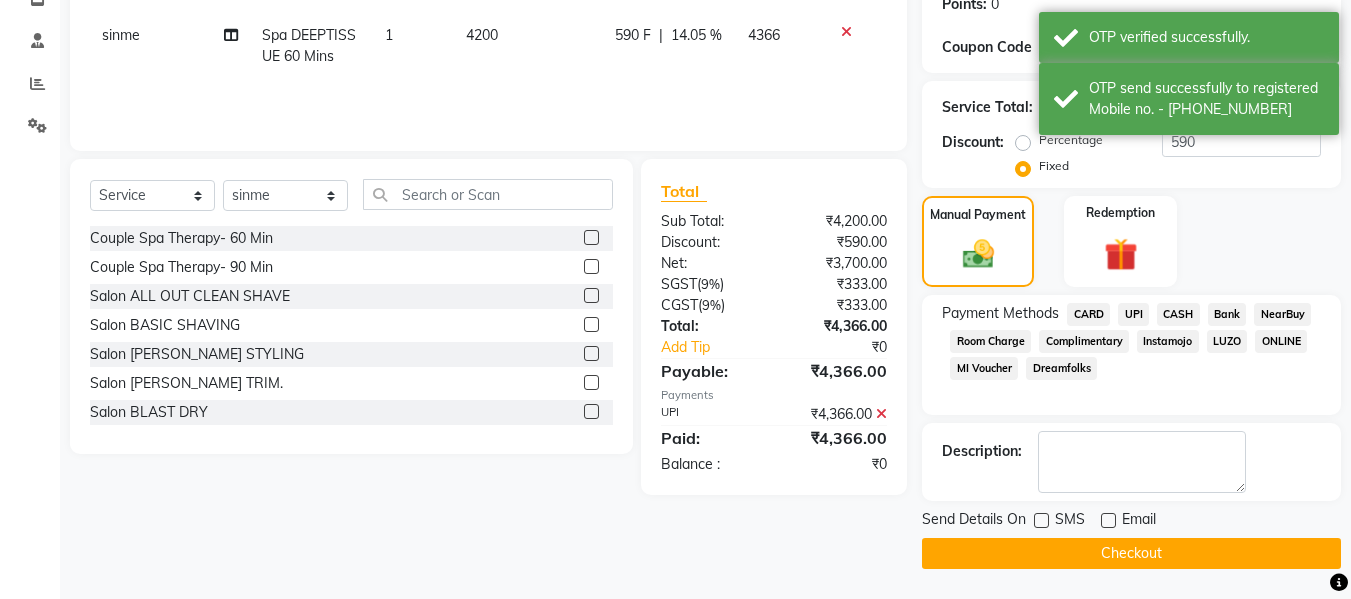 click on "Checkout" 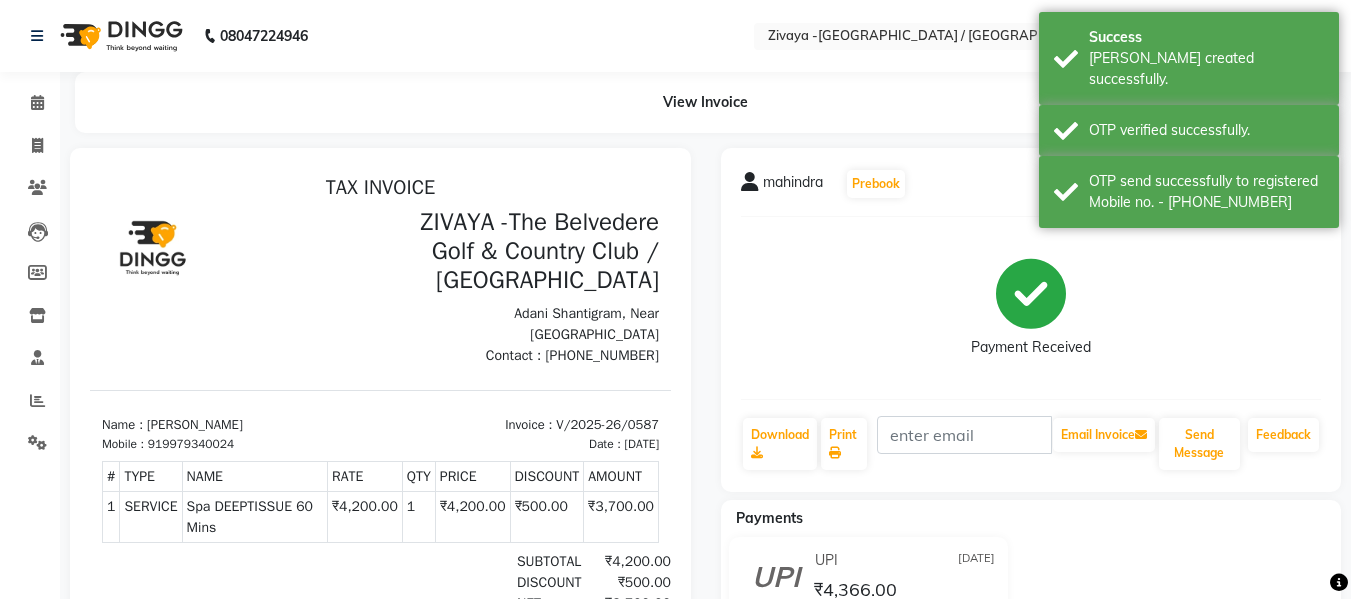 scroll, scrollTop: 0, scrollLeft: 0, axis: both 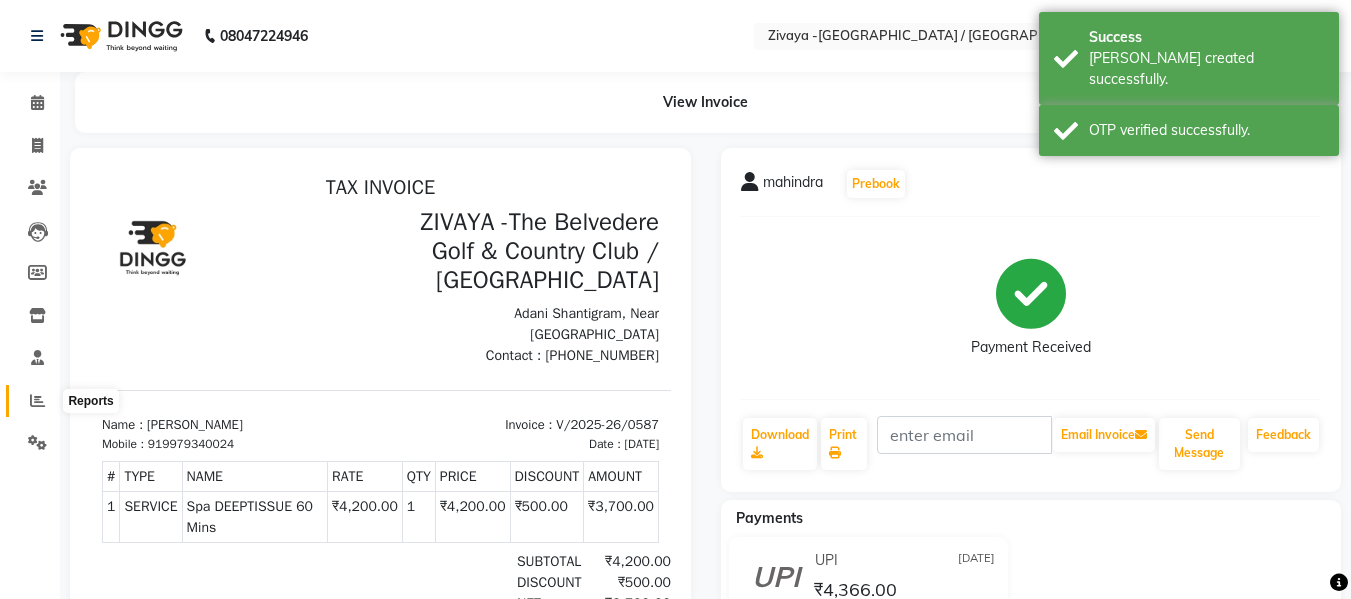 click 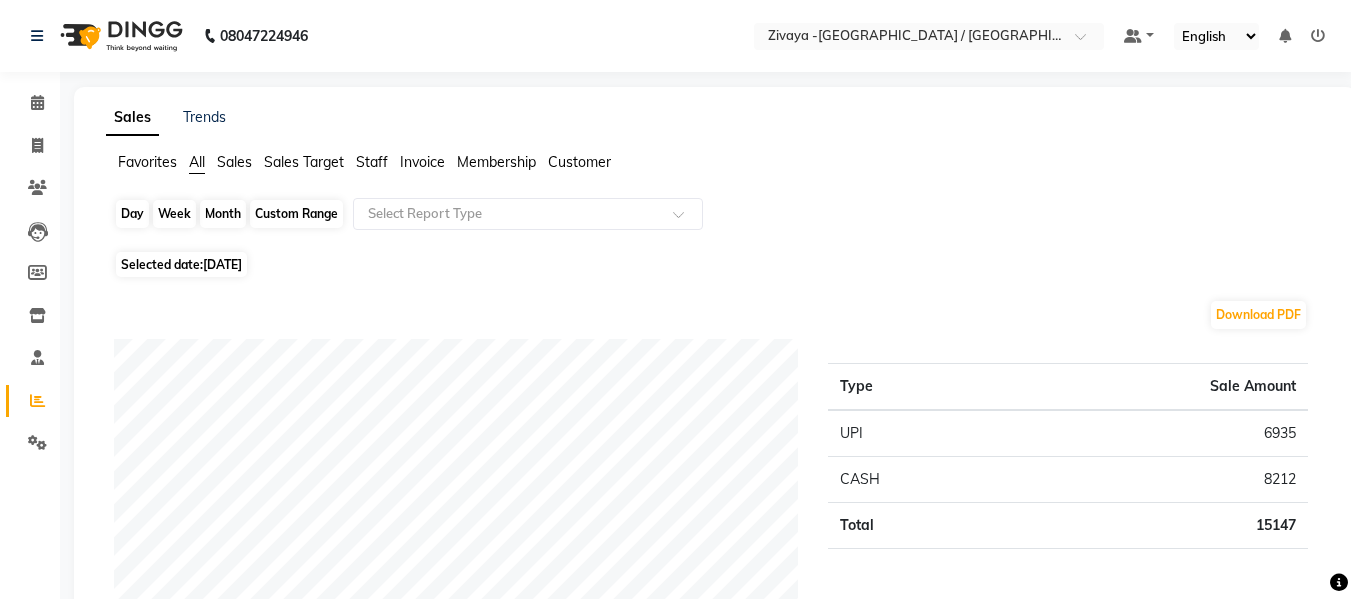 click on "Day" 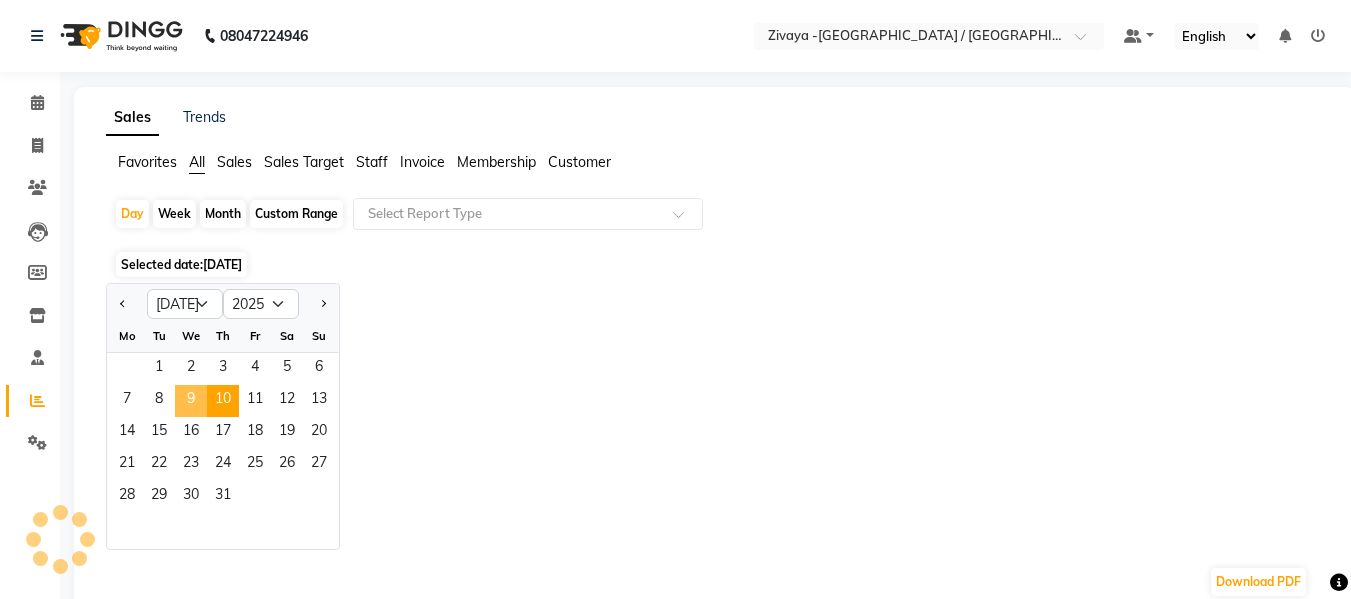 click on "9" 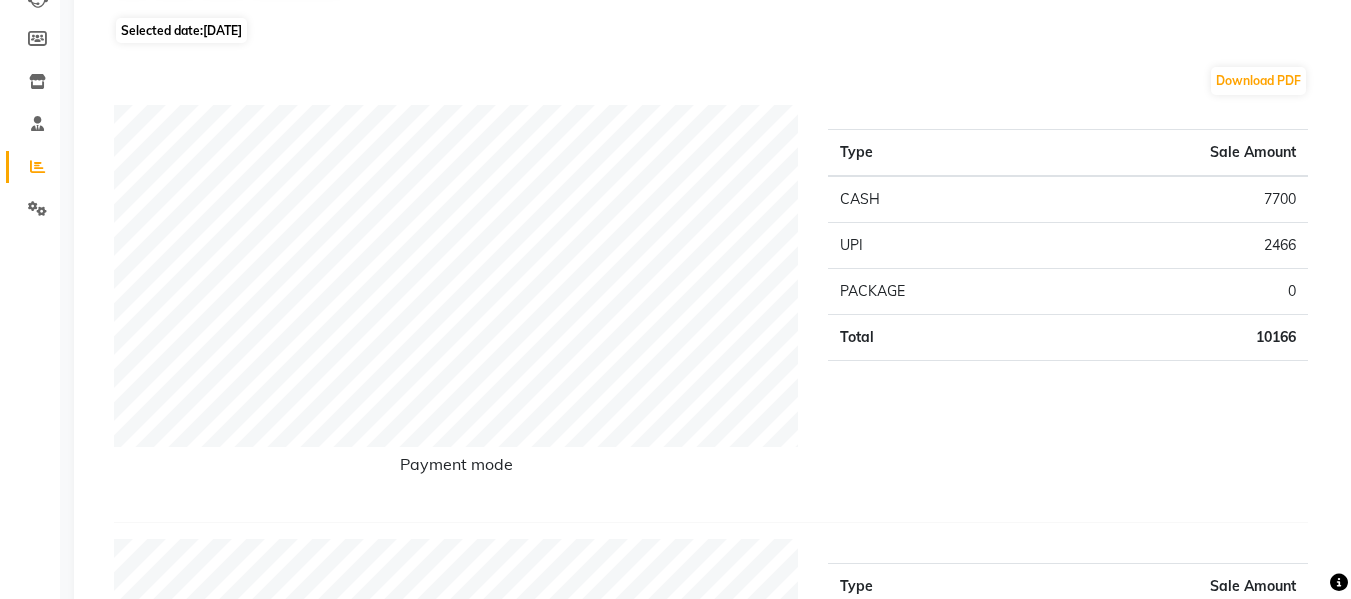scroll, scrollTop: 200, scrollLeft: 0, axis: vertical 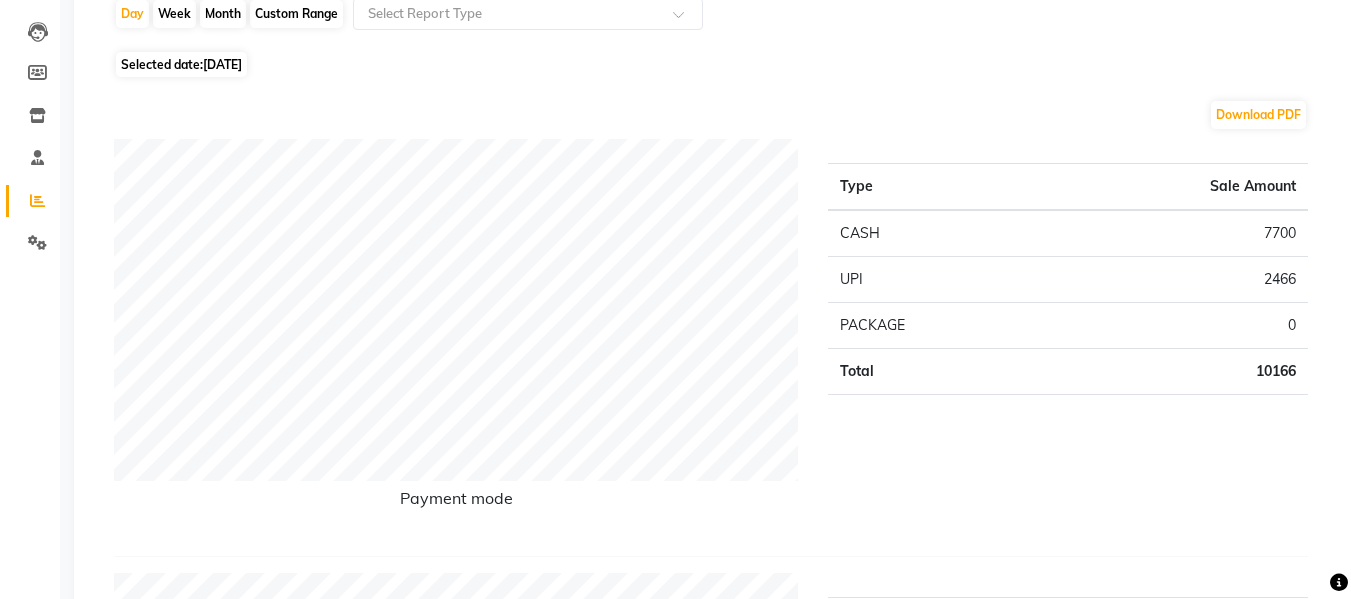 click on "09-07-2025" 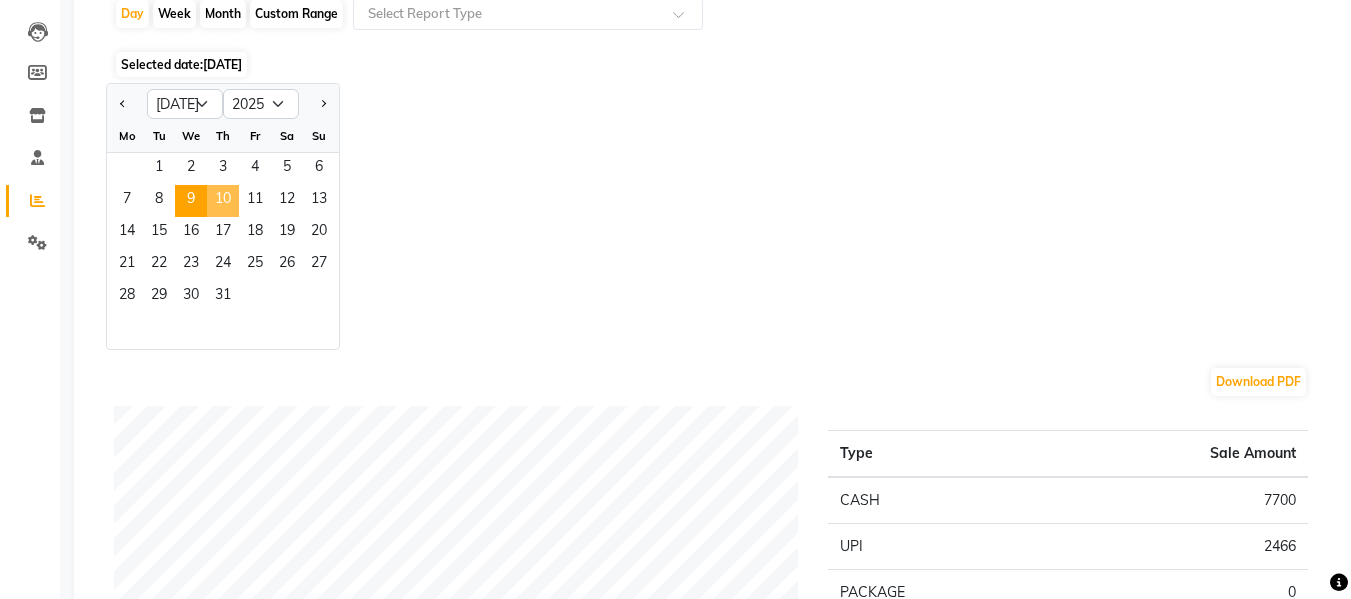 click on "10" 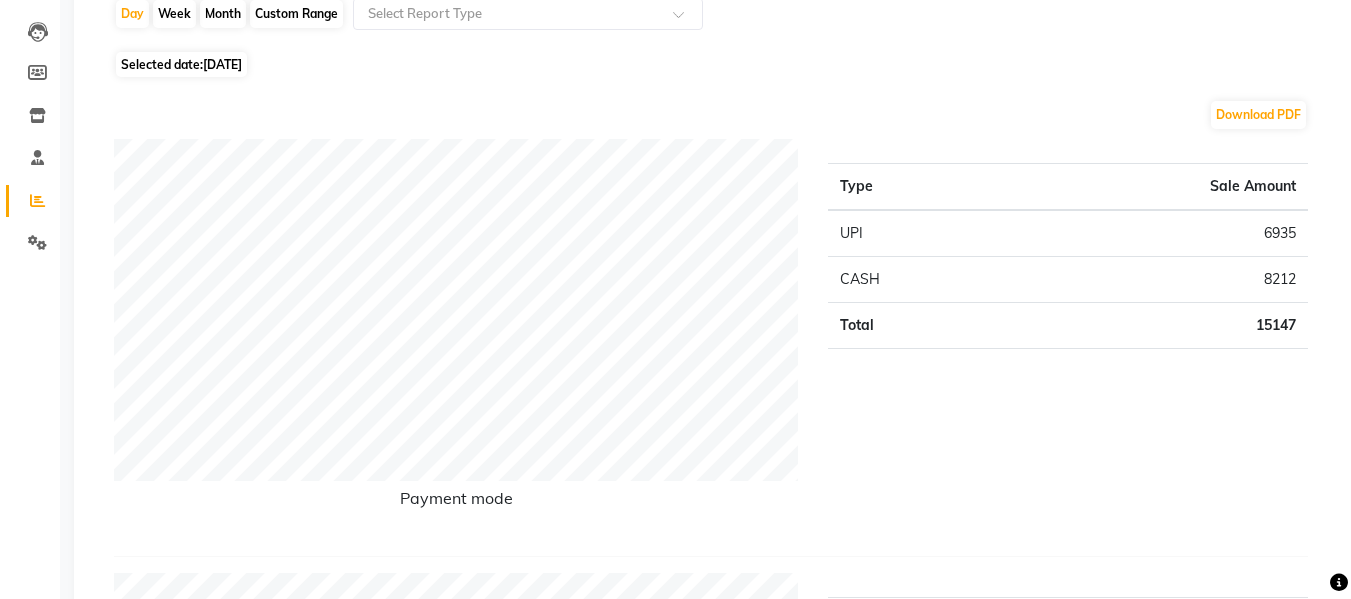 scroll, scrollTop: 0, scrollLeft: 0, axis: both 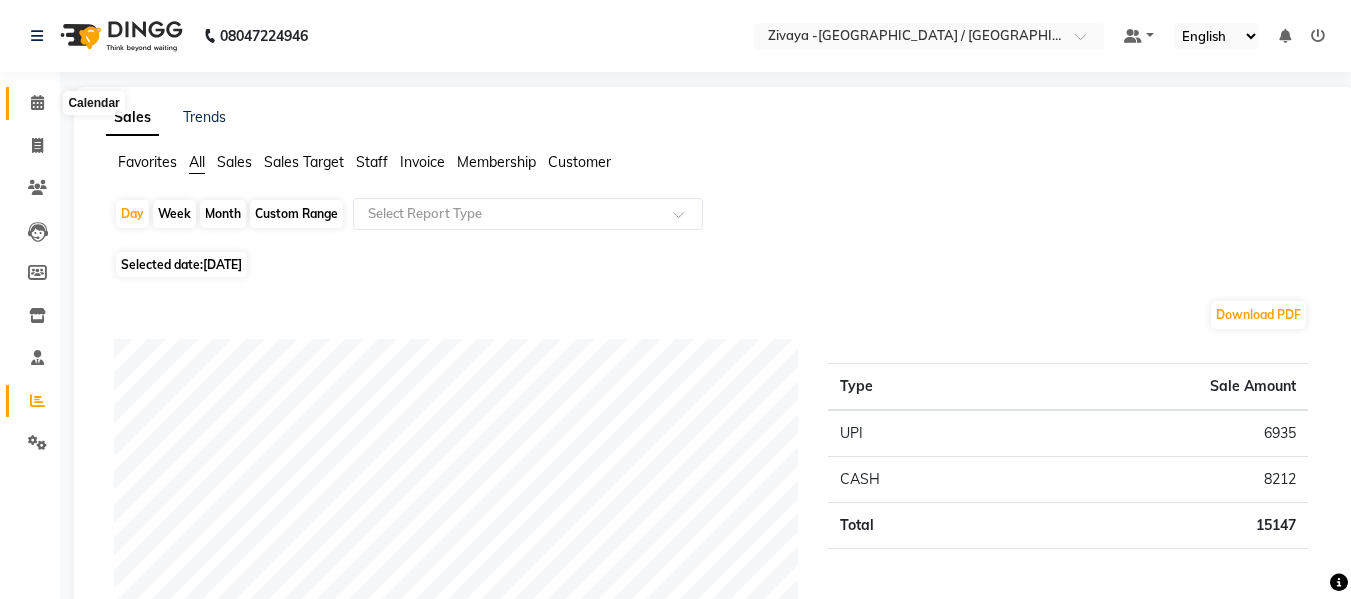 click 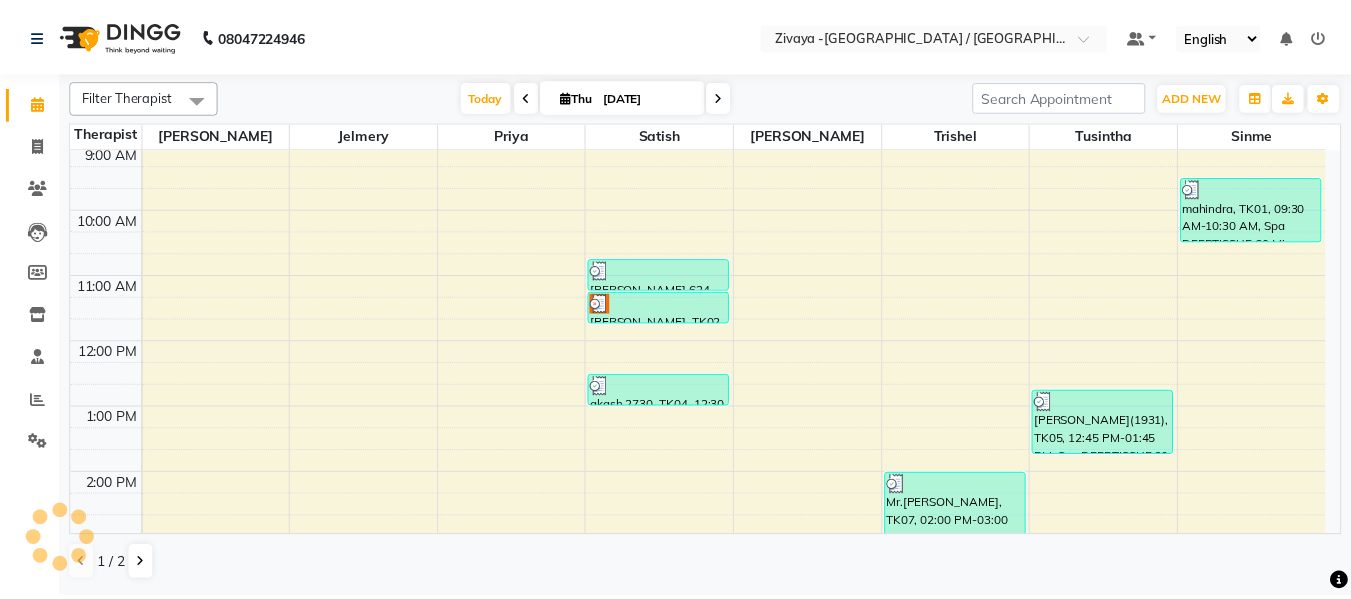 scroll, scrollTop: 200, scrollLeft: 0, axis: vertical 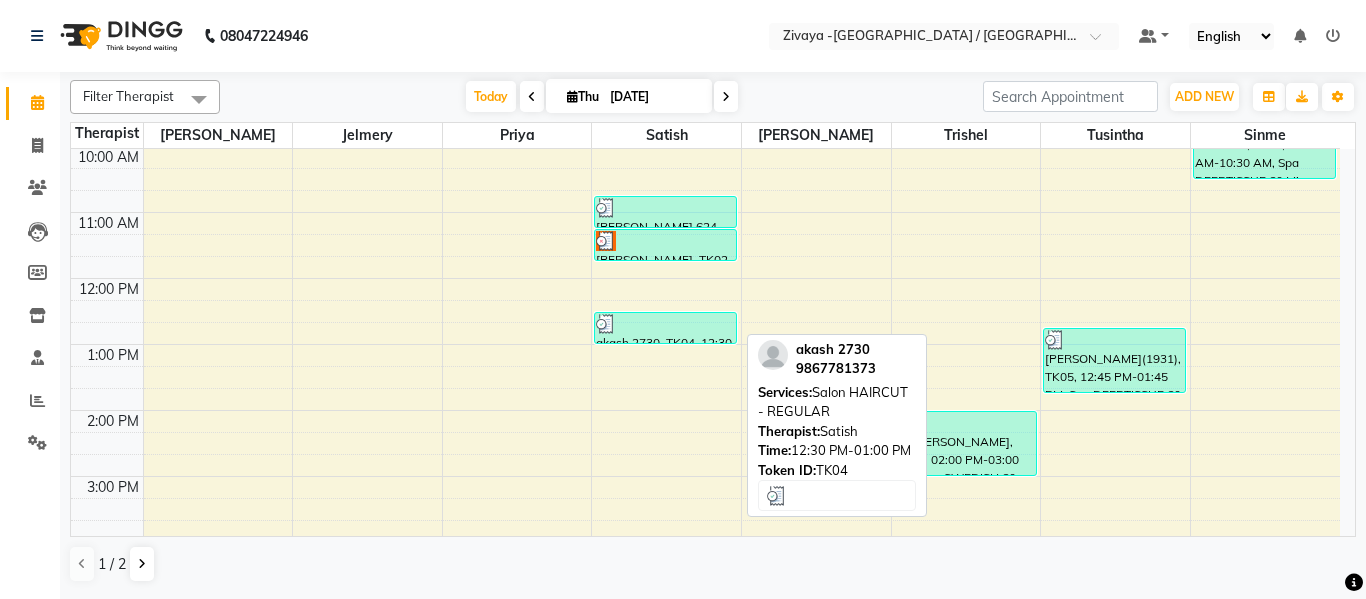 click at bounding box center (665, 324) 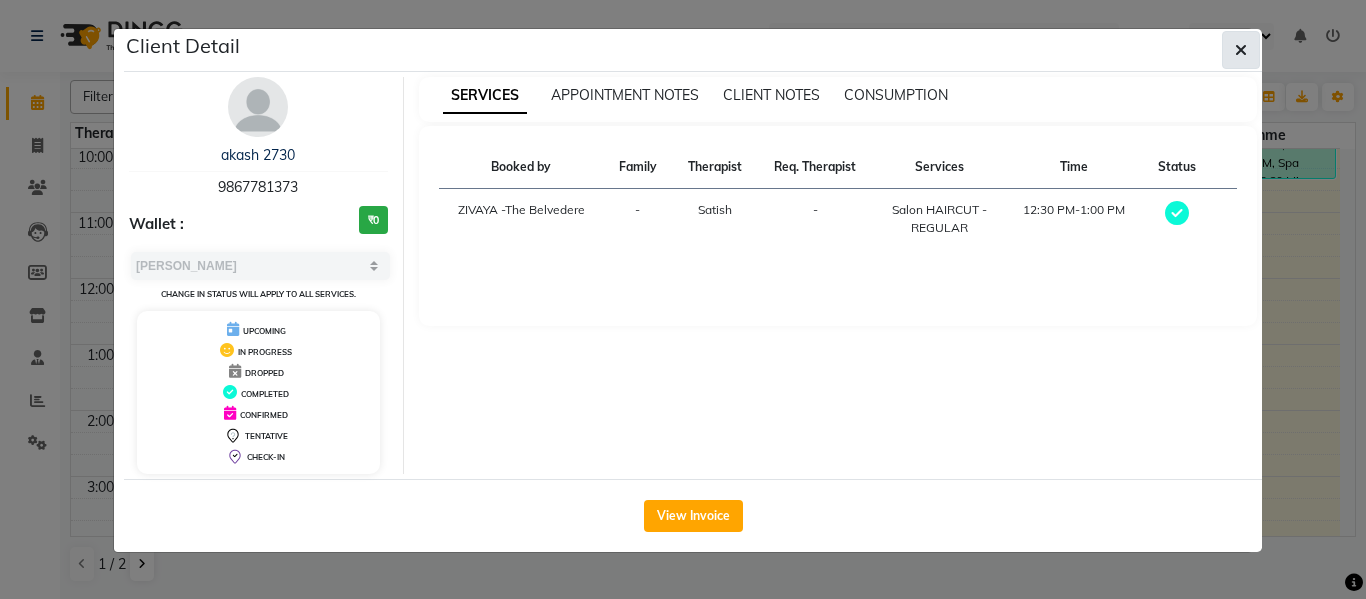 click 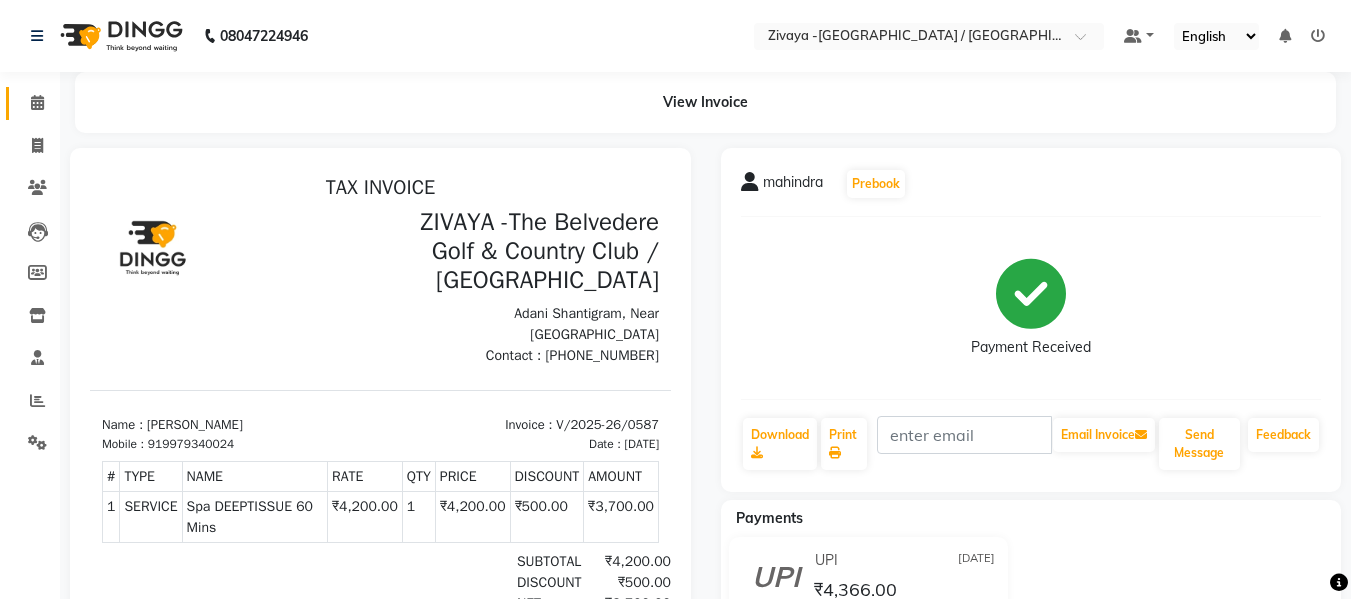 scroll, scrollTop: 0, scrollLeft: 0, axis: both 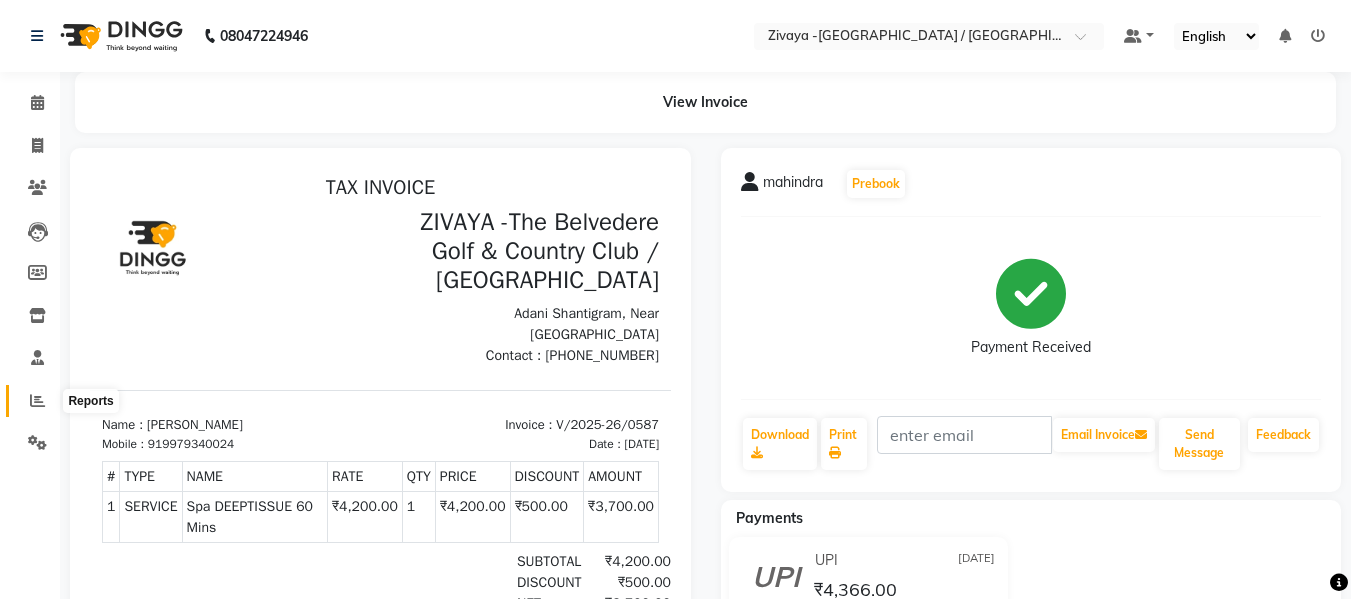 click 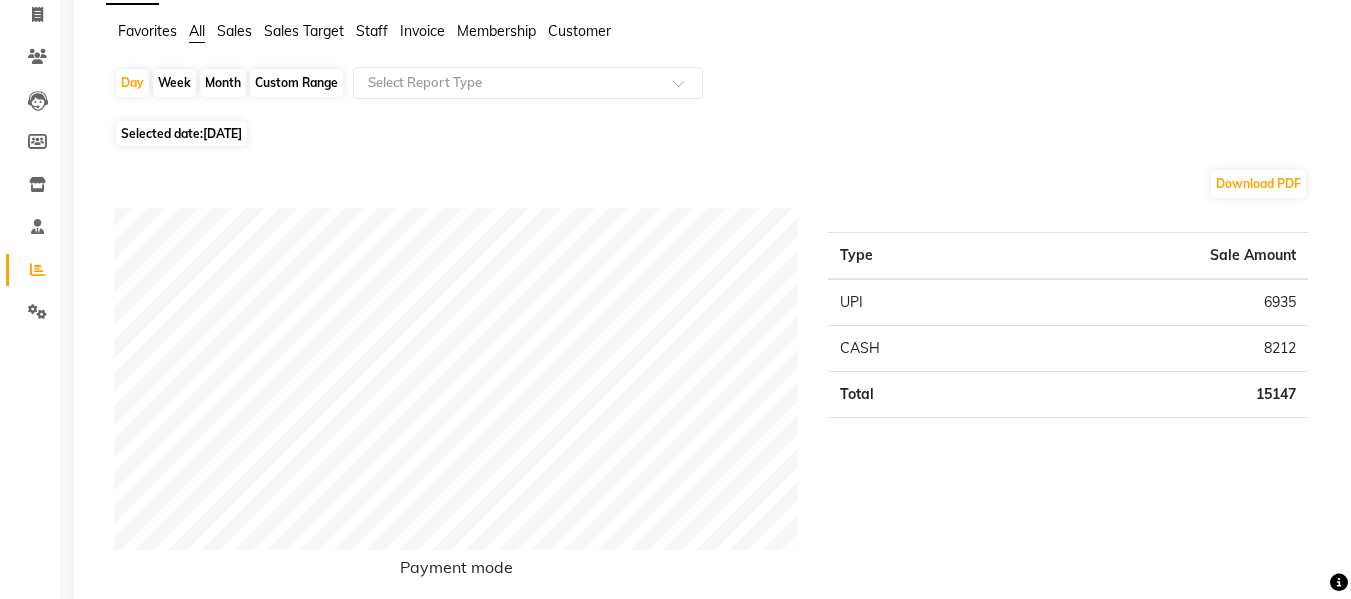 scroll, scrollTop: 0, scrollLeft: 0, axis: both 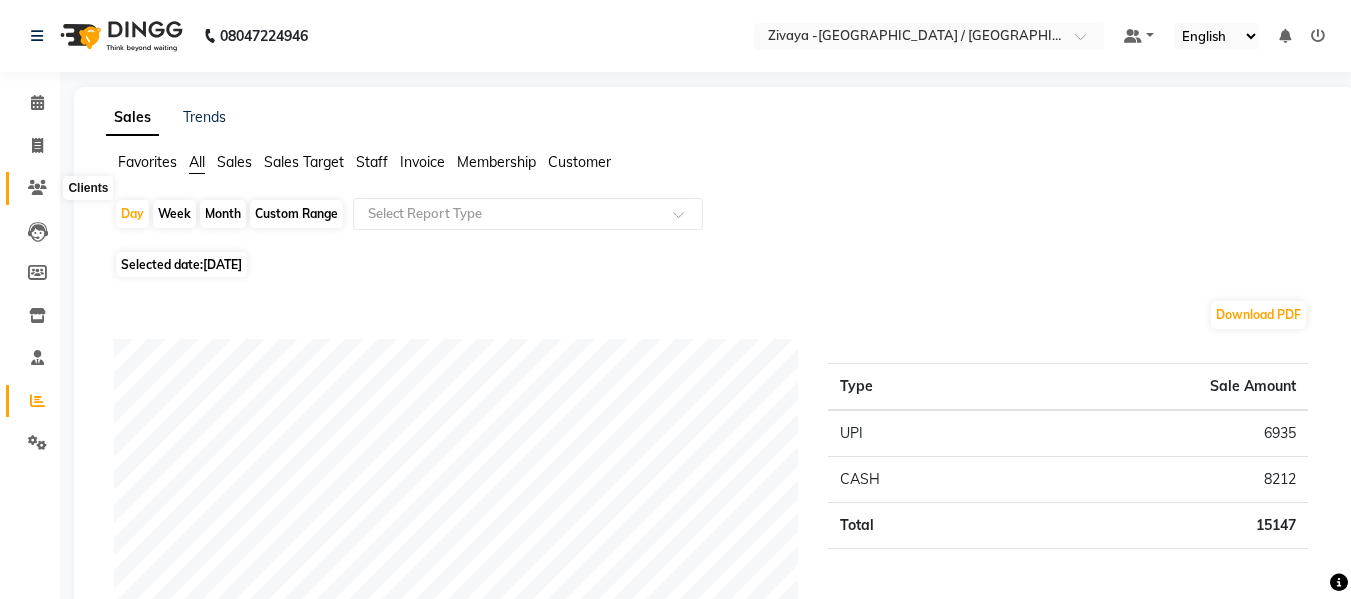 click 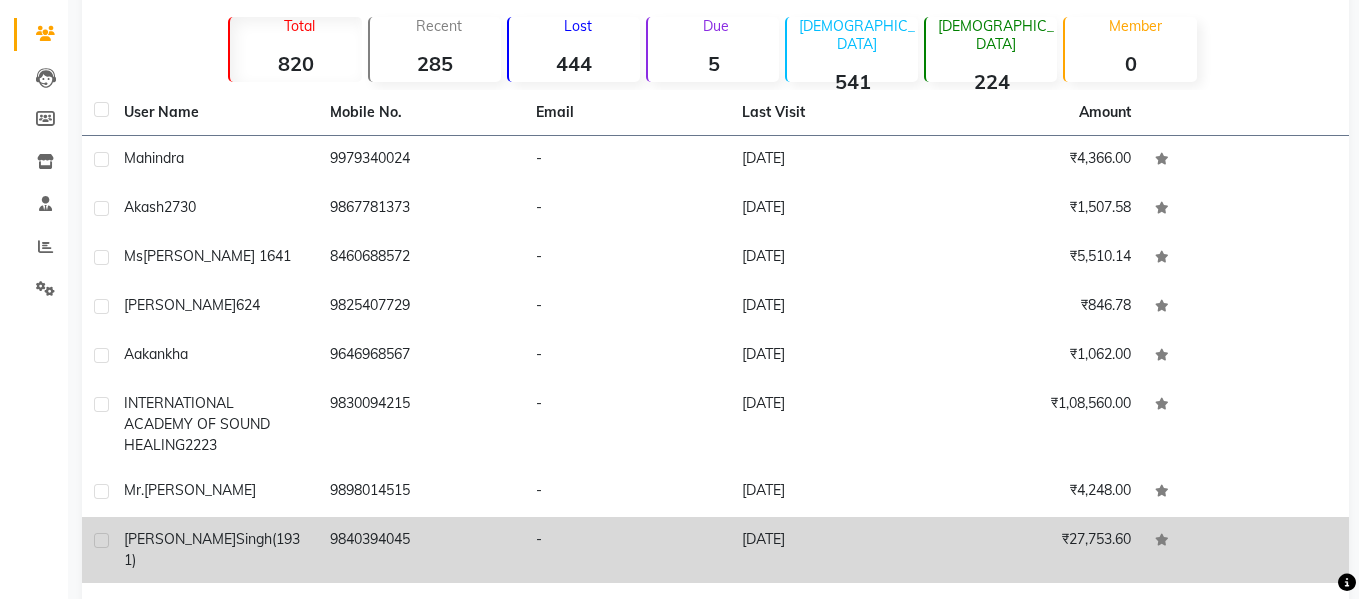 scroll, scrollTop: 0, scrollLeft: 0, axis: both 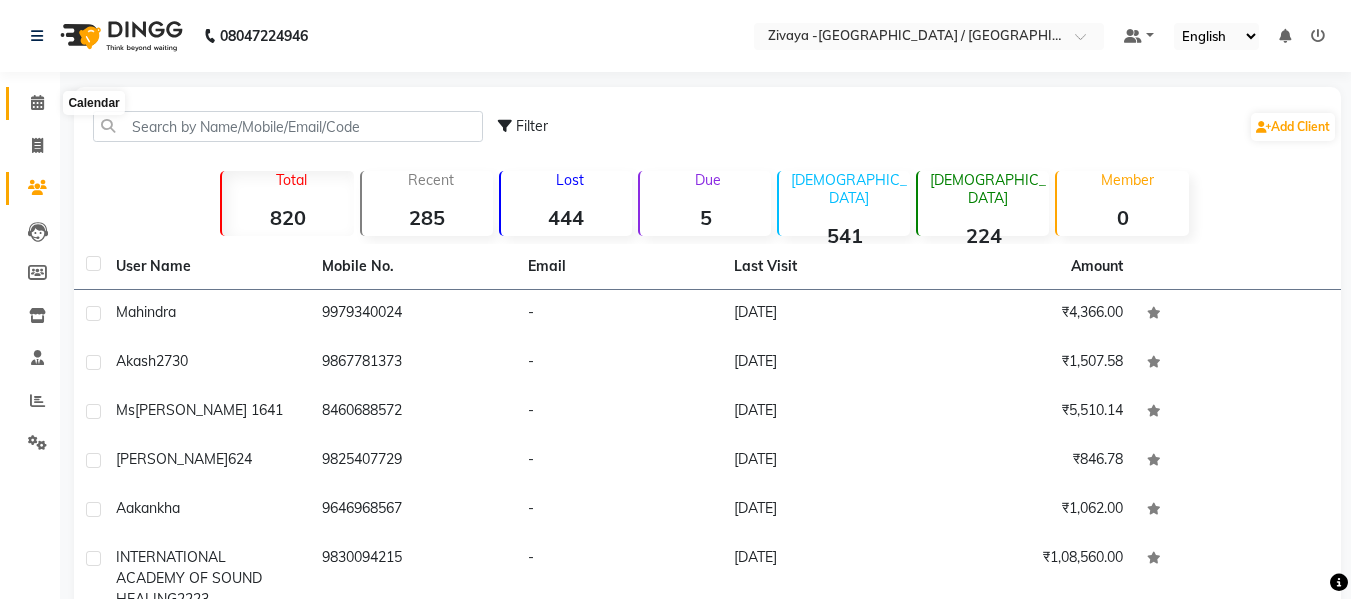 click 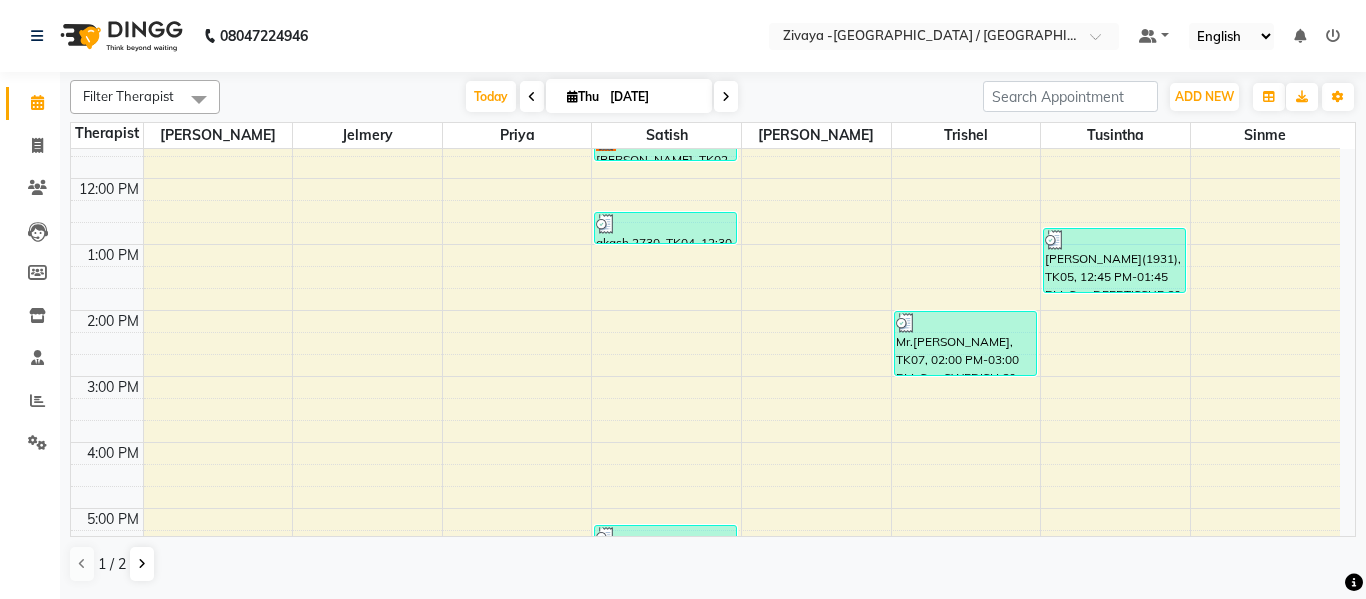 scroll, scrollTop: 0, scrollLeft: 0, axis: both 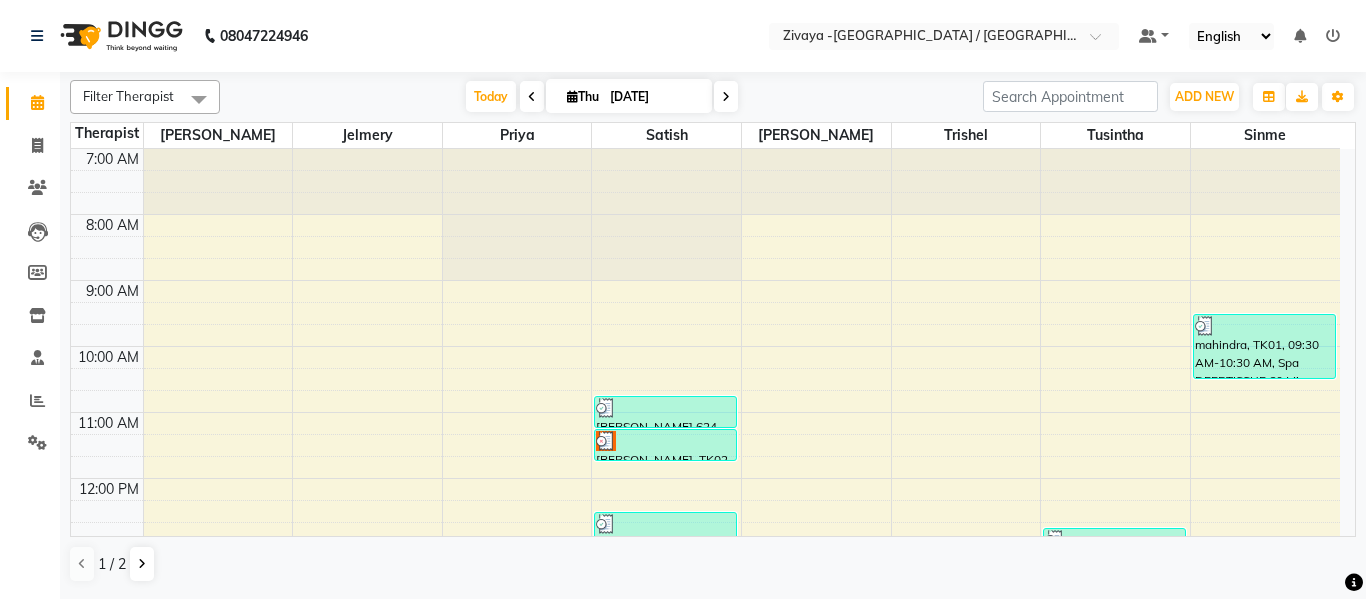 click at bounding box center (726, 96) 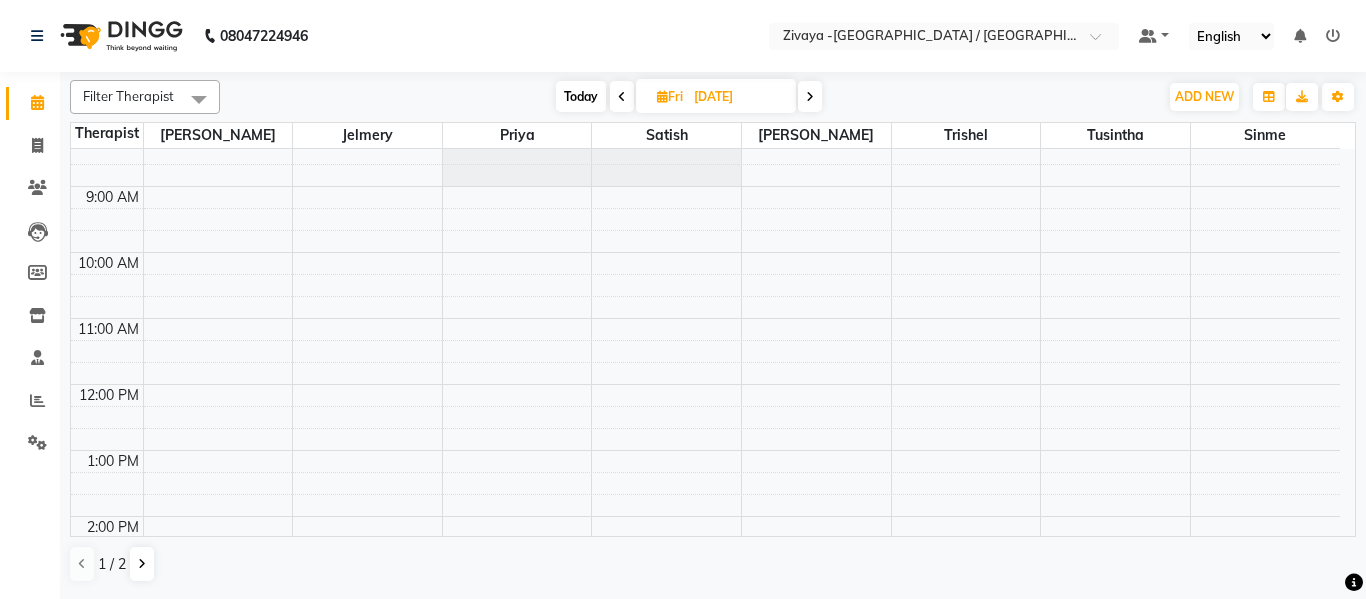 scroll, scrollTop: 0, scrollLeft: 0, axis: both 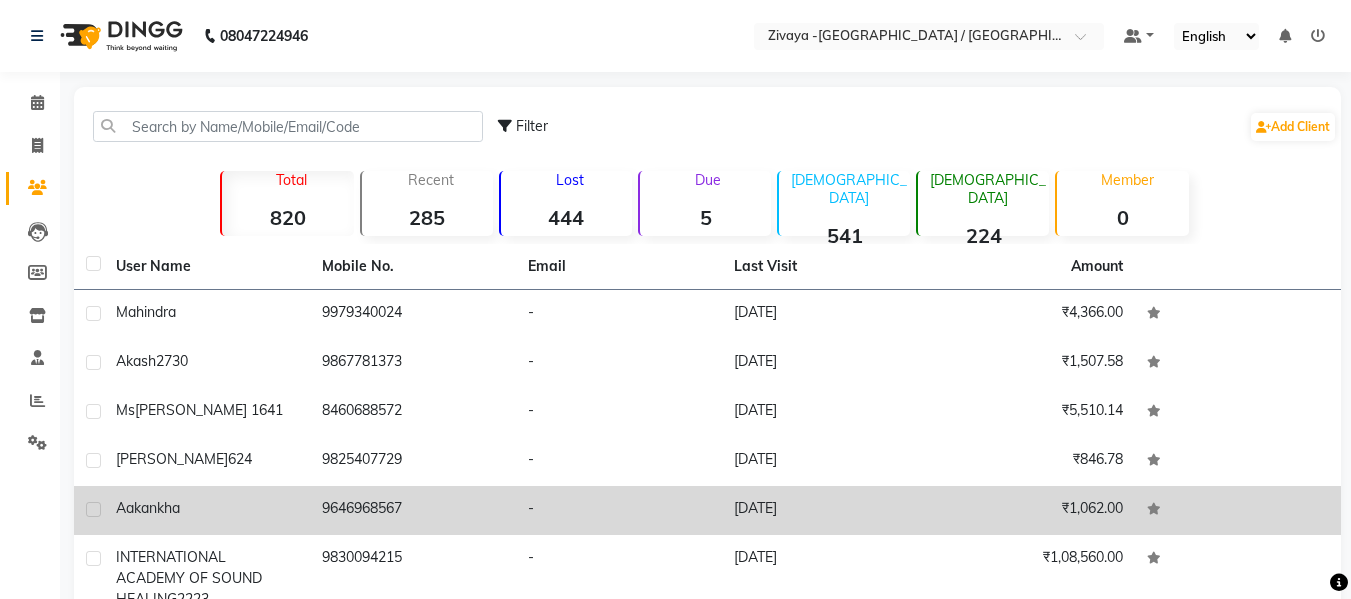 click on "aakankha" 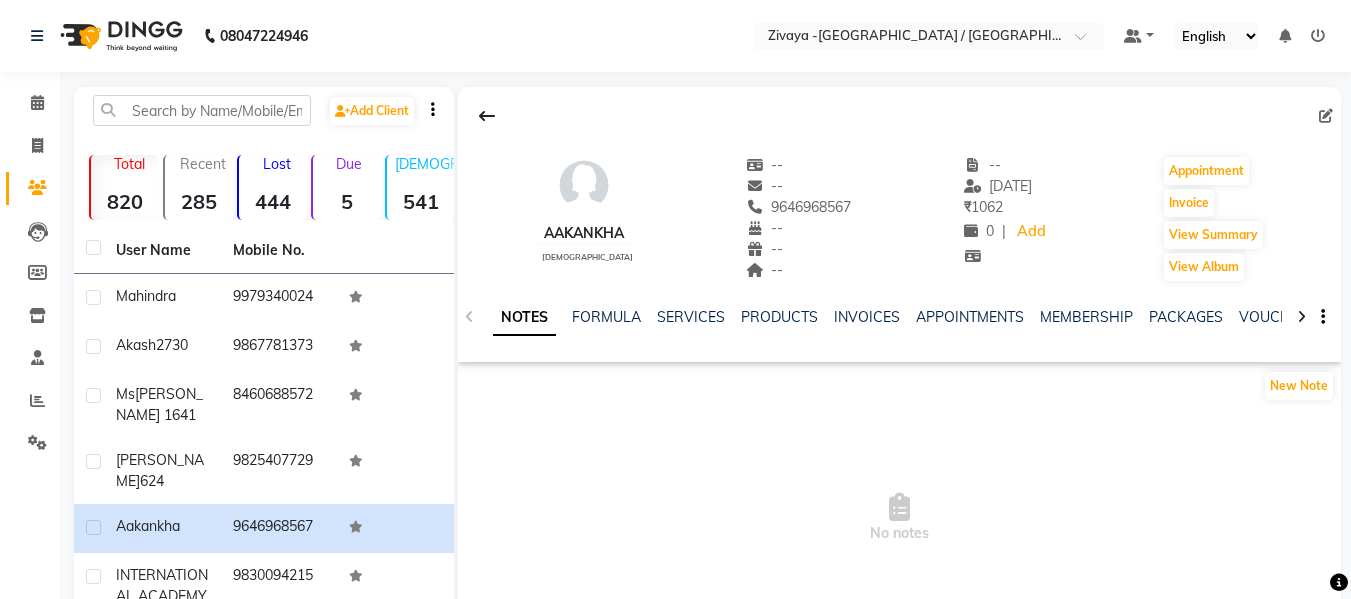 click 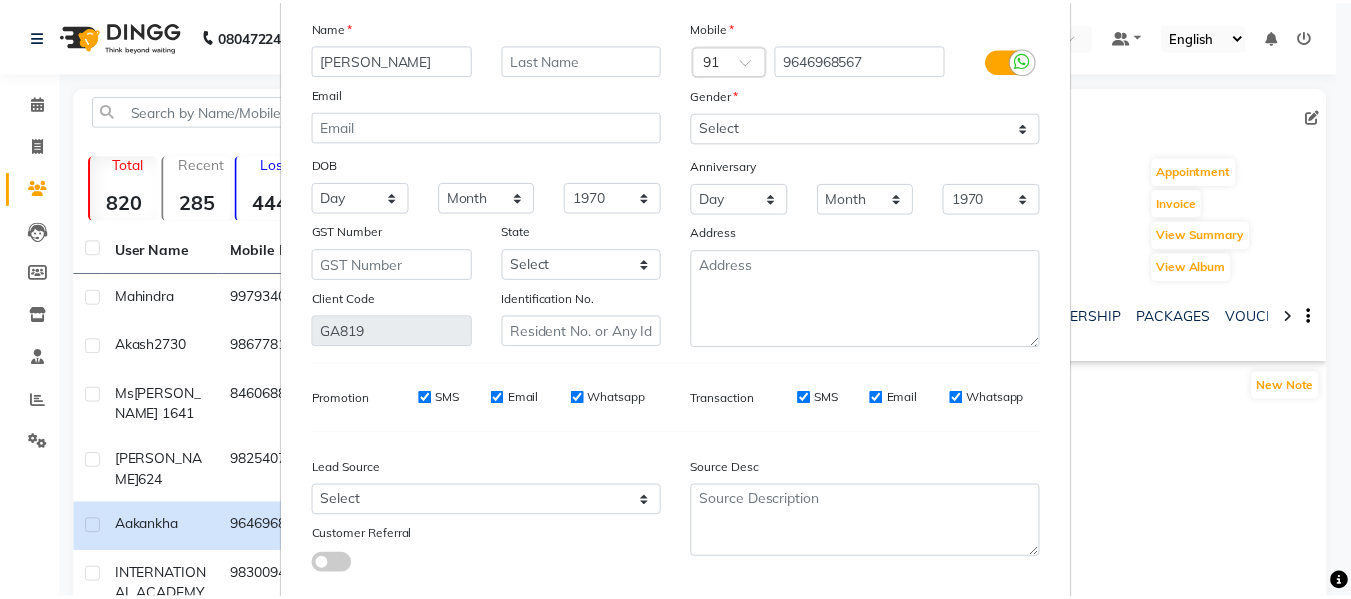 scroll, scrollTop: 214, scrollLeft: 0, axis: vertical 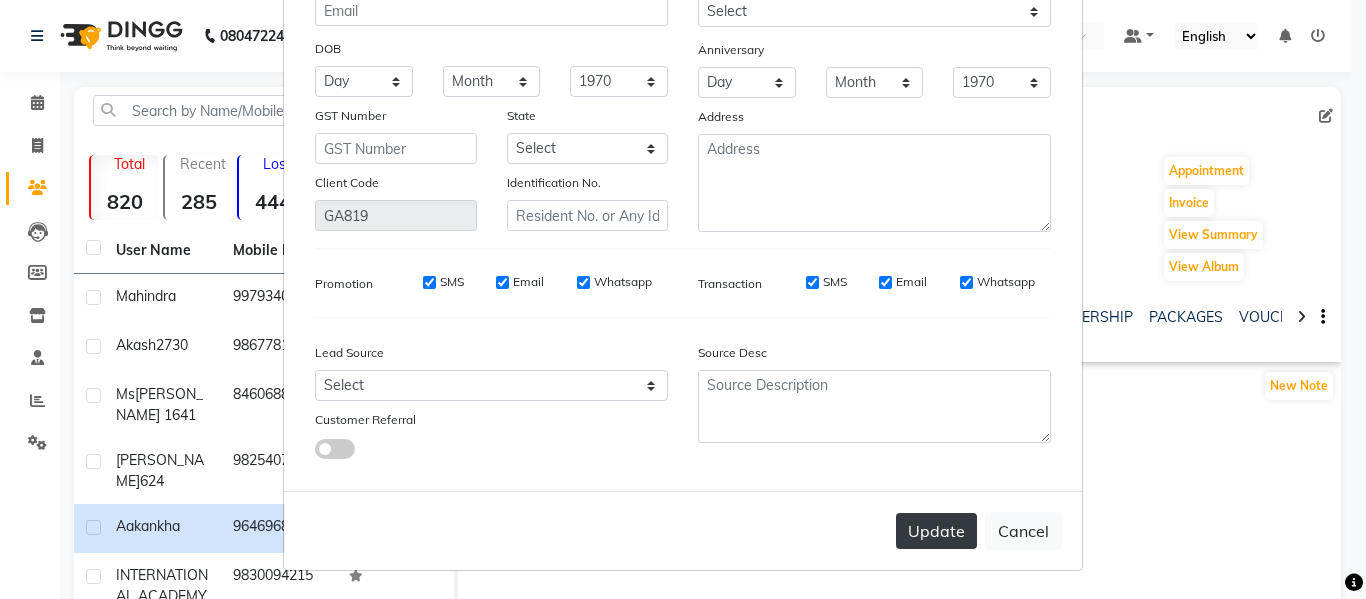 type on "aakanksha" 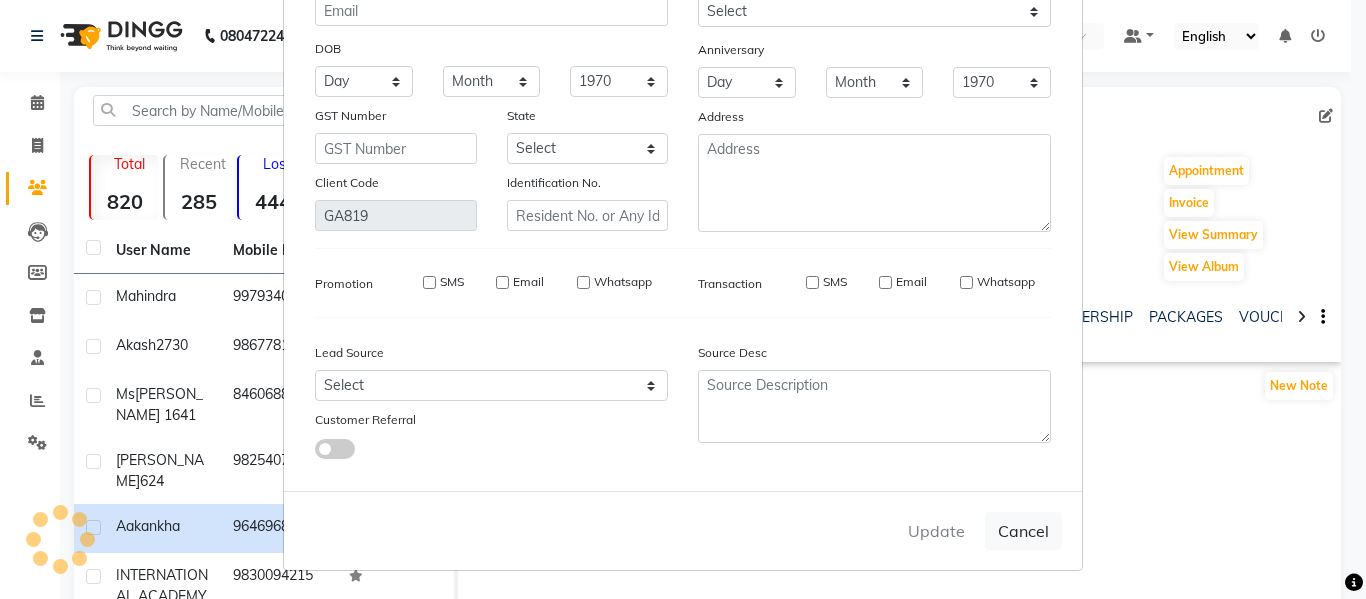 type 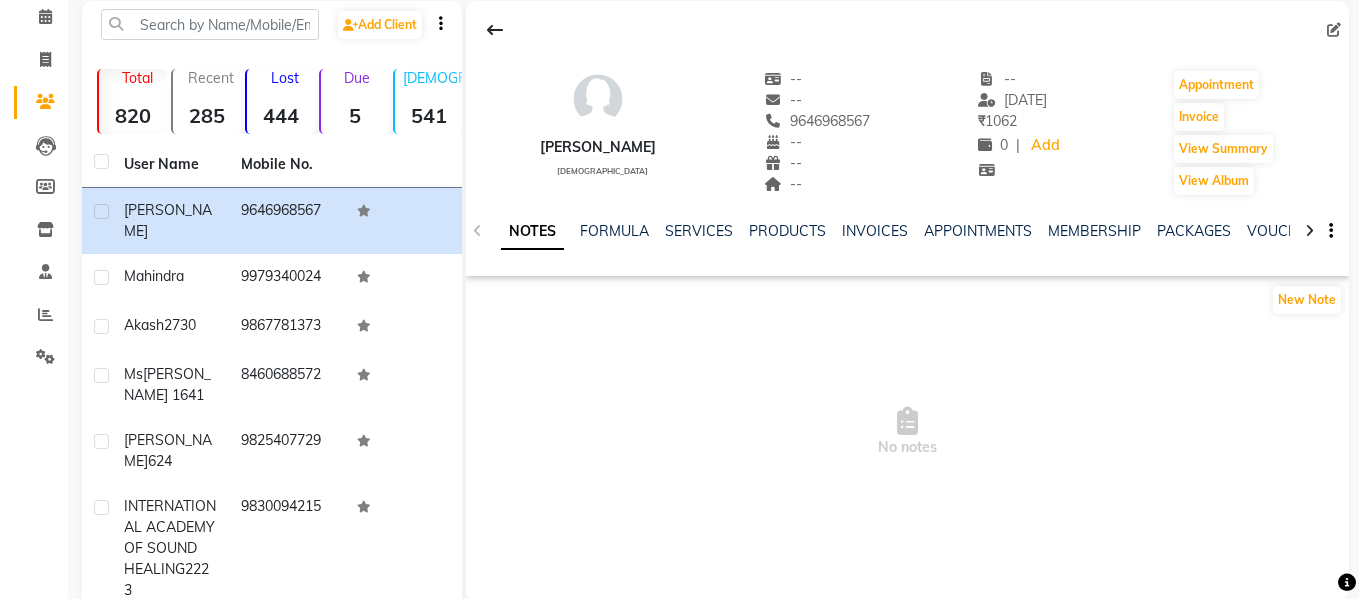 scroll, scrollTop: 0, scrollLeft: 0, axis: both 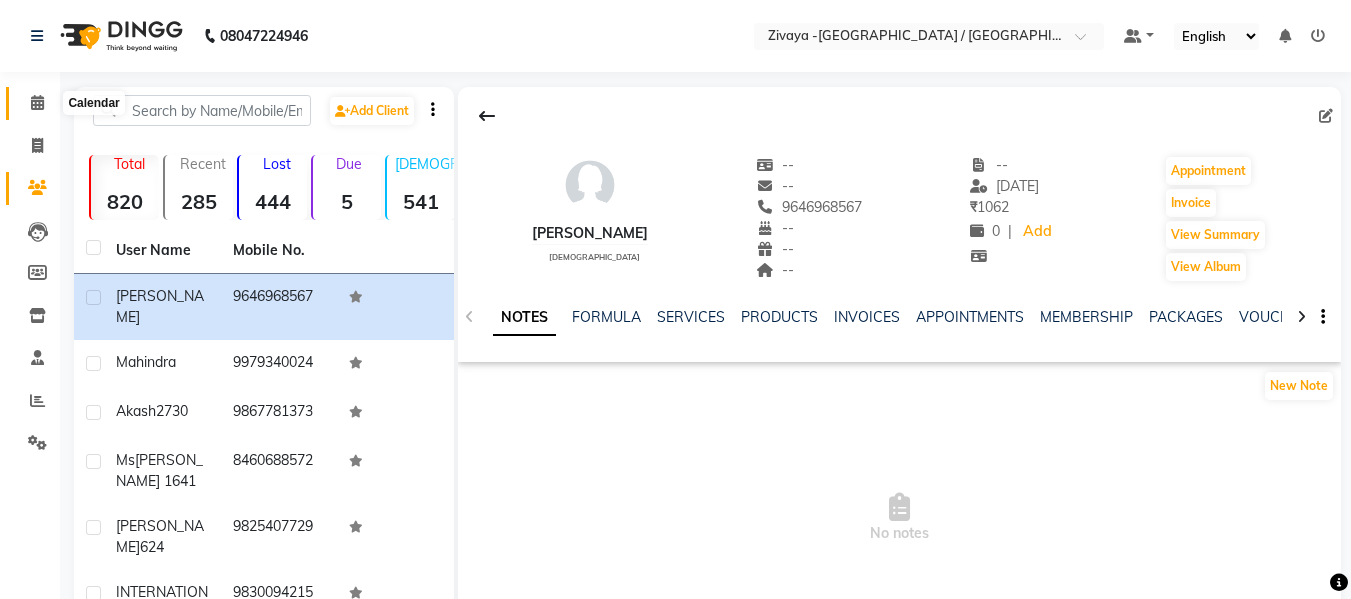 click 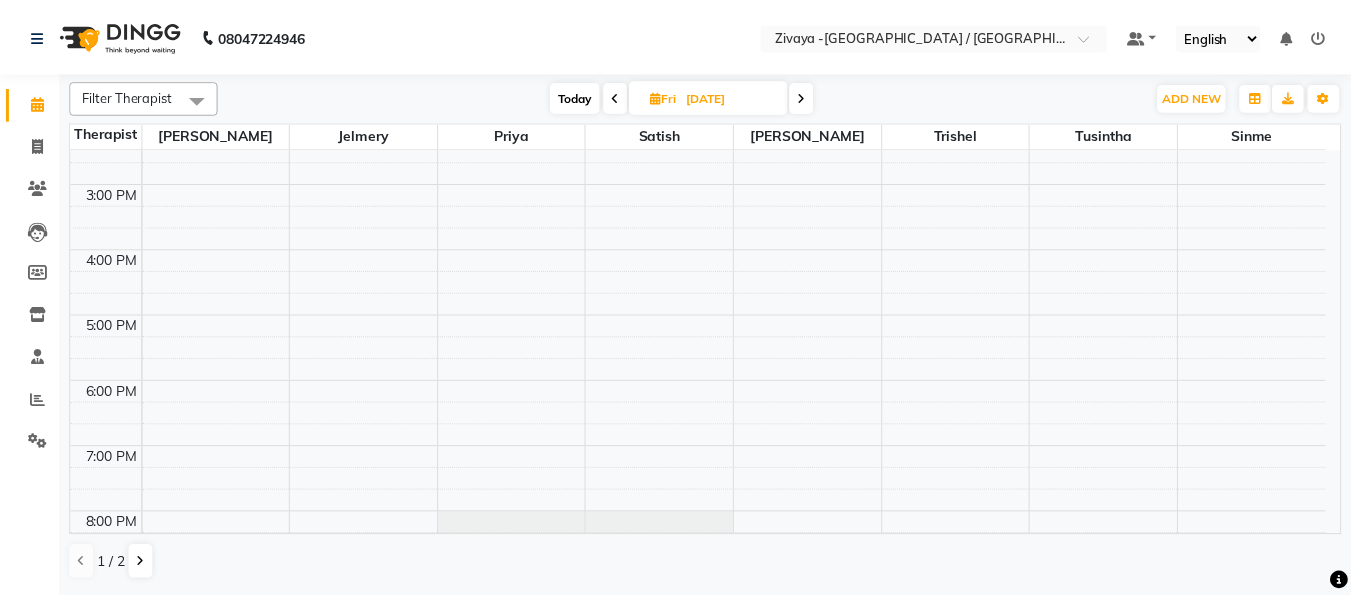 scroll, scrollTop: 668, scrollLeft: 0, axis: vertical 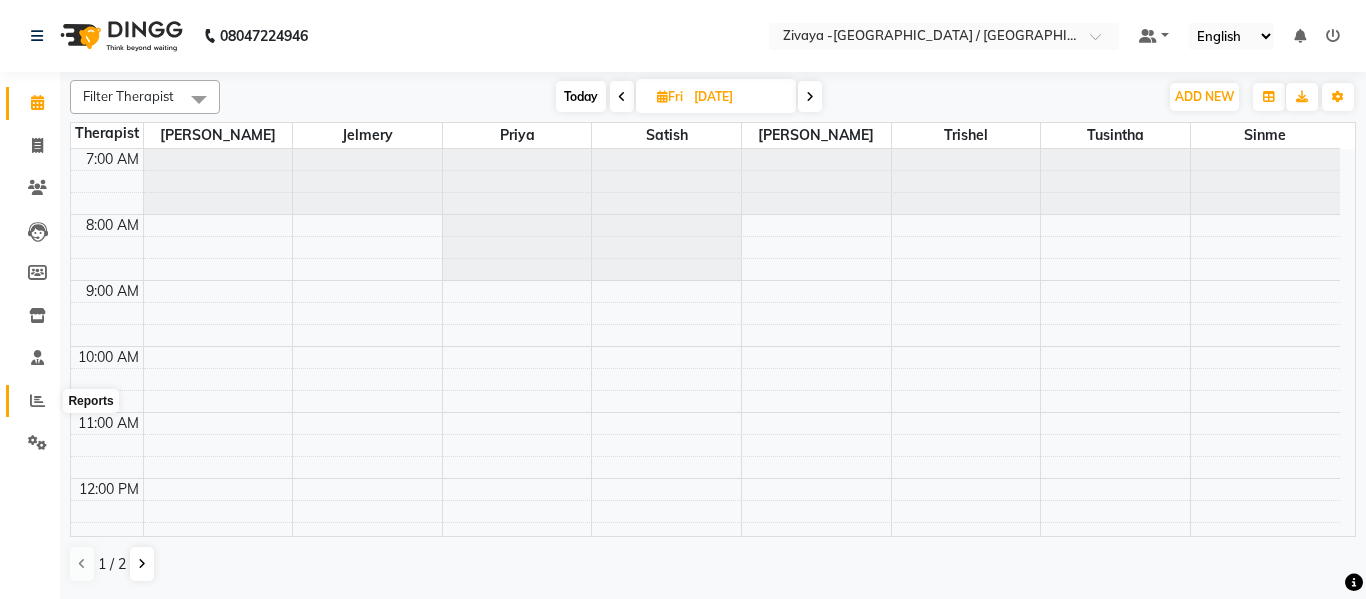 click 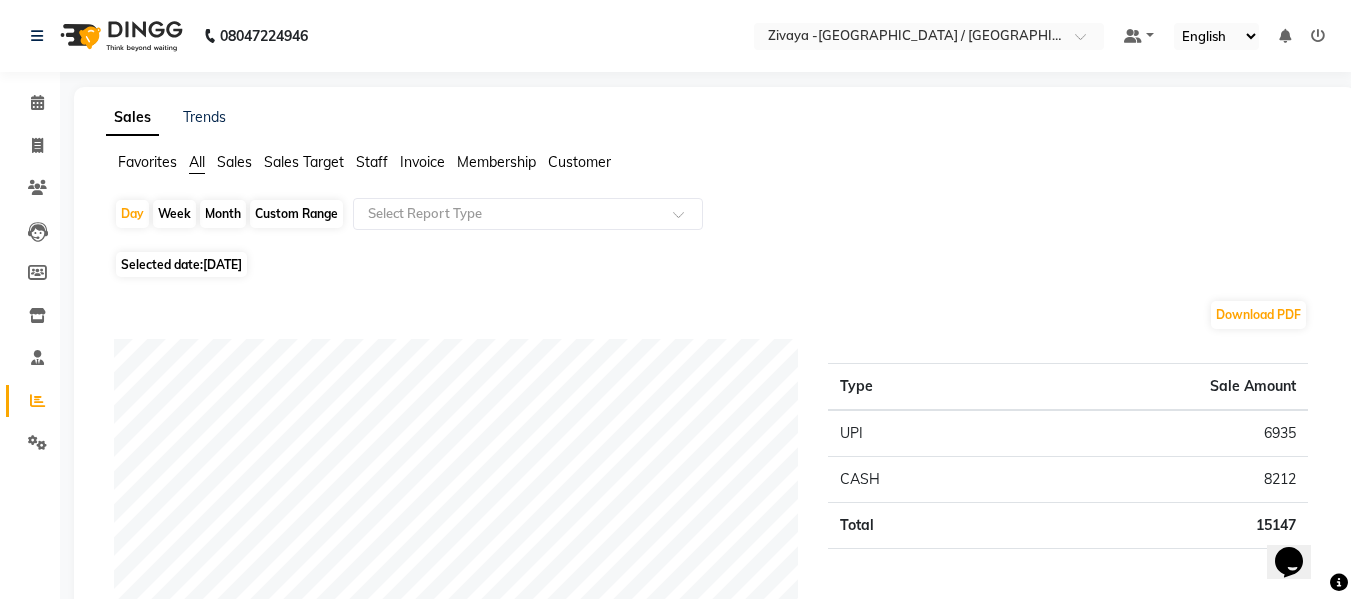 scroll, scrollTop: 0, scrollLeft: 0, axis: both 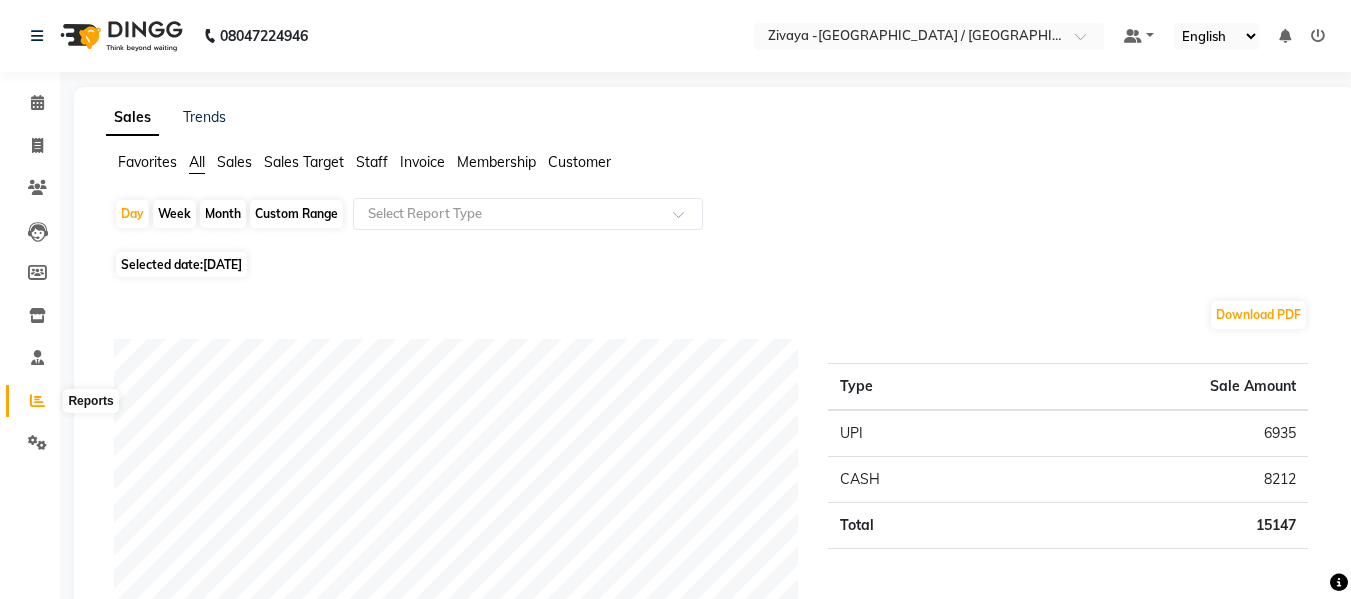 click 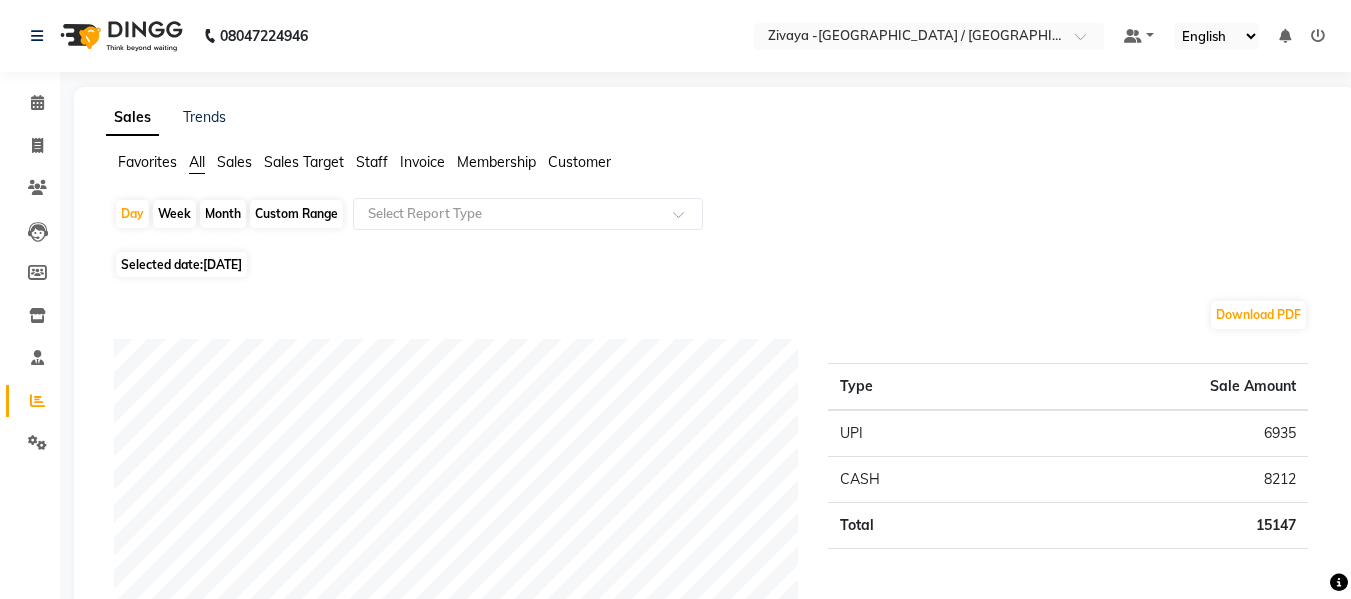 click on "All" 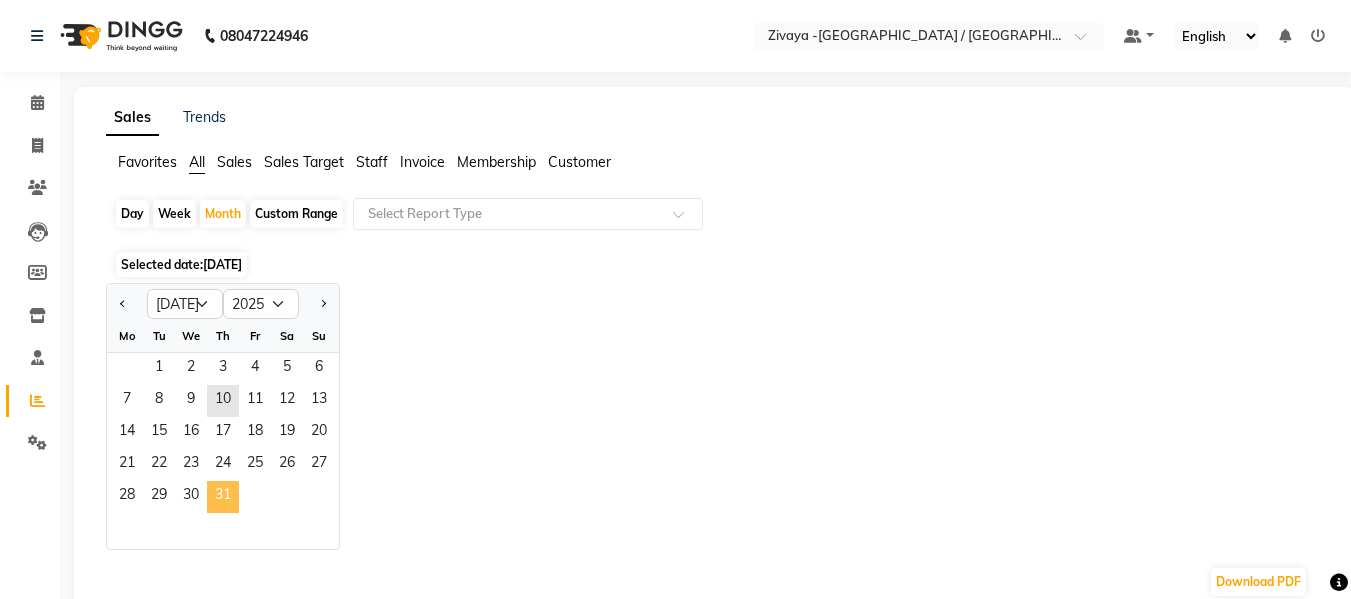 click on "31" 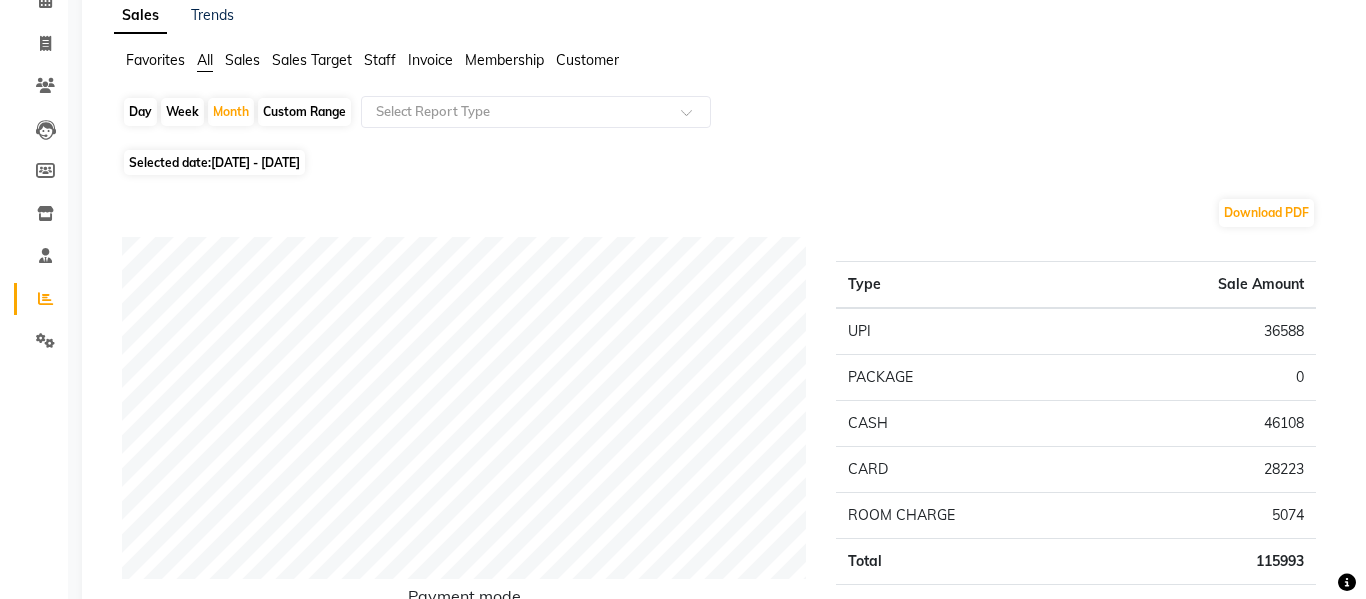 scroll, scrollTop: 0, scrollLeft: 0, axis: both 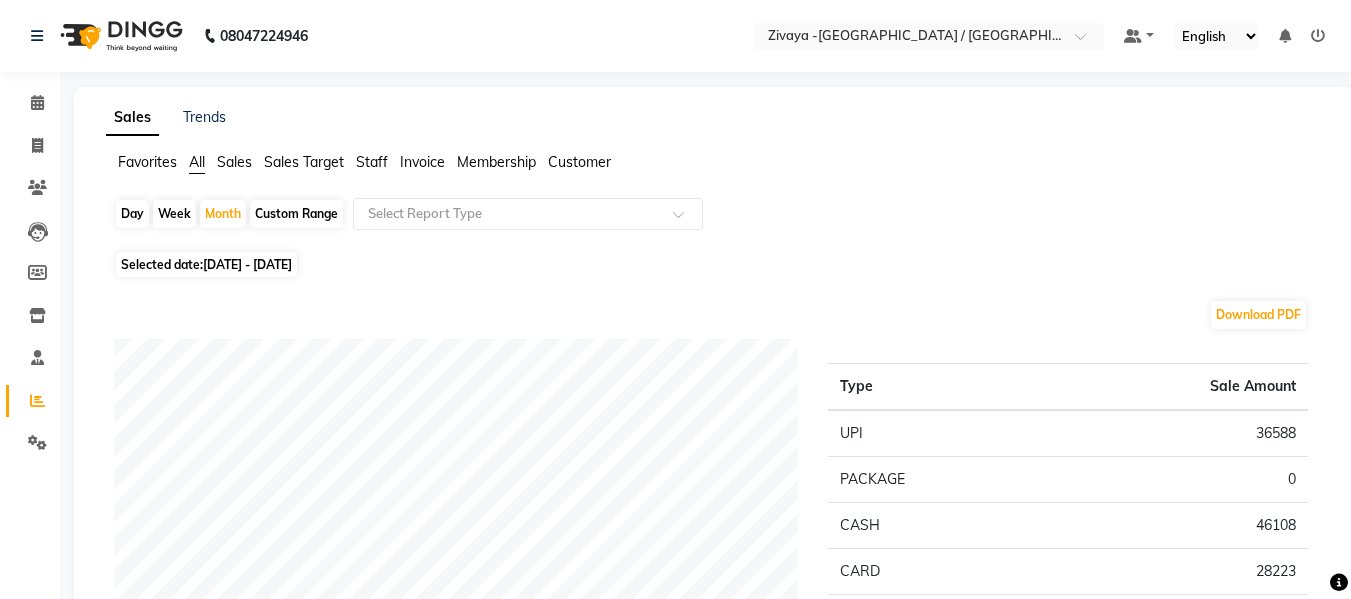 click on "Day" 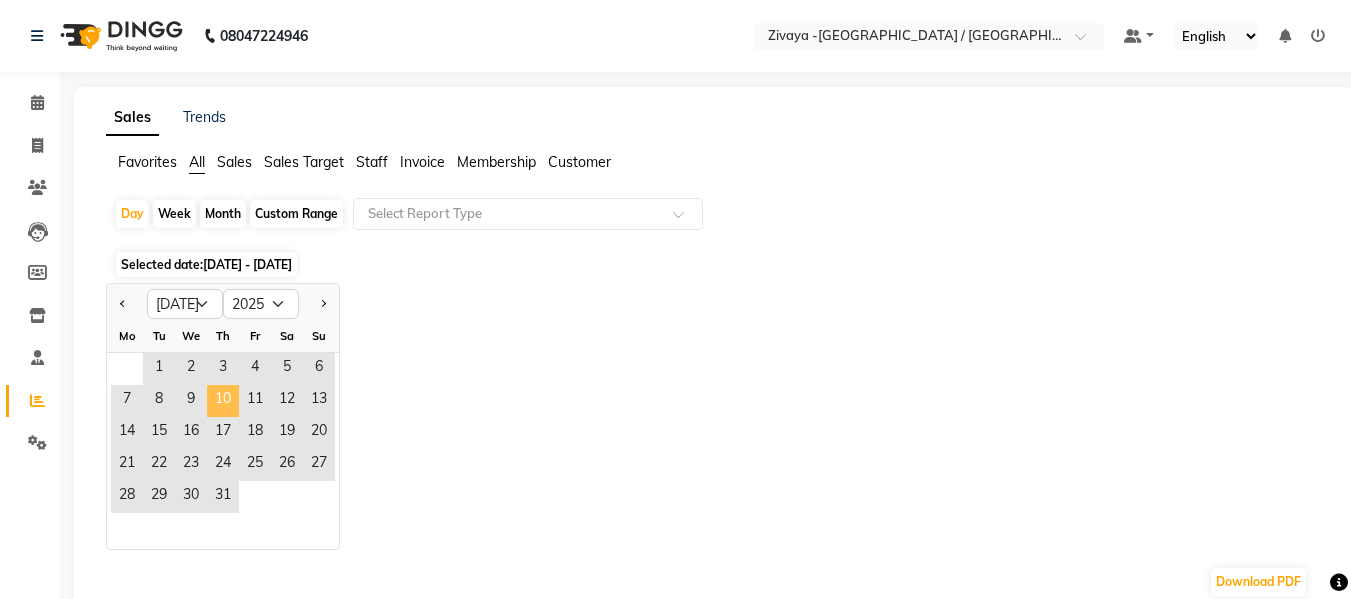 click on "10" 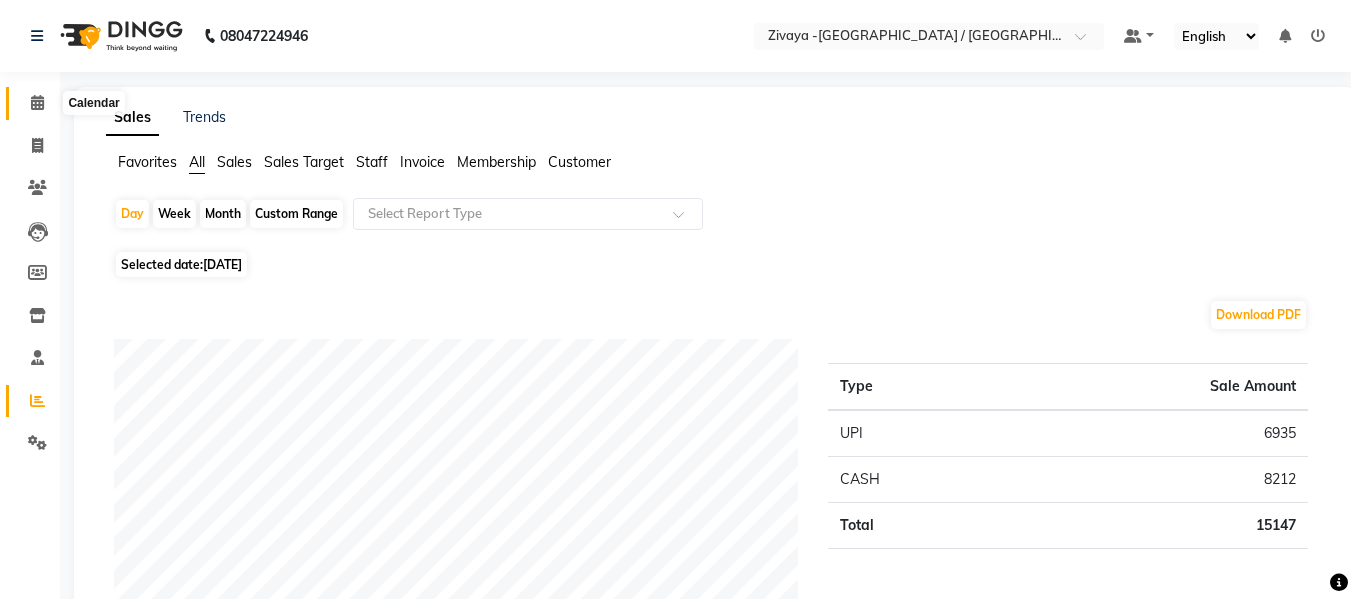 click 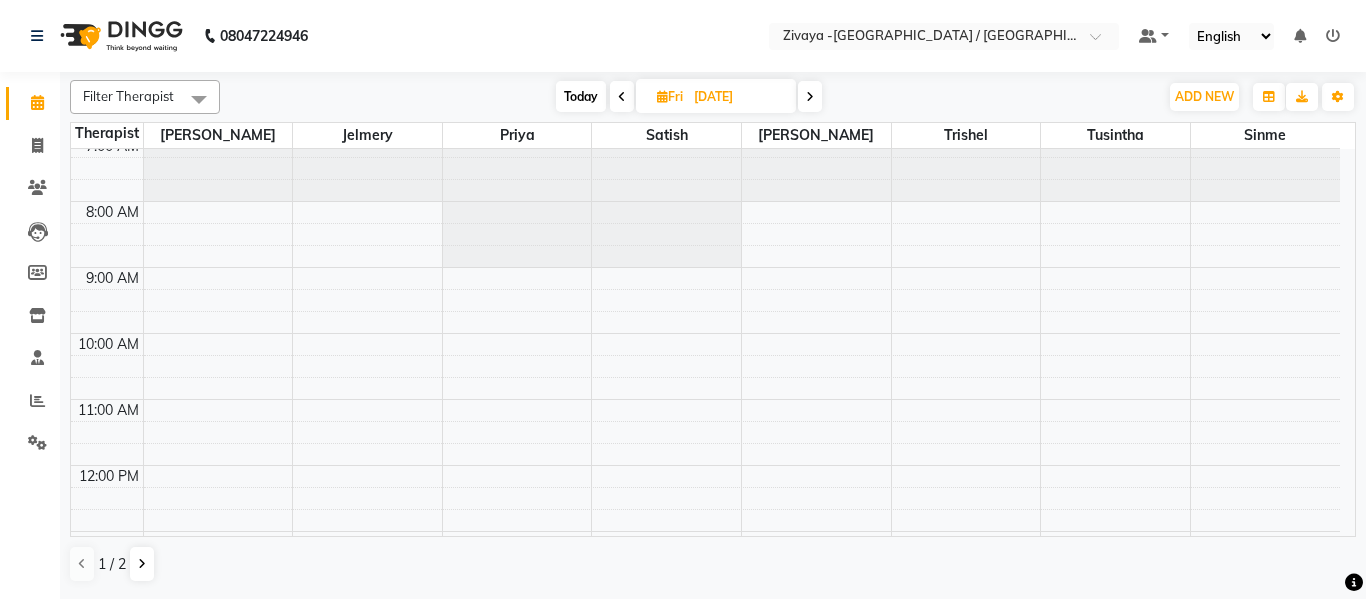 scroll, scrollTop: 0, scrollLeft: 0, axis: both 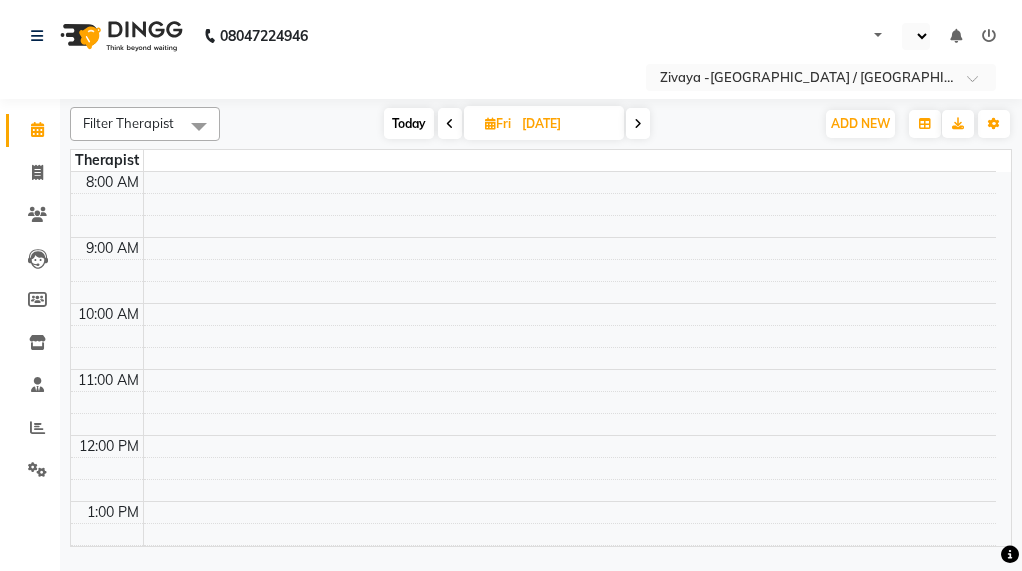 select on "en" 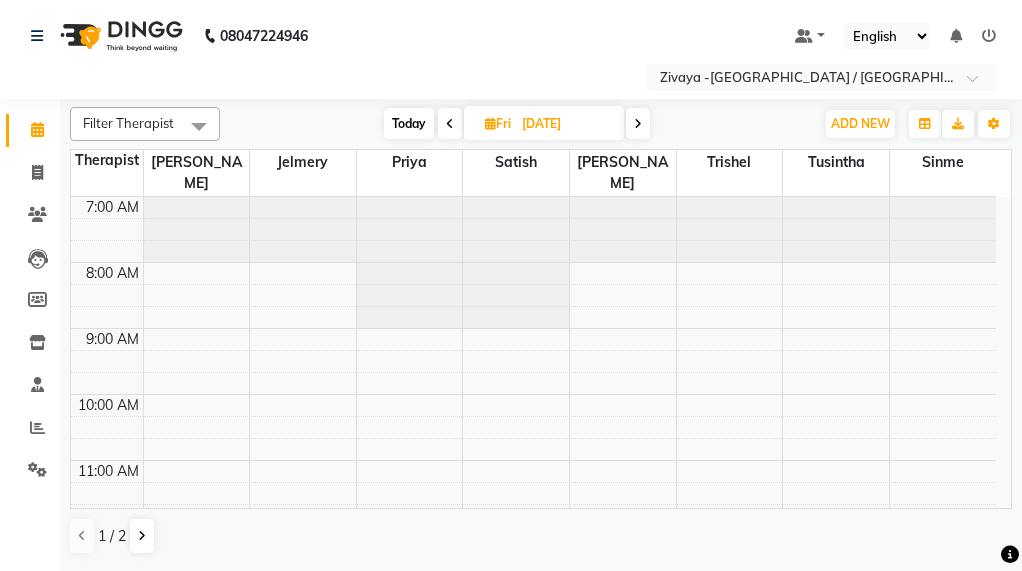 scroll, scrollTop: 0, scrollLeft: 0, axis: both 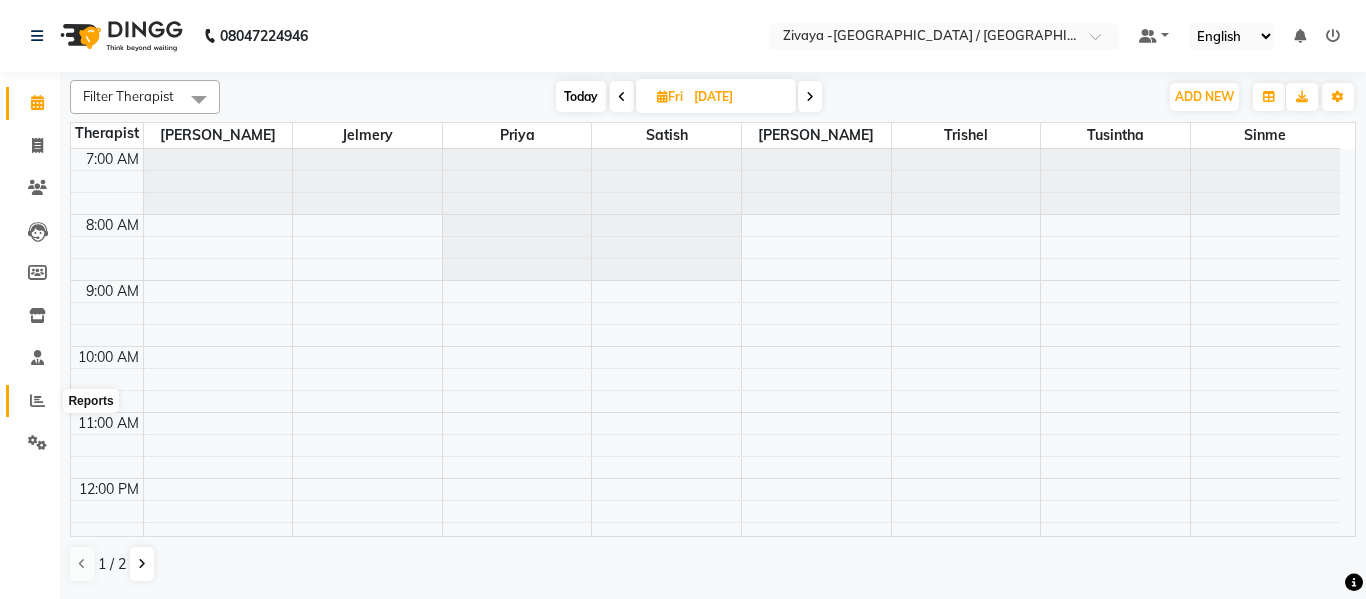 click 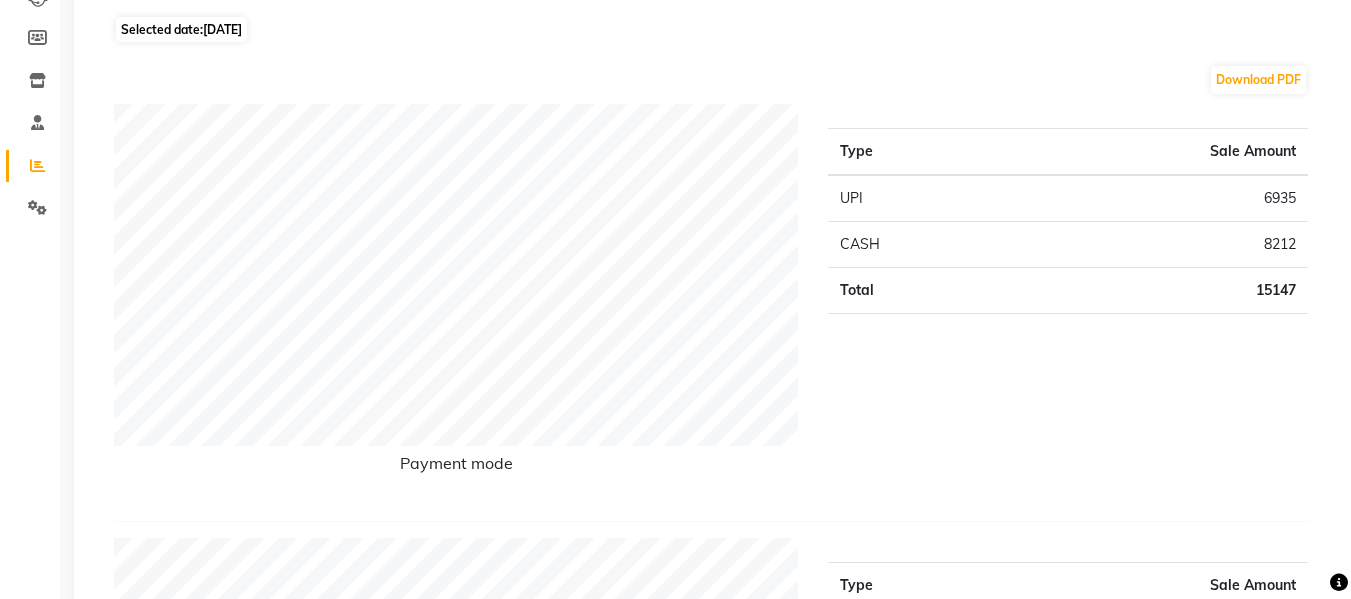 scroll, scrollTop: 200, scrollLeft: 0, axis: vertical 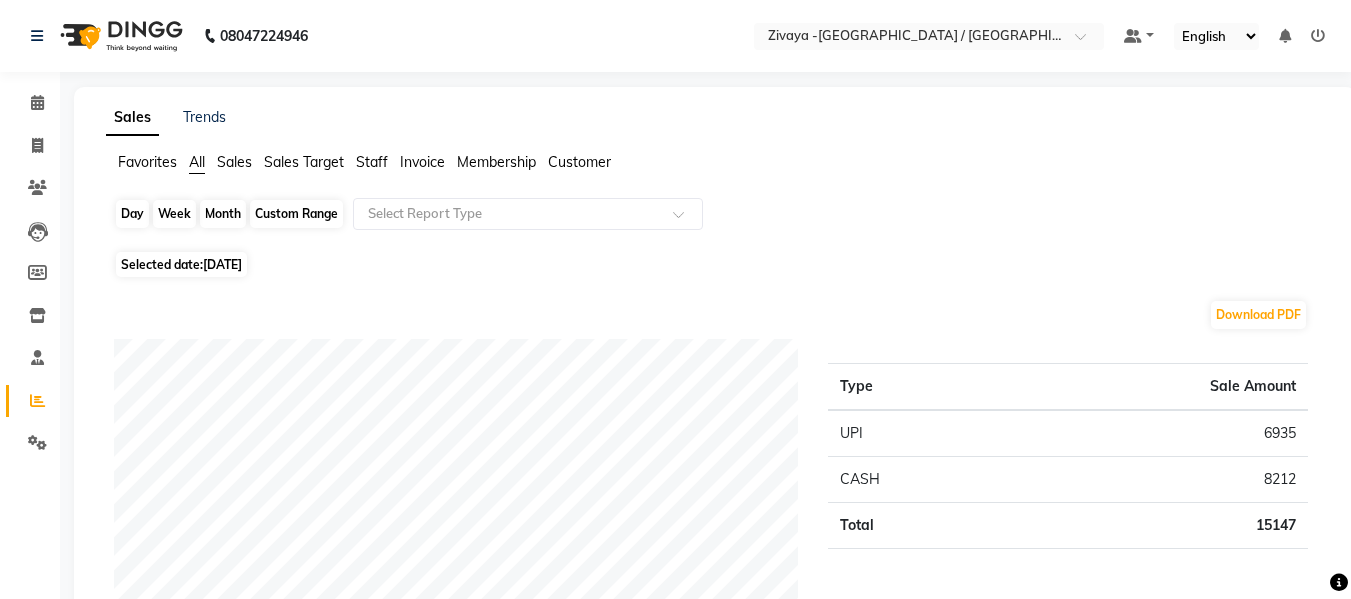click on "Day" 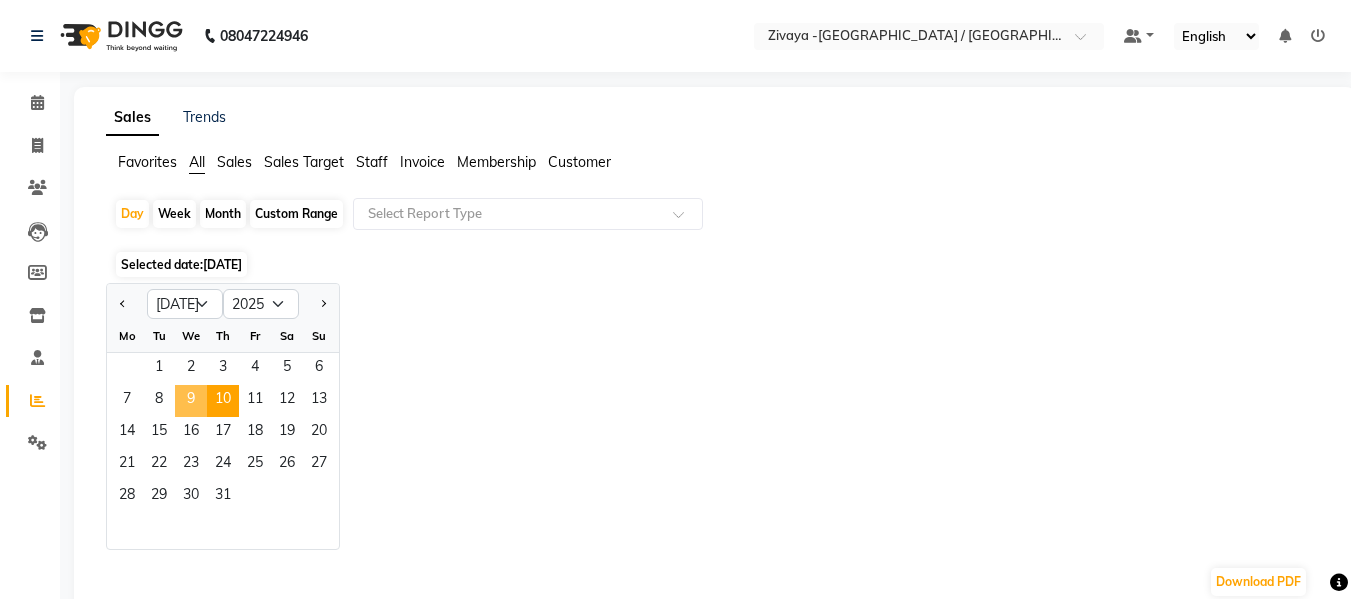click on "9" 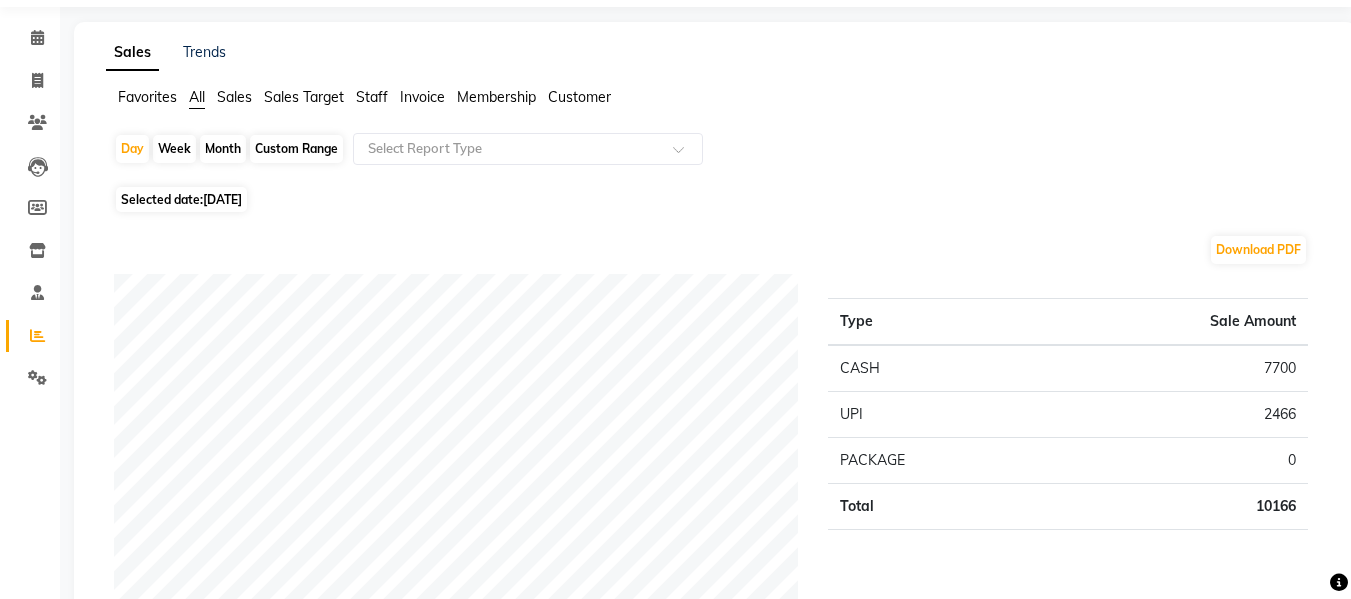 scroll, scrollTop: 100, scrollLeft: 0, axis: vertical 